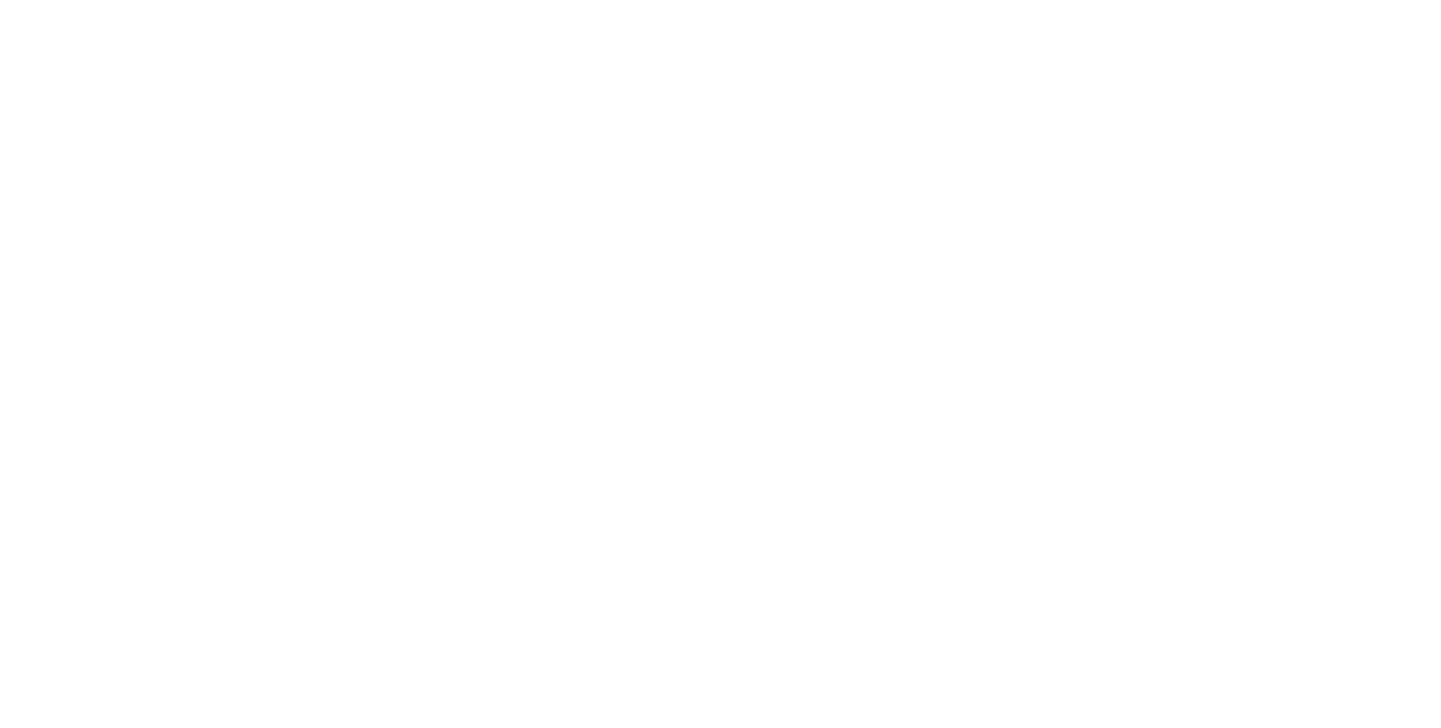scroll, scrollTop: 0, scrollLeft: 0, axis: both 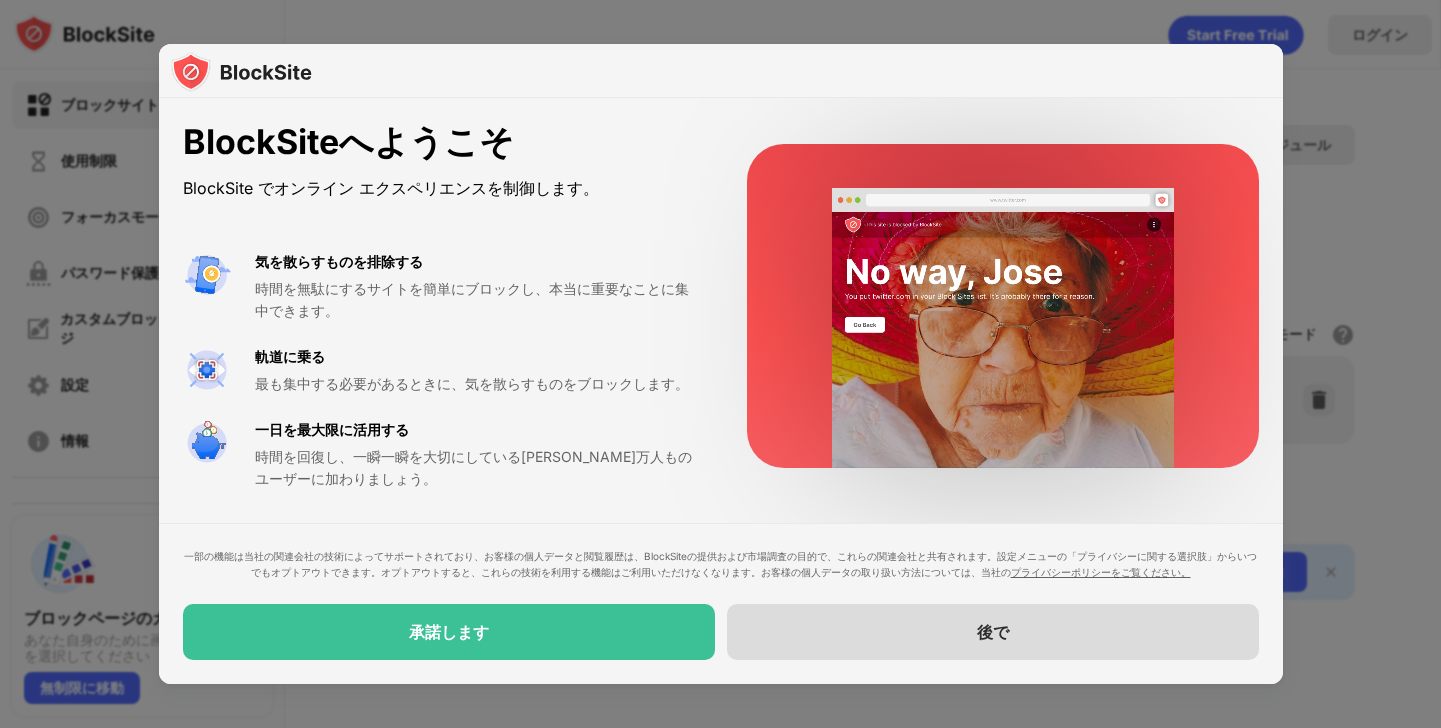 click on "後で" at bounding box center [993, 632] 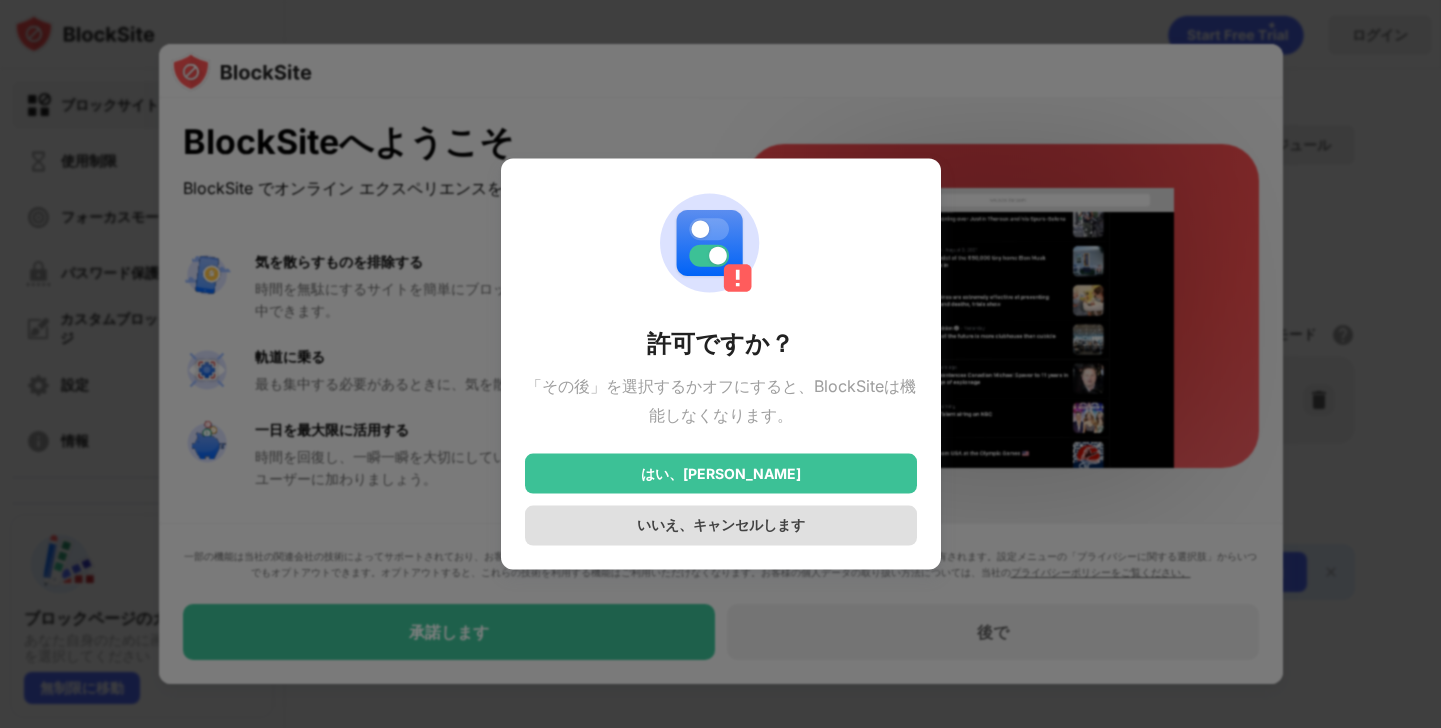 click on "いいえ、キャンセルします" at bounding box center (721, 524) 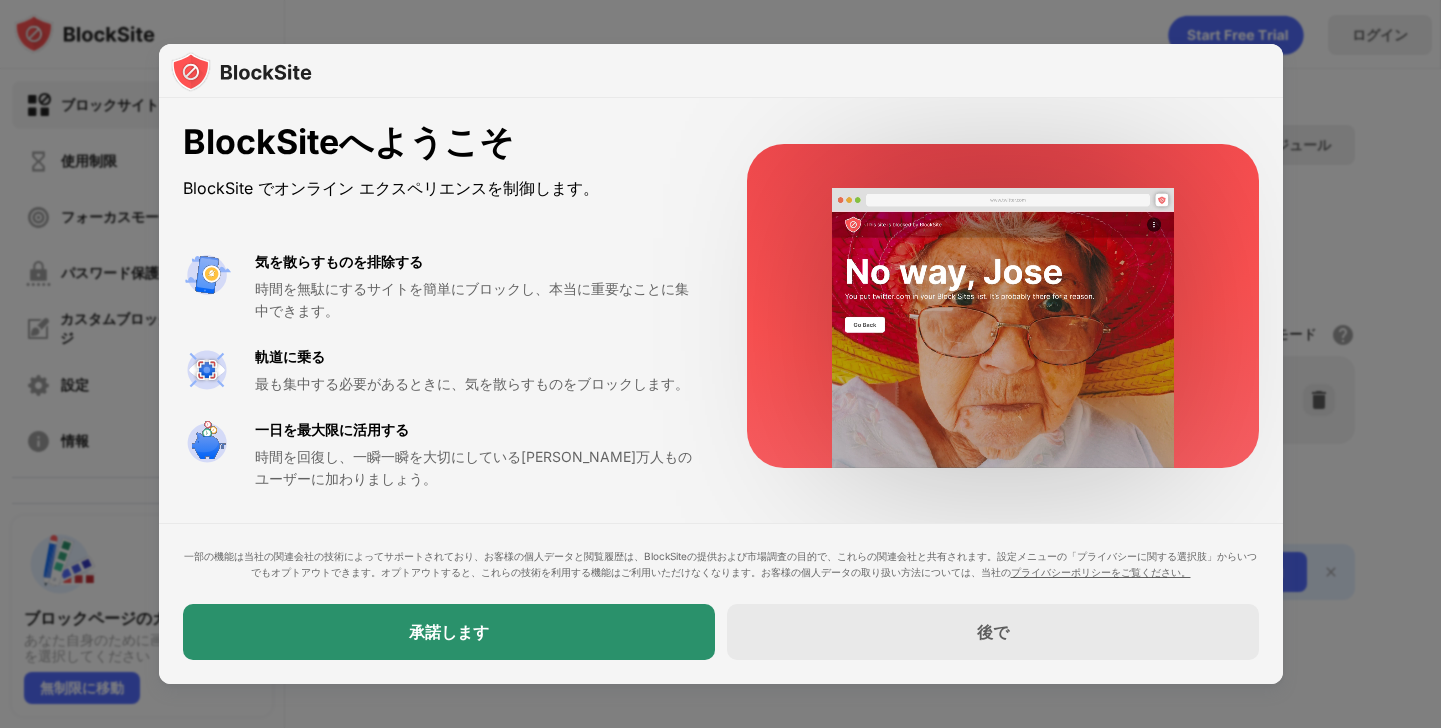 click on "承諾します" at bounding box center (449, 632) 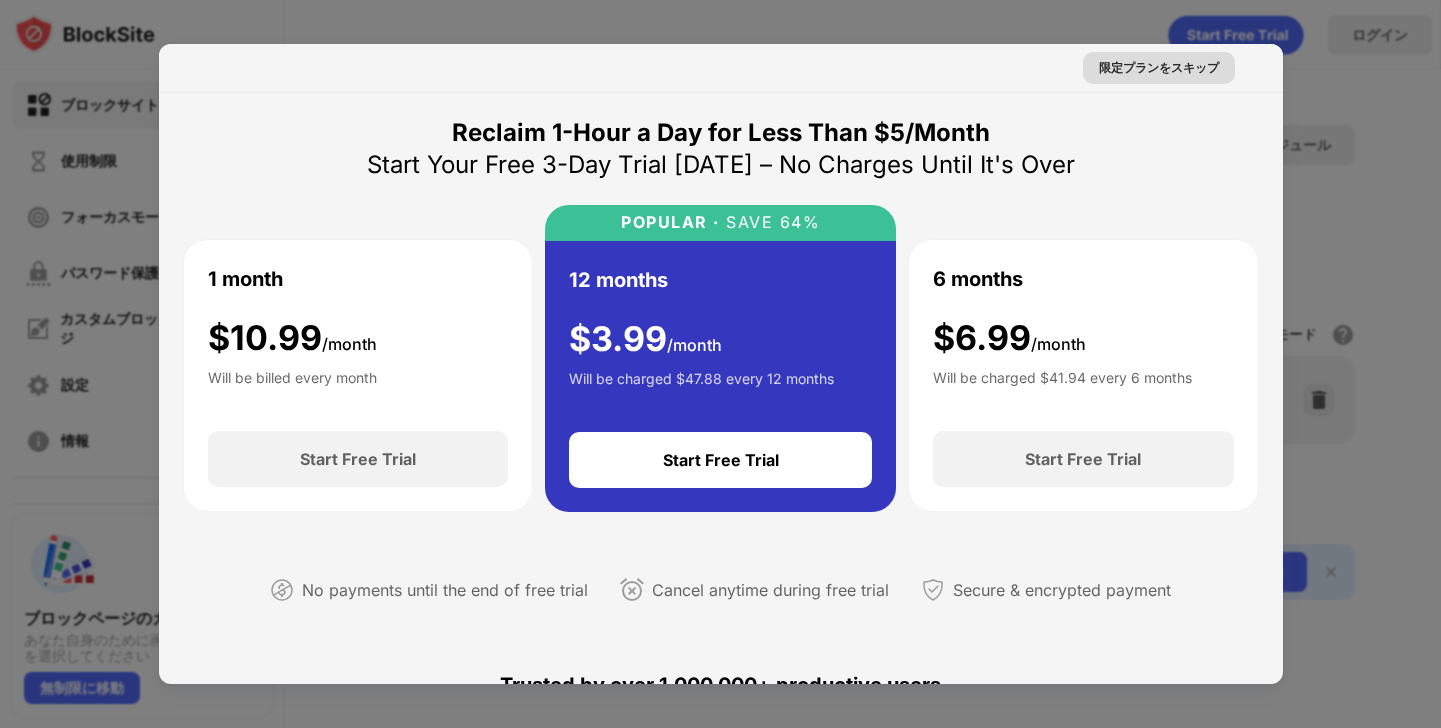 click on "限定プランをスキップ" at bounding box center (1159, 67) 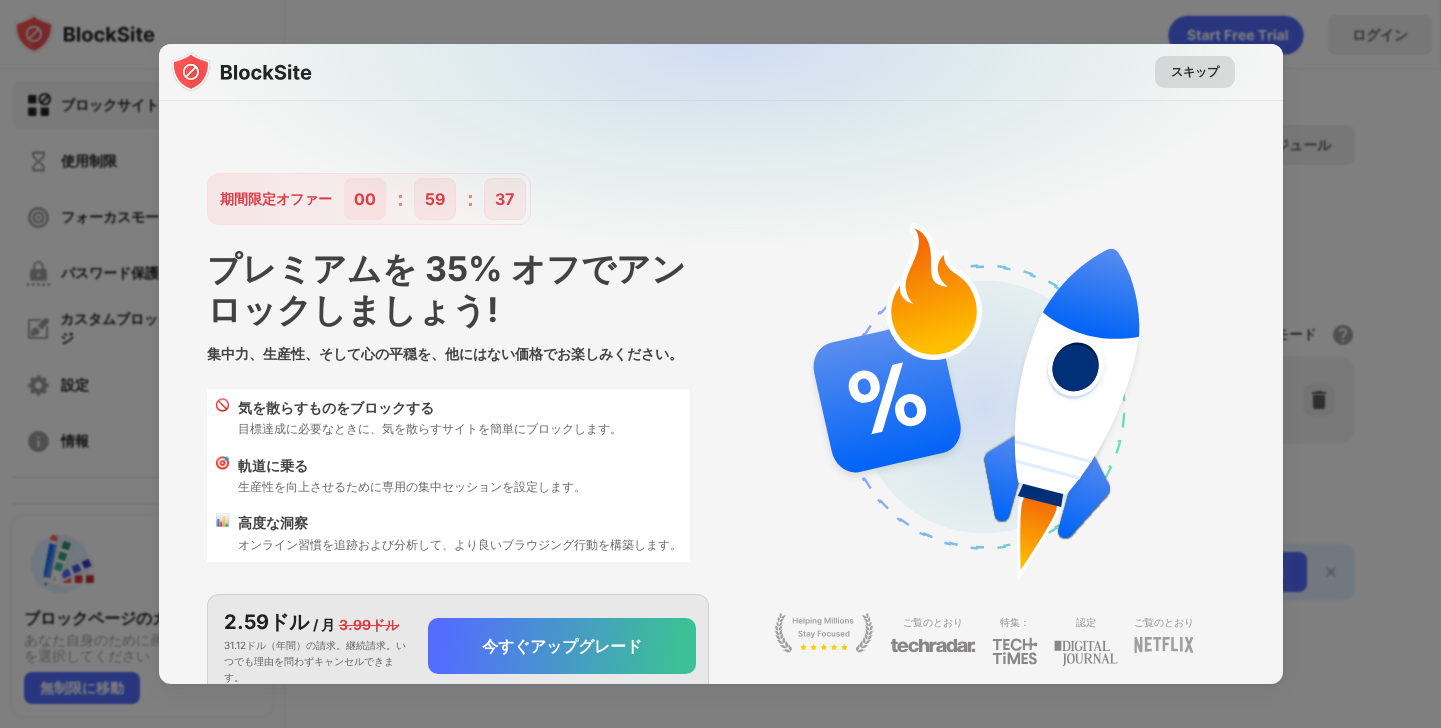 click on "スキップ" at bounding box center [1195, 71] 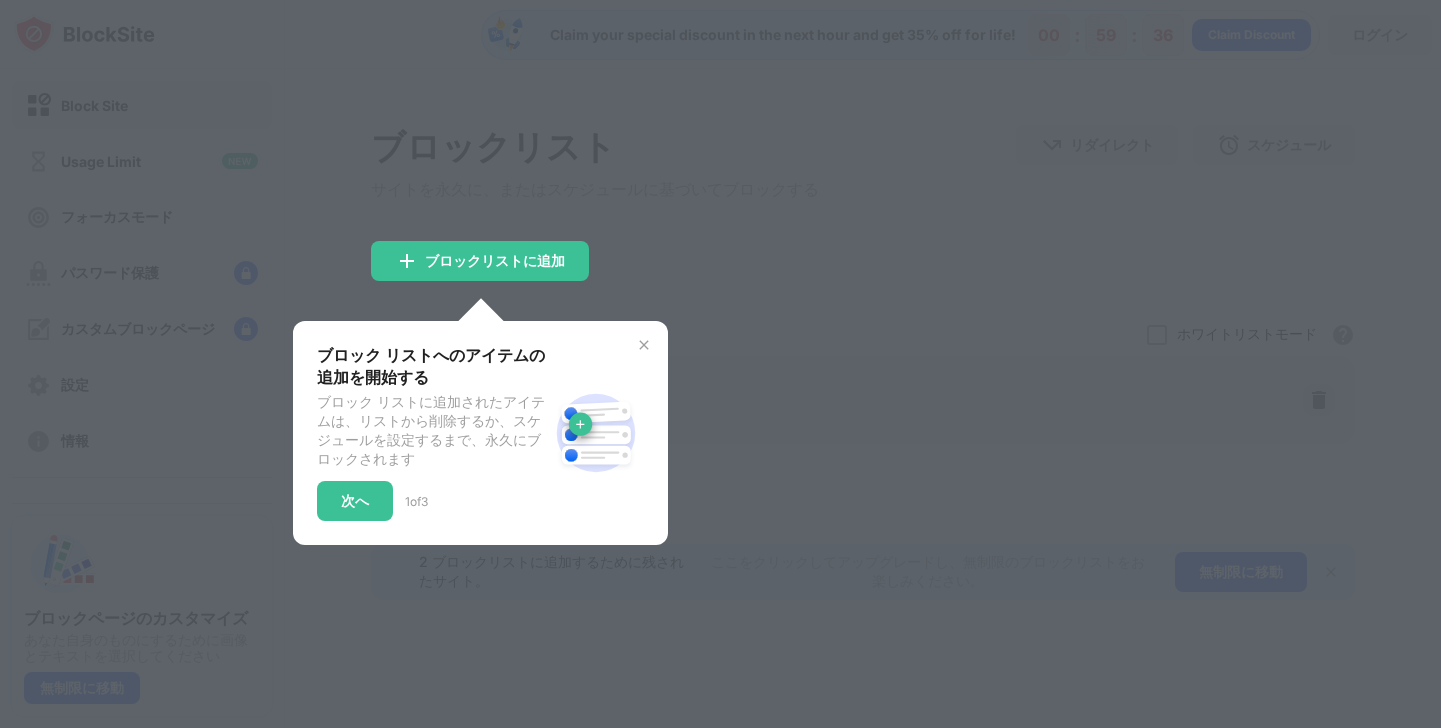 click at bounding box center [720, 364] 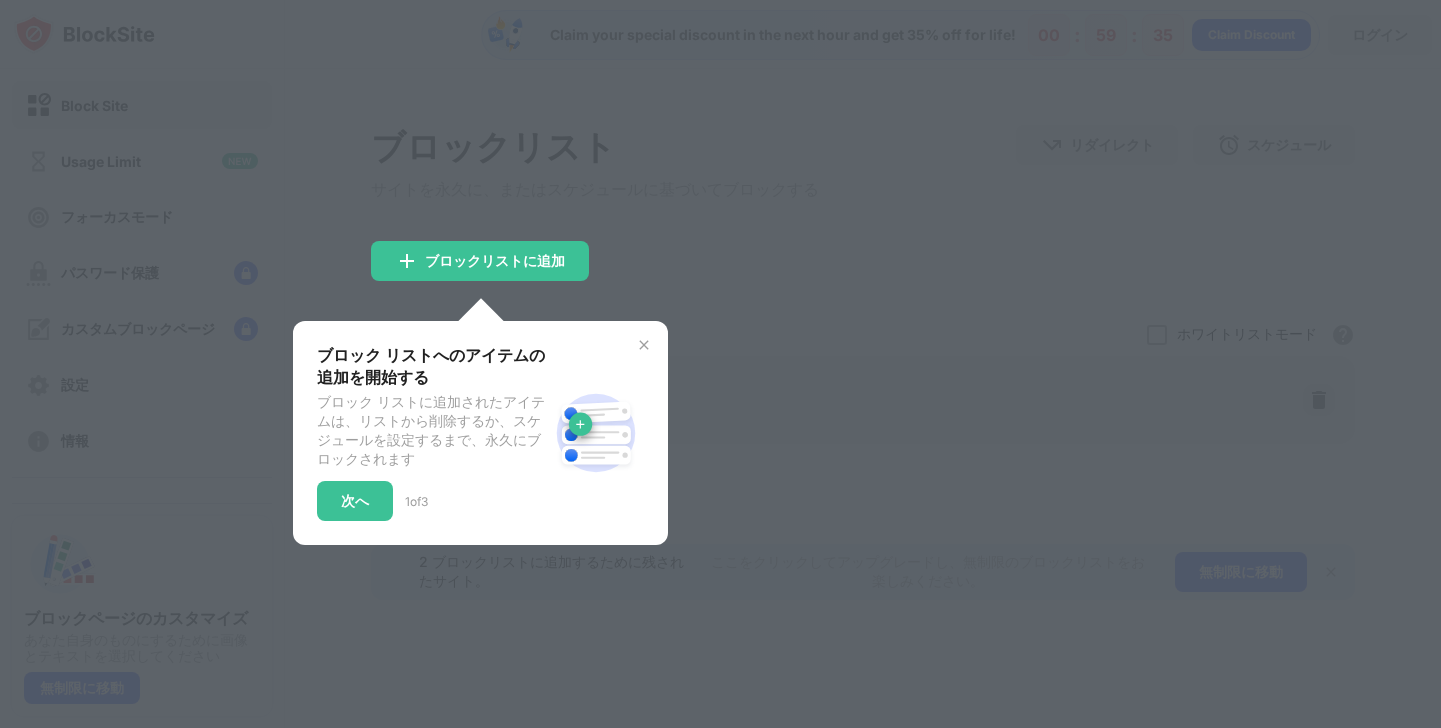 click on "ブロック リストへのアイテムの追加を開始する ブロック リストに追加されたアイテムは、リストから削除するか、スケジュールを設定するまで、永久にブロックされます 次へ 1  of  3" at bounding box center [480, 433] 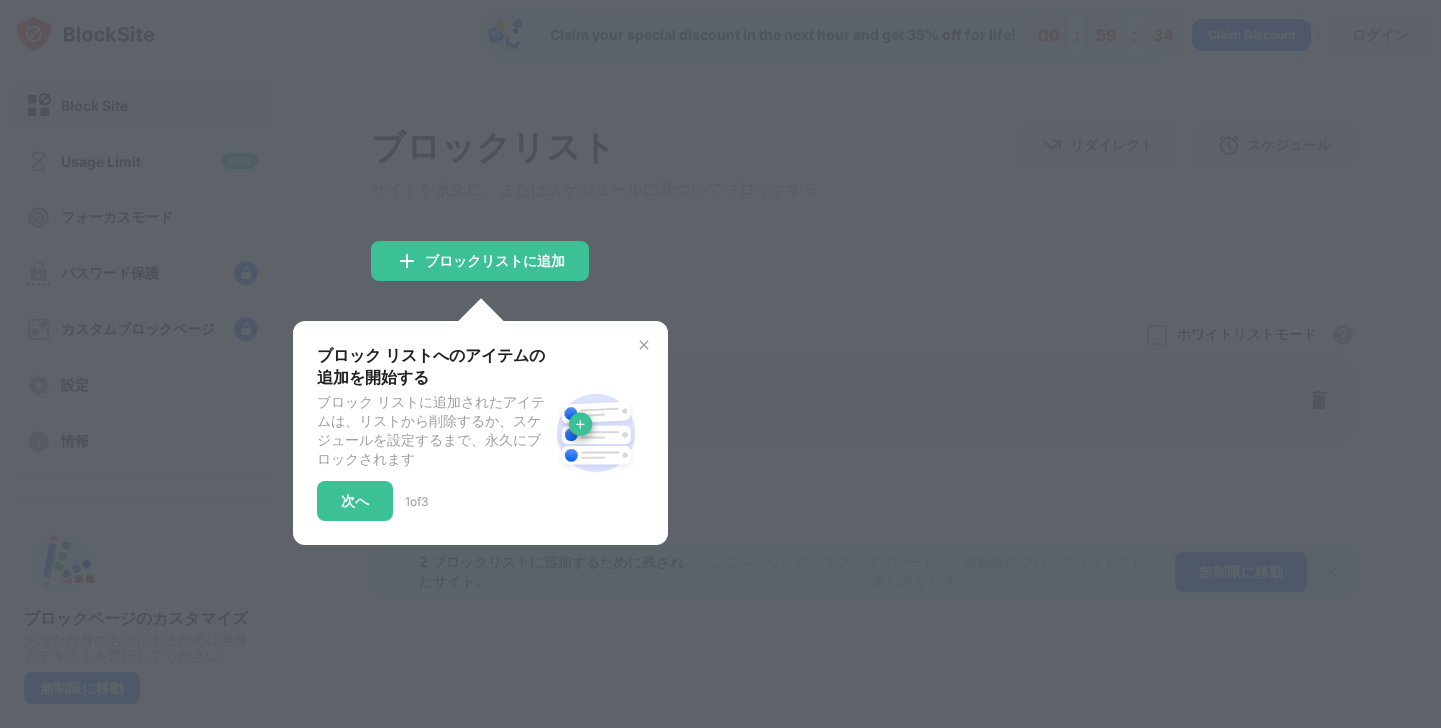 click at bounding box center [644, 345] 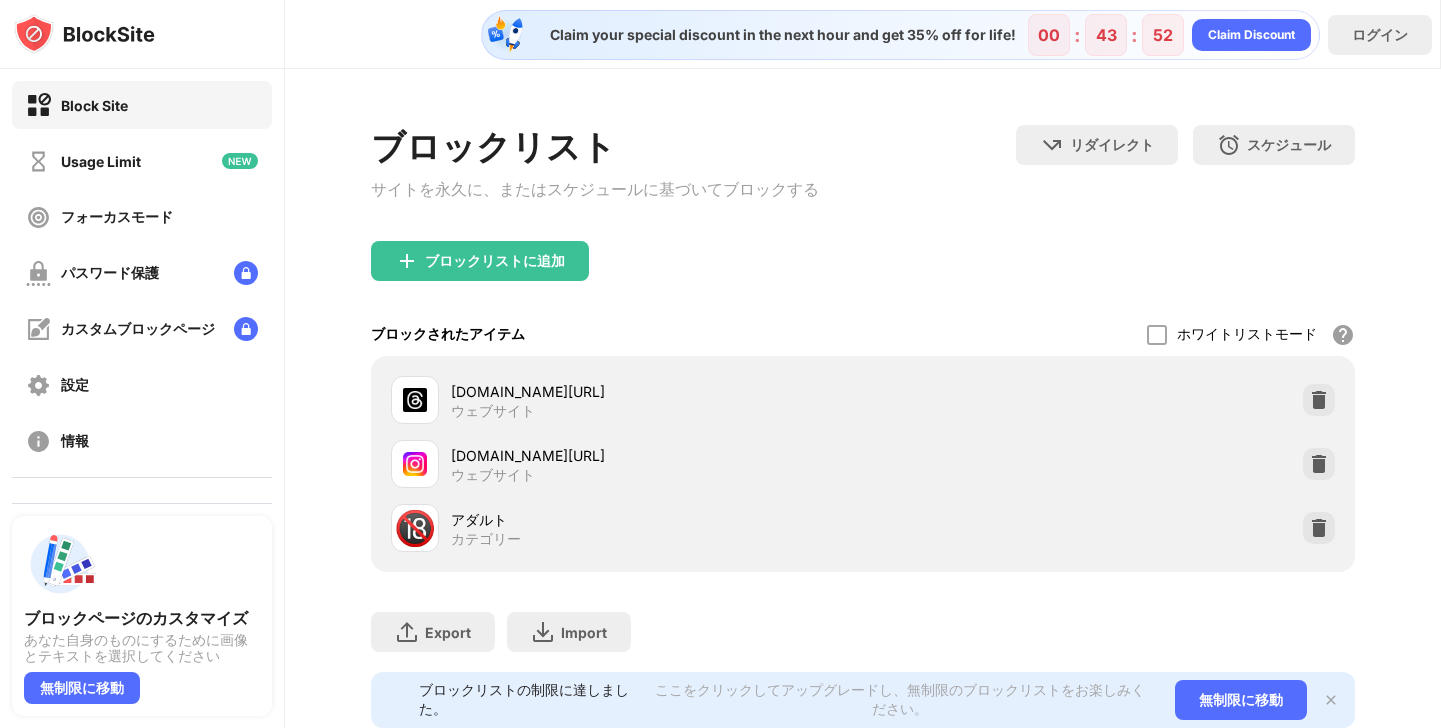 click on "ホワイトリストモード ホワイトリスト以外のすべての Web サイトをブロックします。ホワイトリスト モードは URL でのみ機能し、カテゴリやキーワードは含まれません。" at bounding box center [1251, 334] 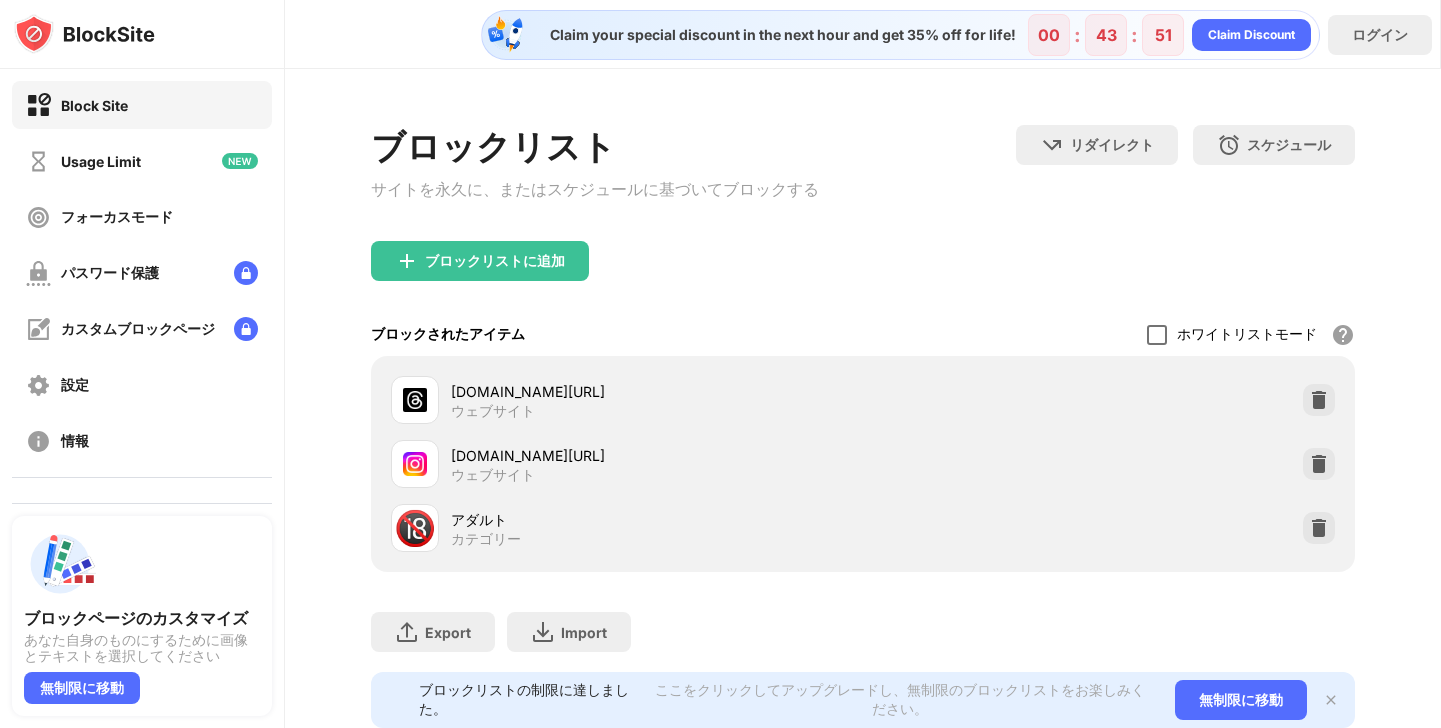 click at bounding box center (1157, 335) 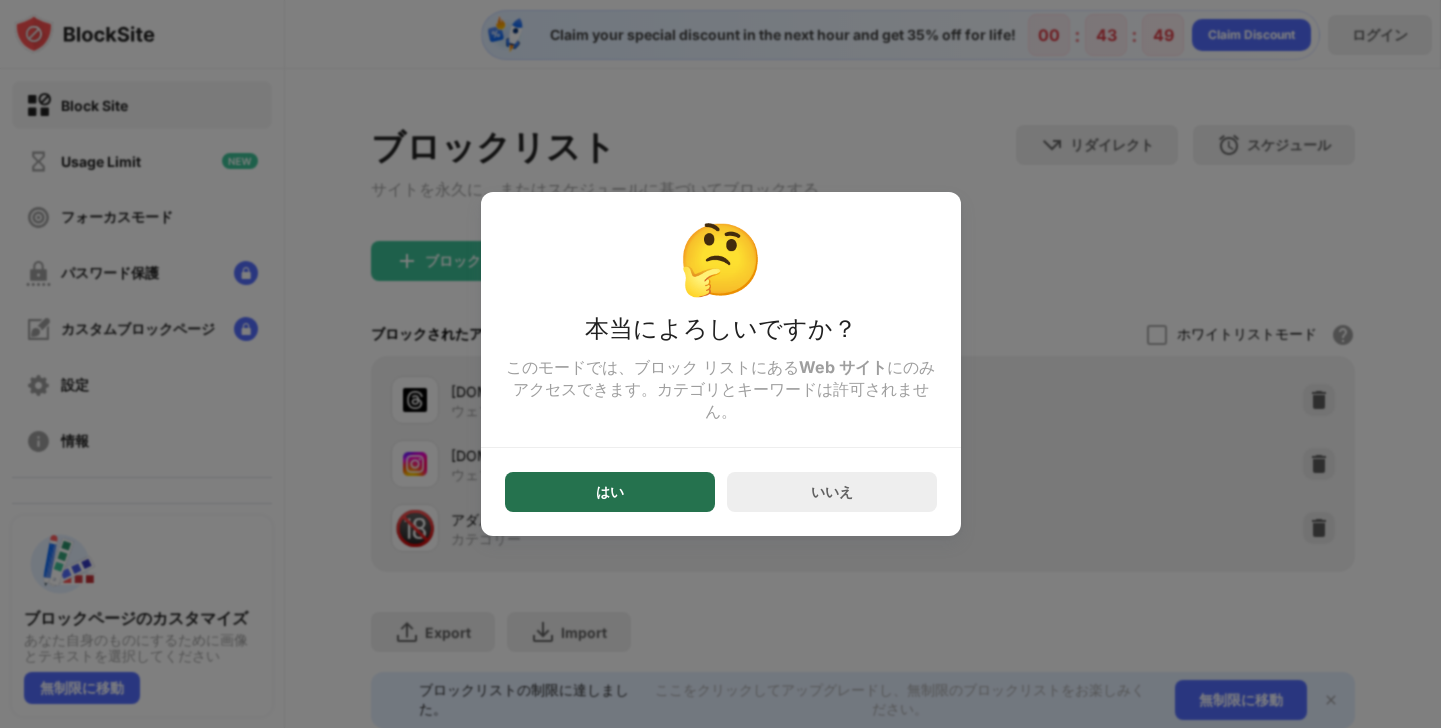 click on "はい" at bounding box center (610, 492) 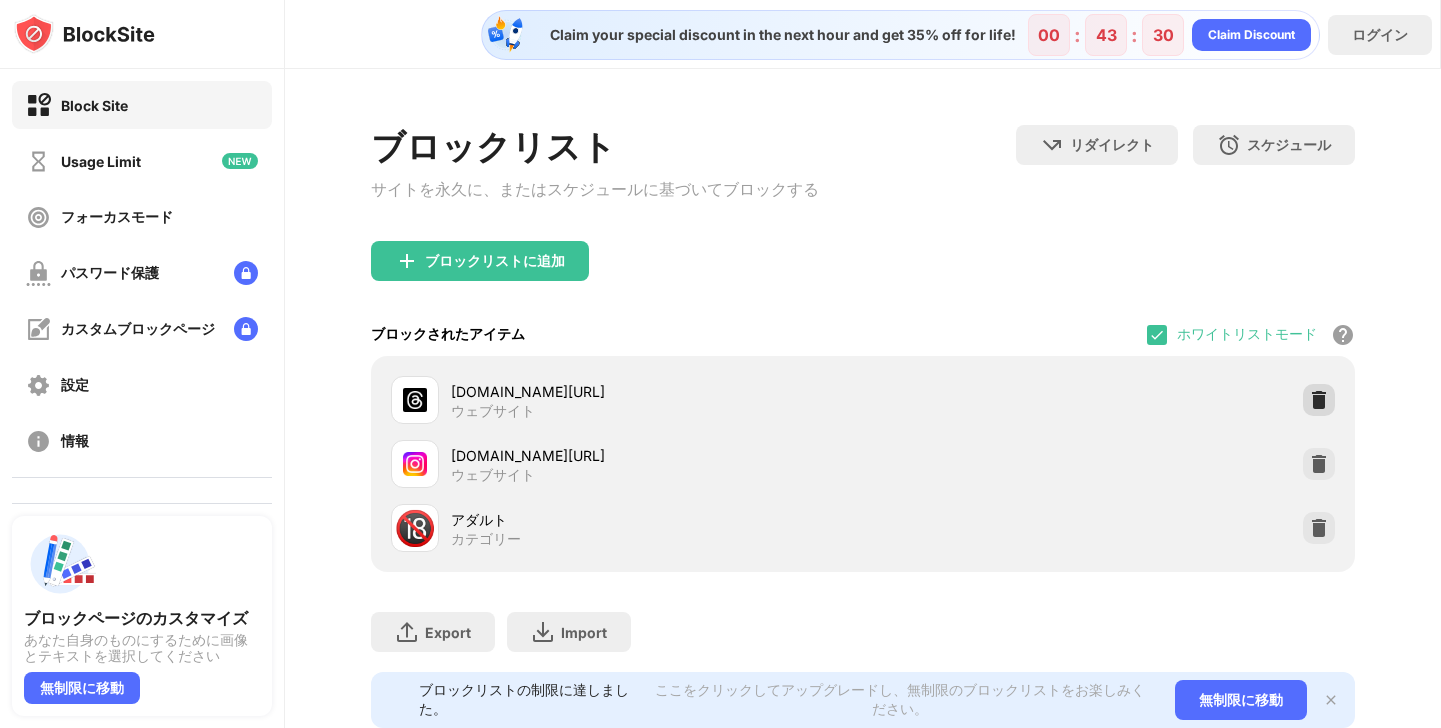 click at bounding box center [1319, 400] 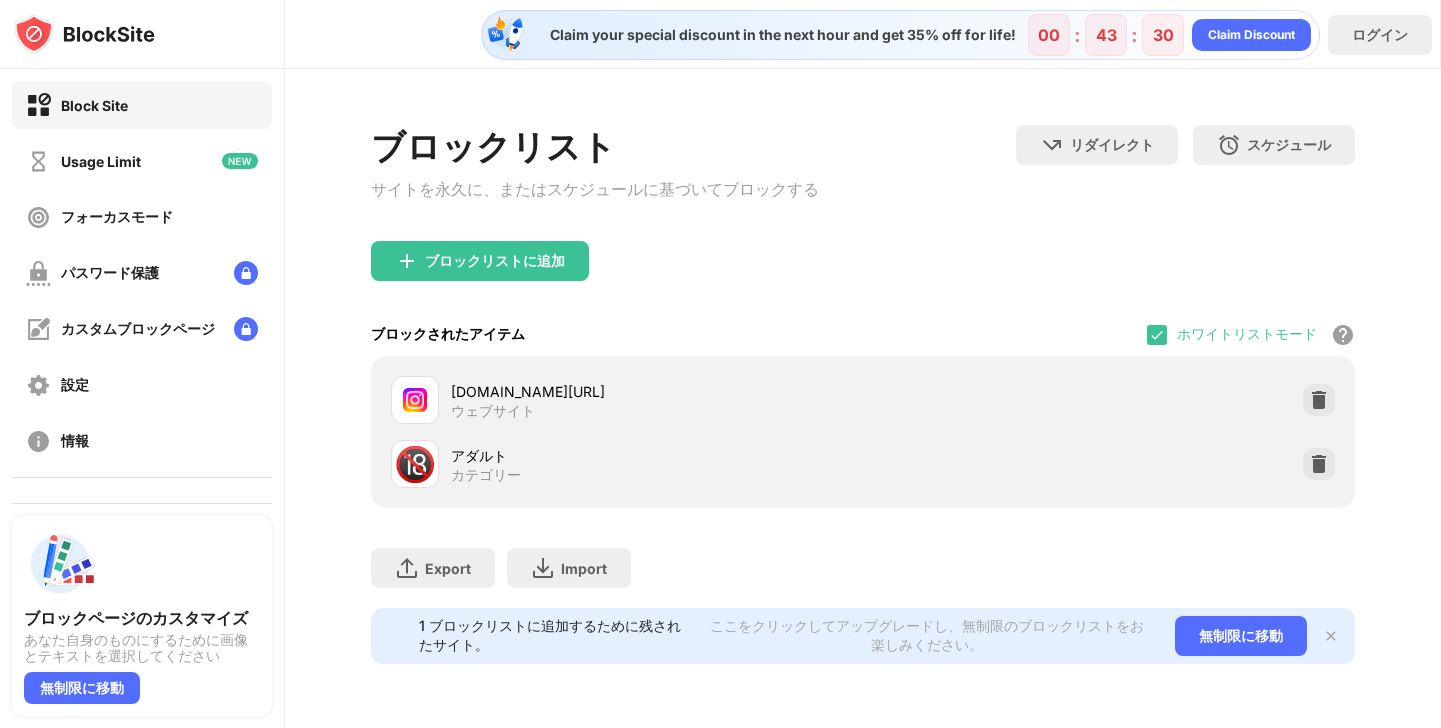 click at bounding box center [1319, 400] 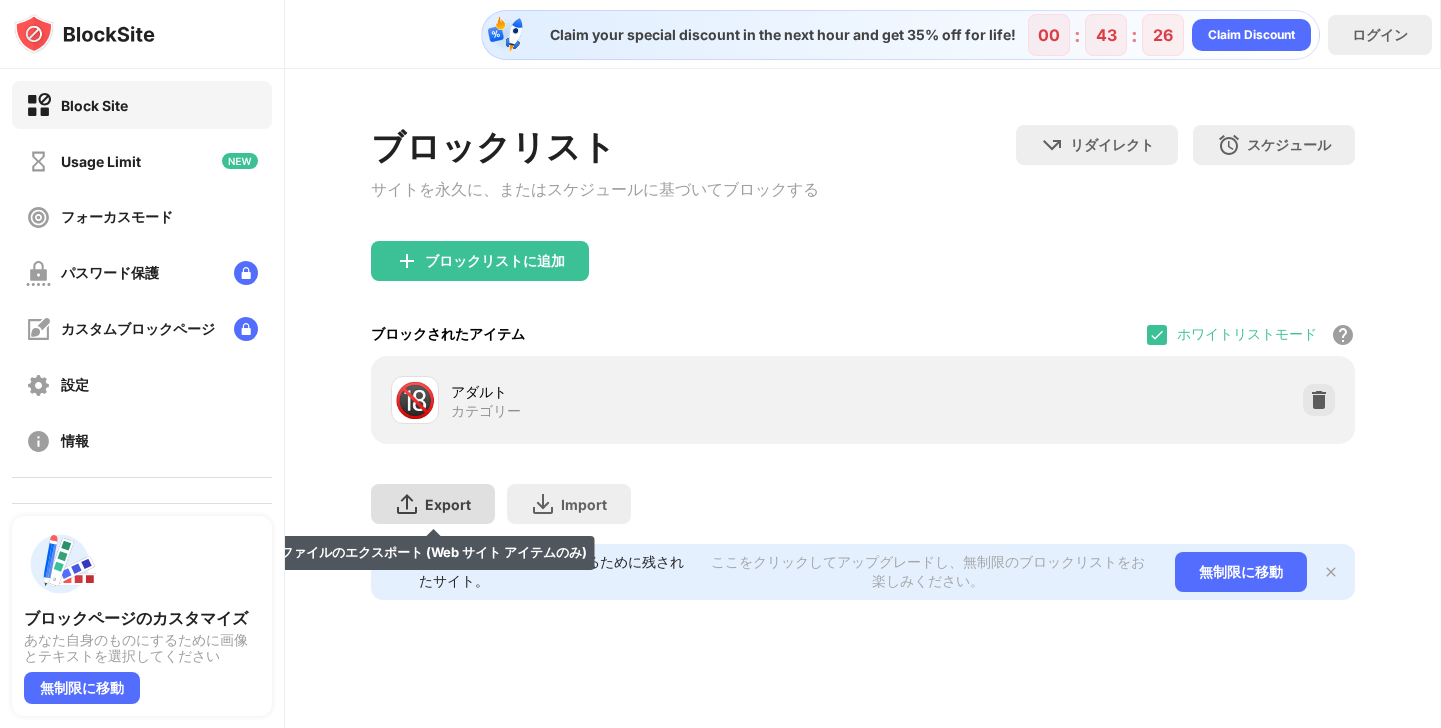 click on "Export" at bounding box center [448, 504] 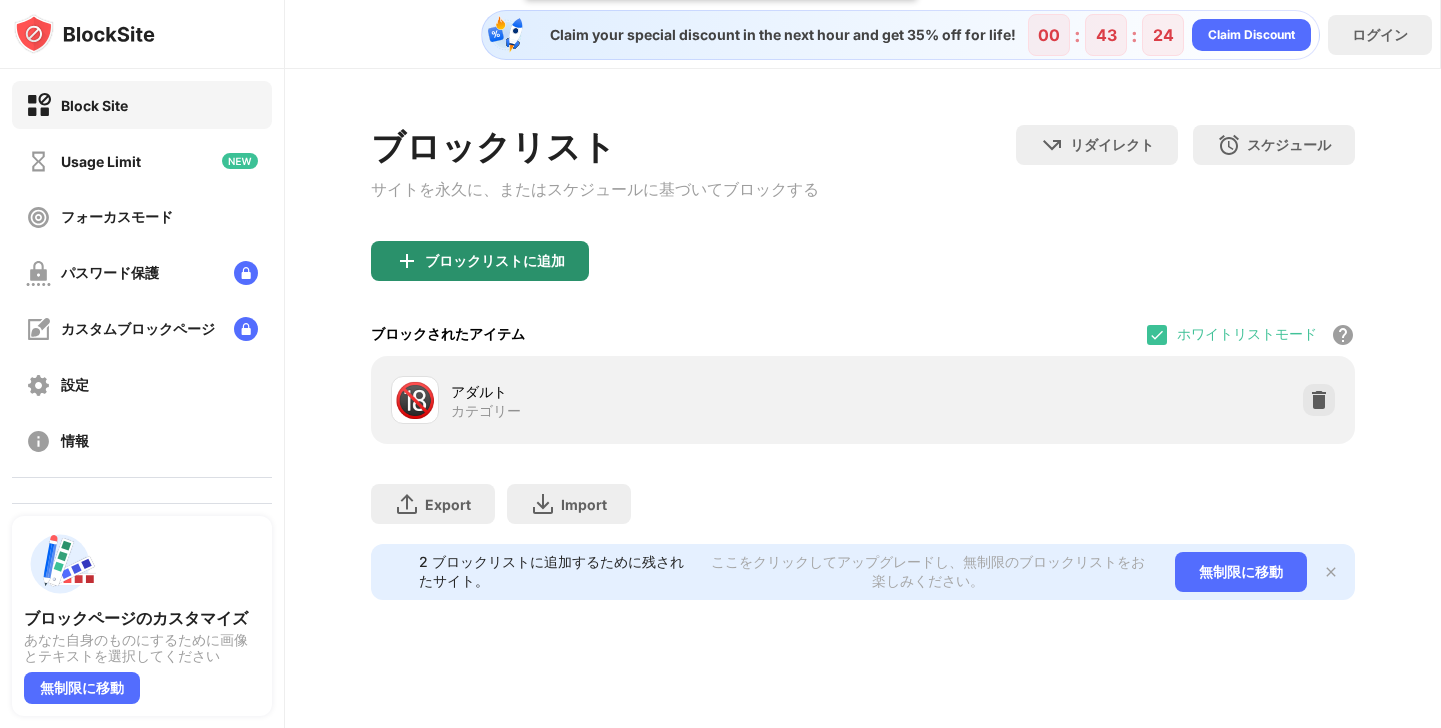 click on "ブロックリストに追加" at bounding box center (495, 261) 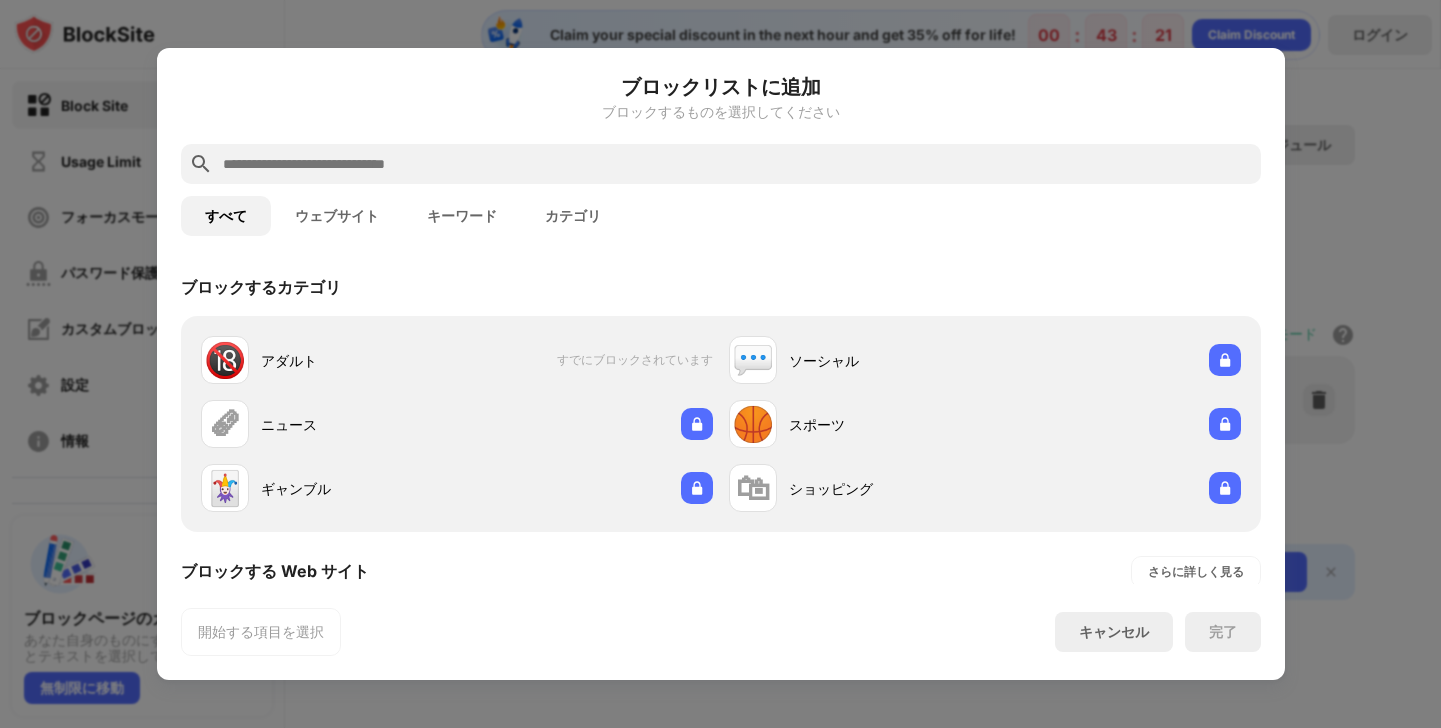 click at bounding box center [720, 364] 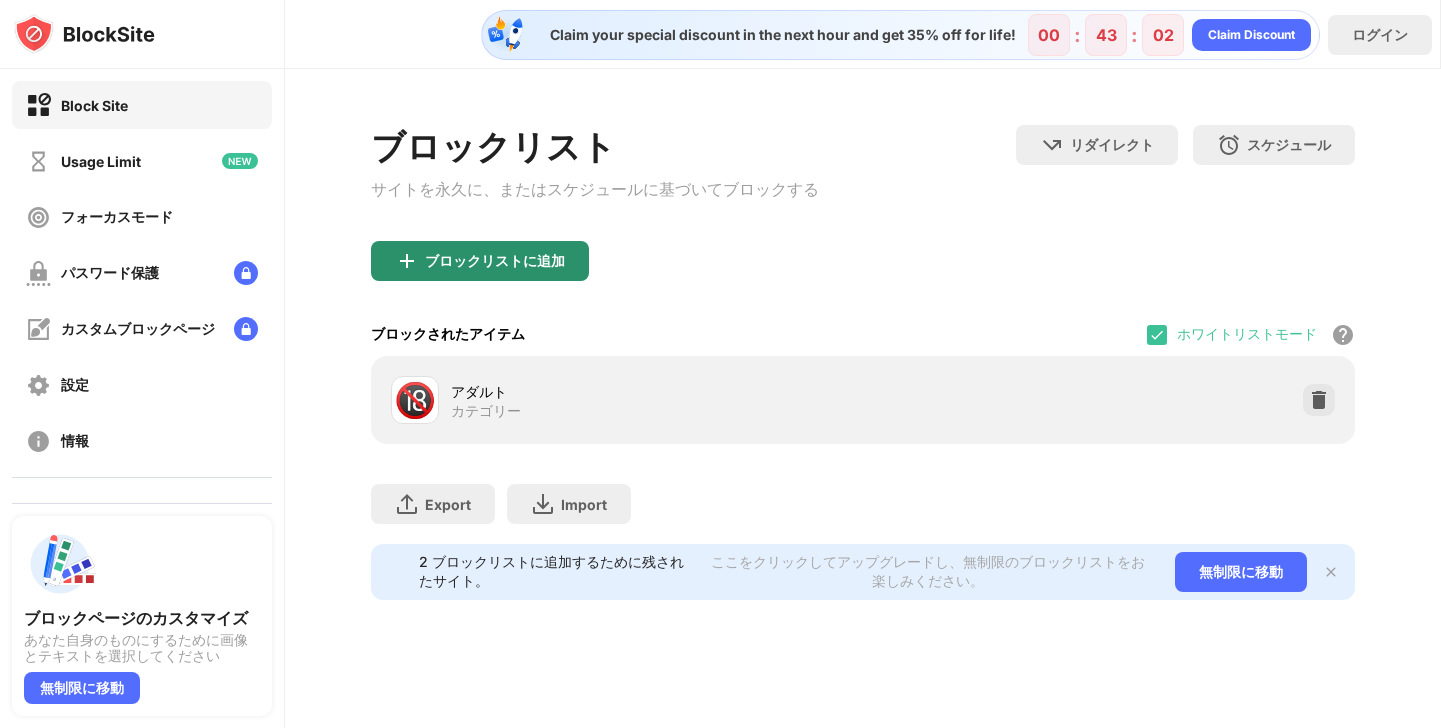 click on "ブロックリストに追加" at bounding box center [480, 261] 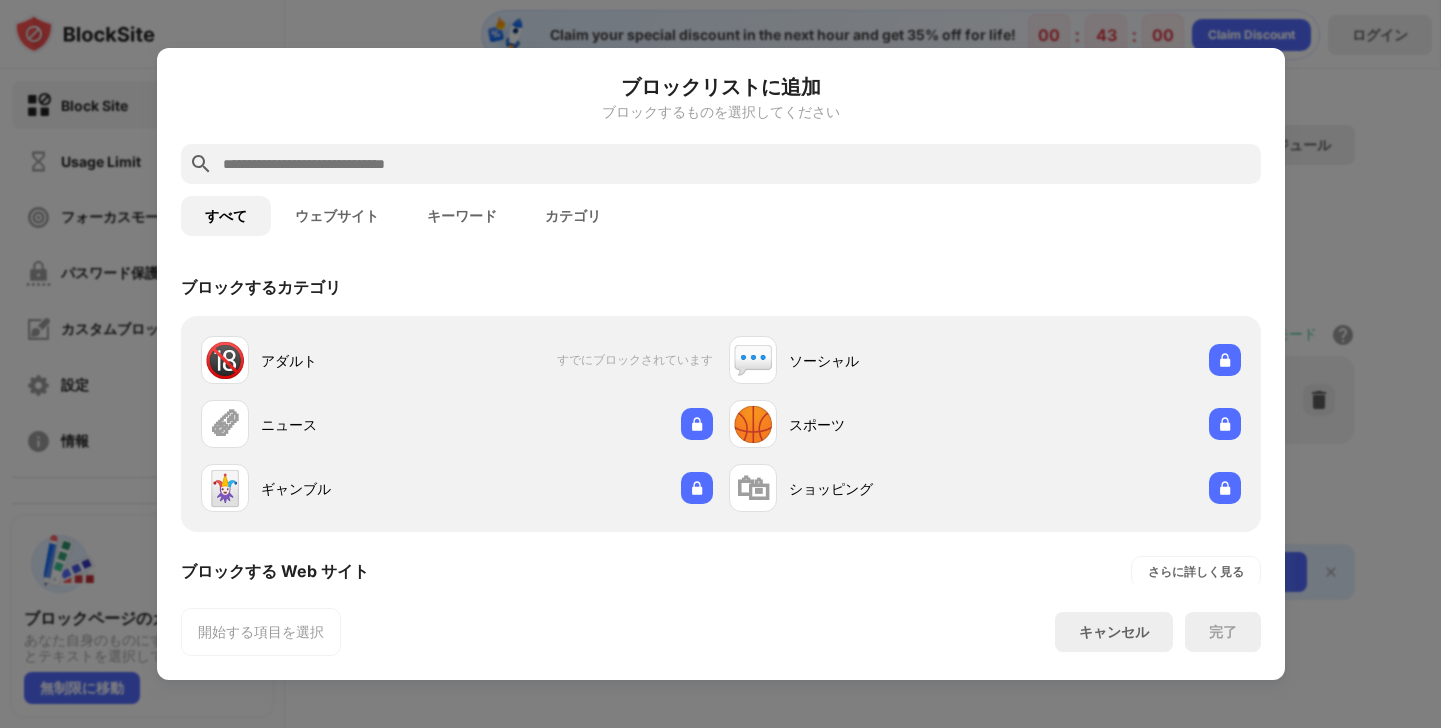 click at bounding box center (720, 364) 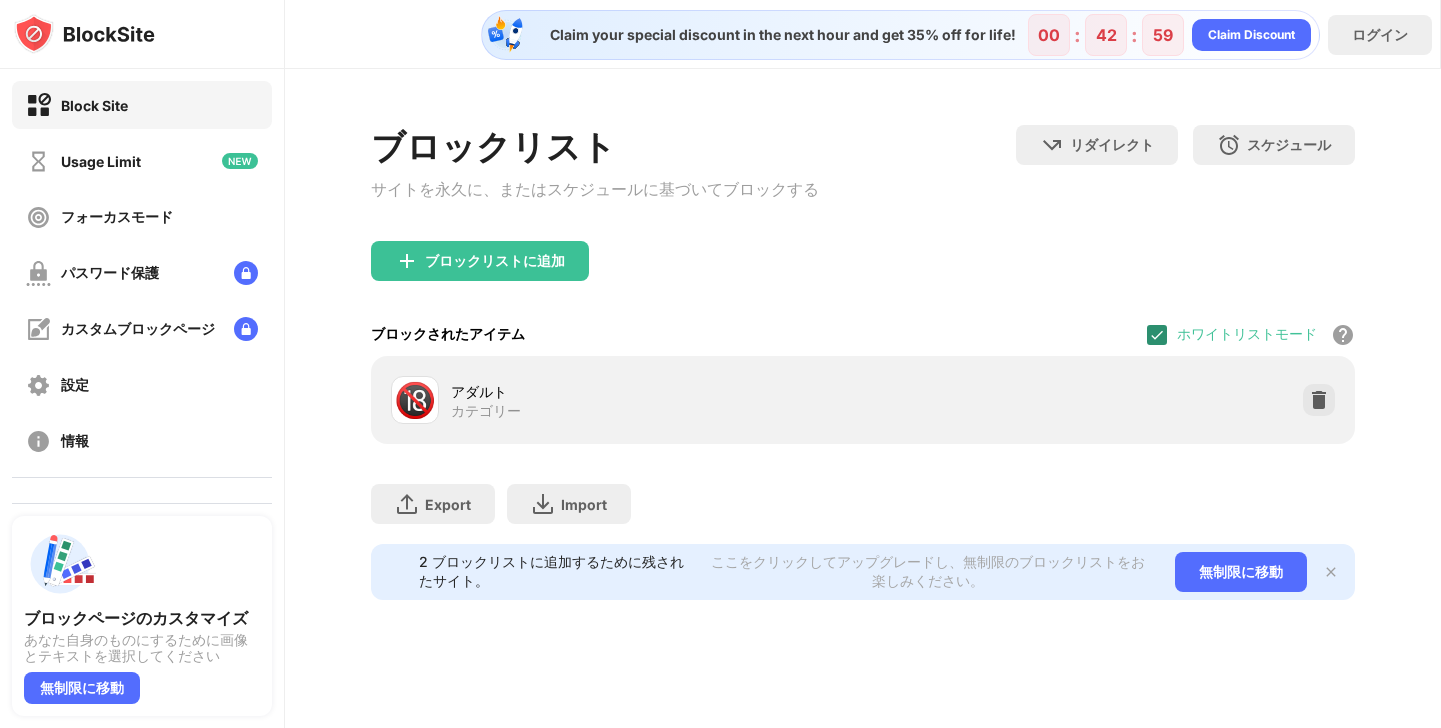 click at bounding box center (1157, 335) 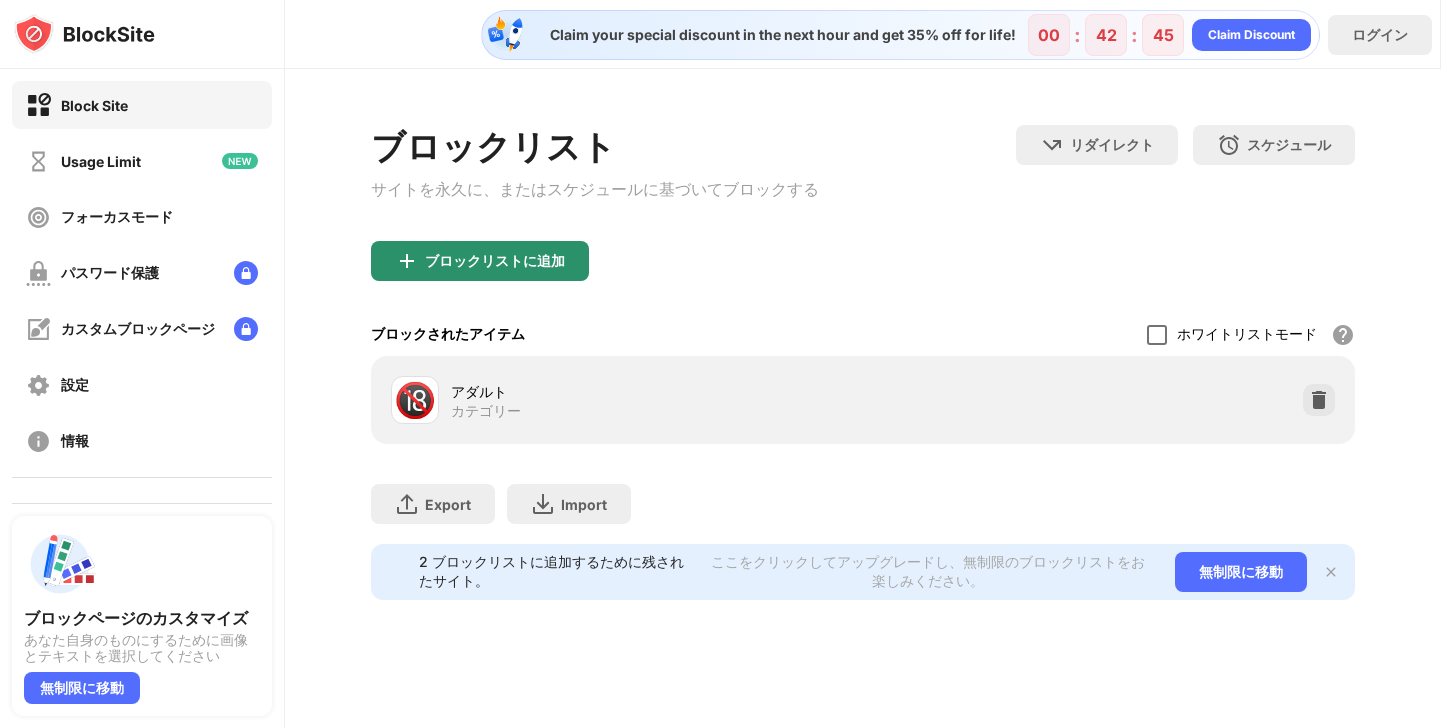 click on "ブロックリストに追加" at bounding box center [480, 261] 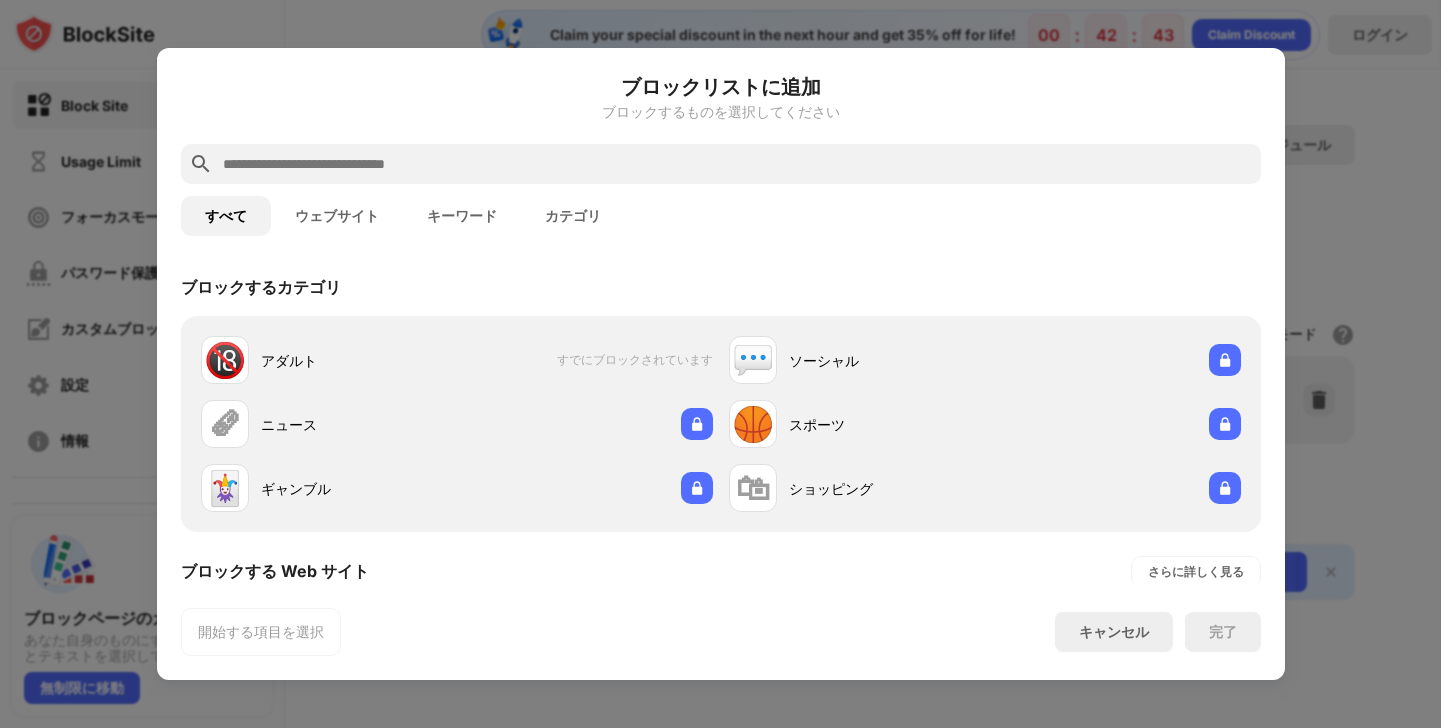 click at bounding box center [737, 164] 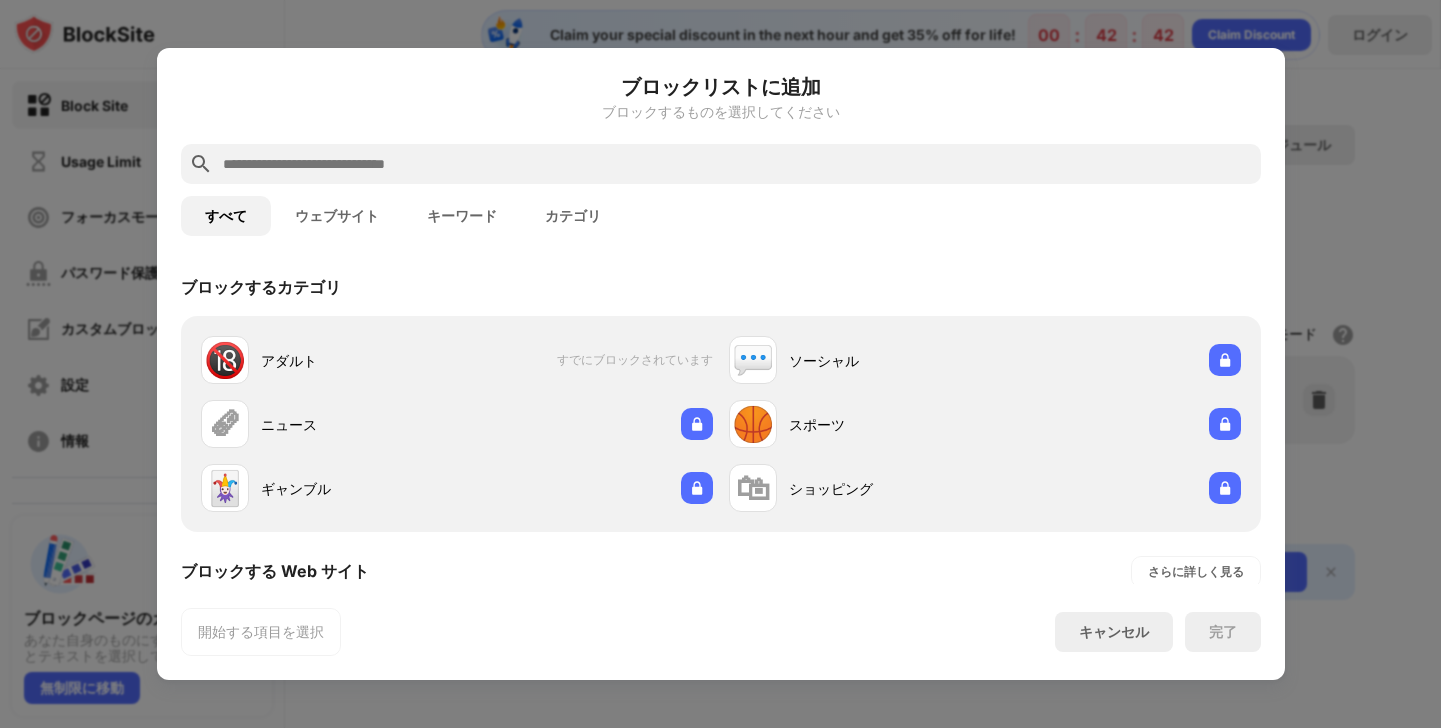 paste on "**********" 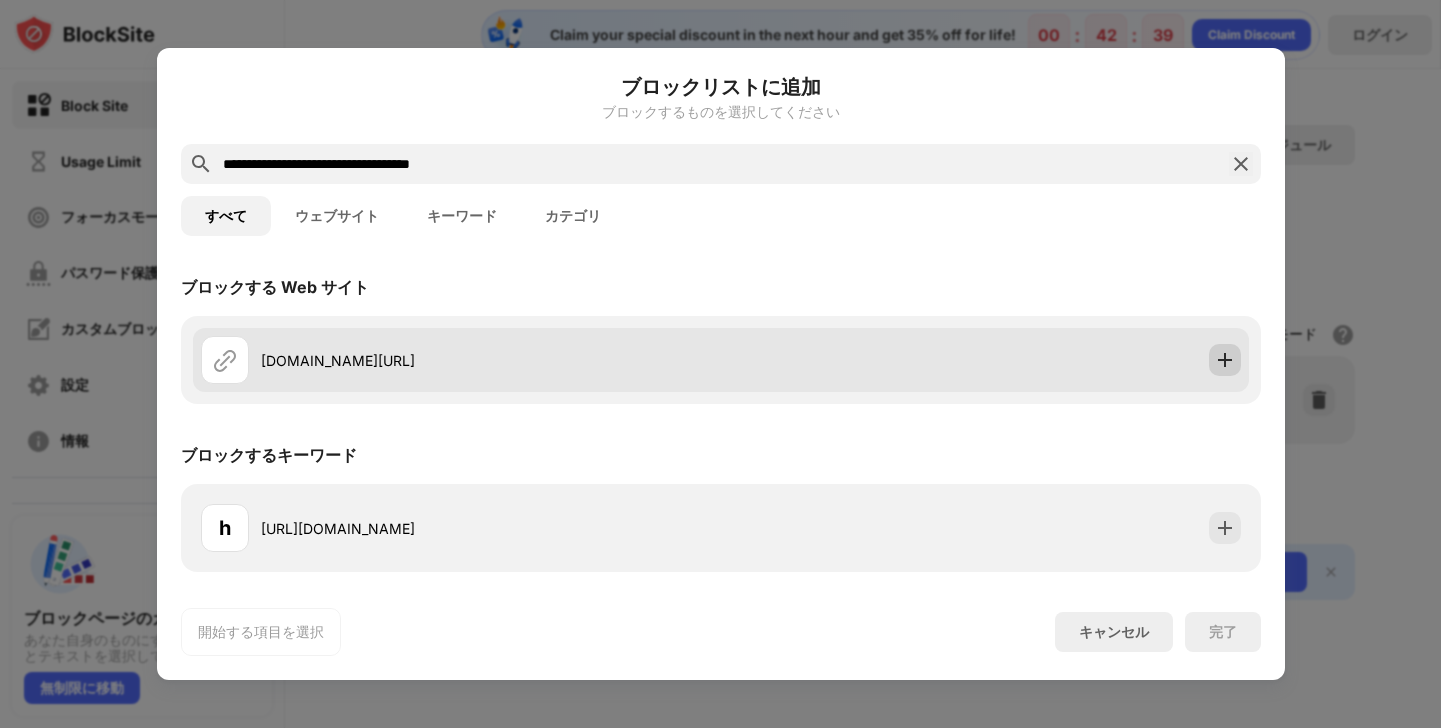 type on "**********" 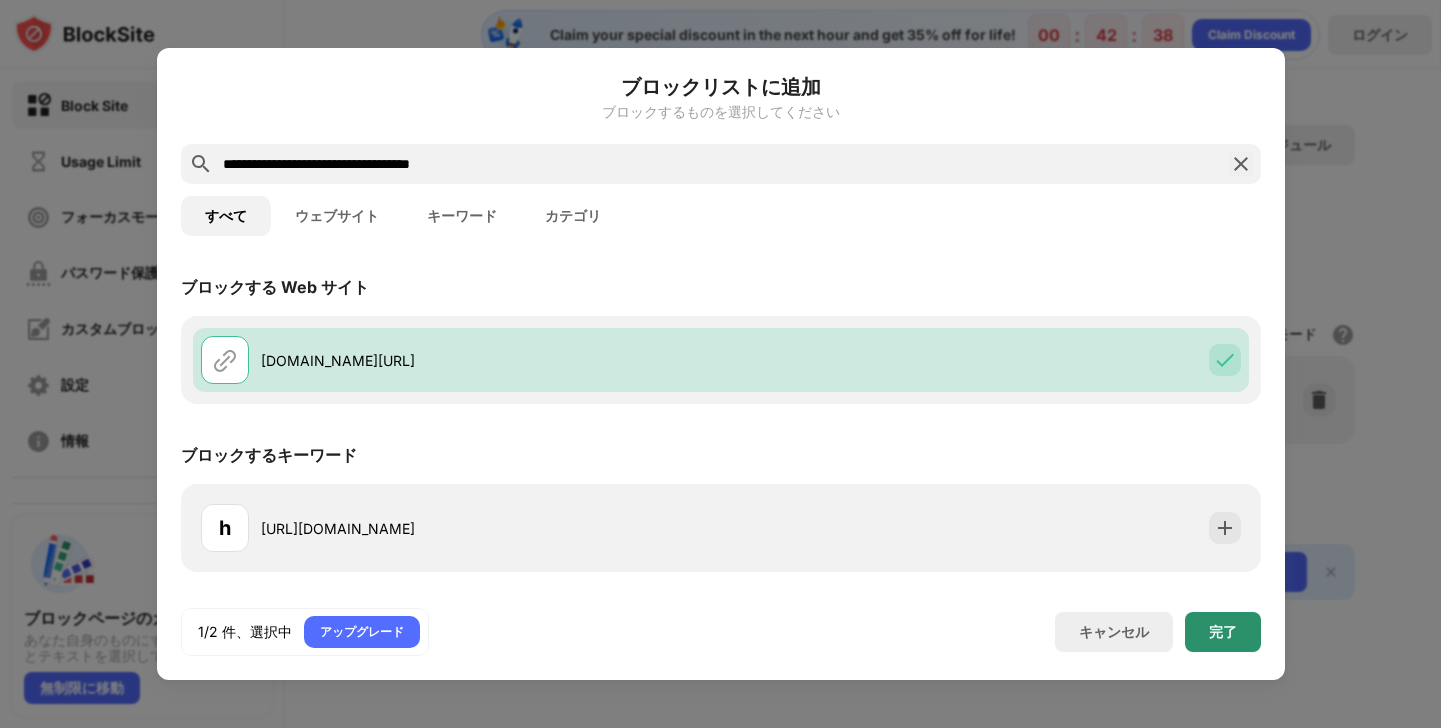 click on "完了" at bounding box center (1223, 632) 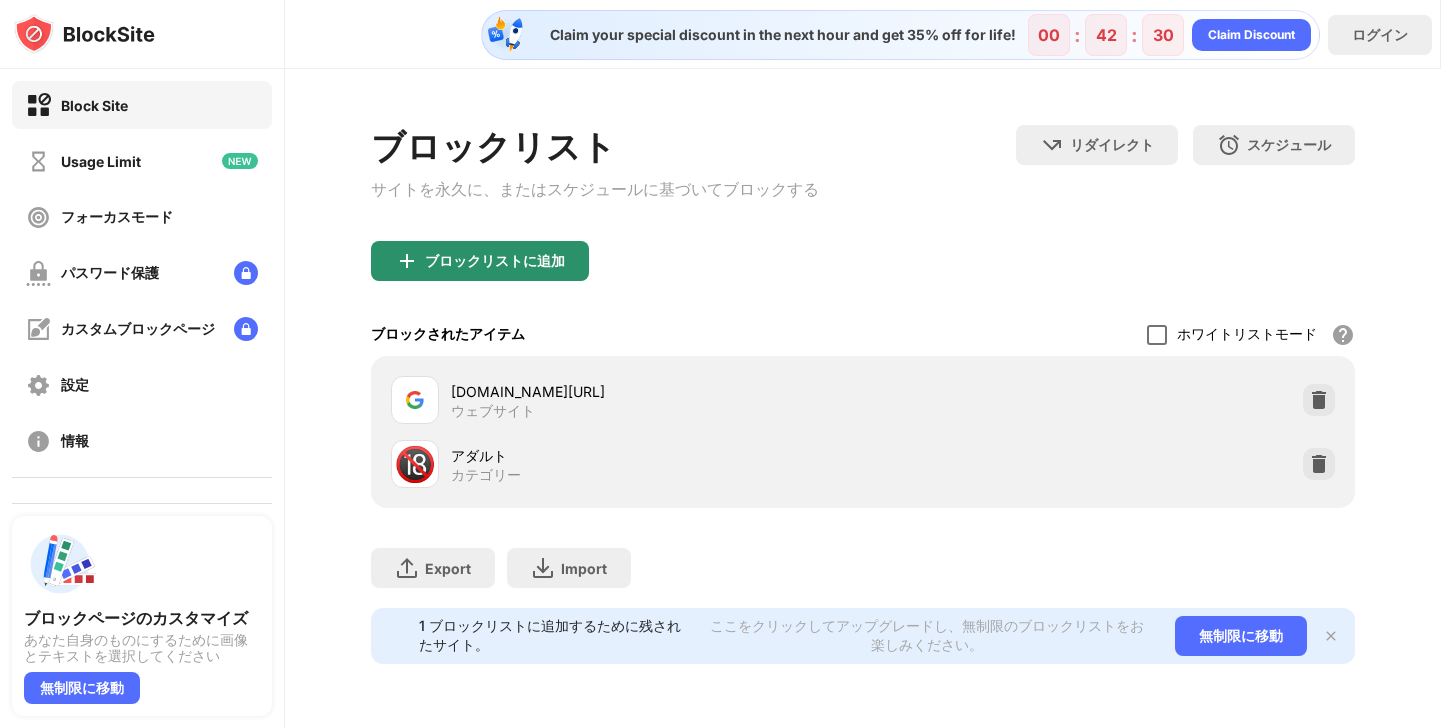 click on "ブロックリストに追加" at bounding box center (480, 261) 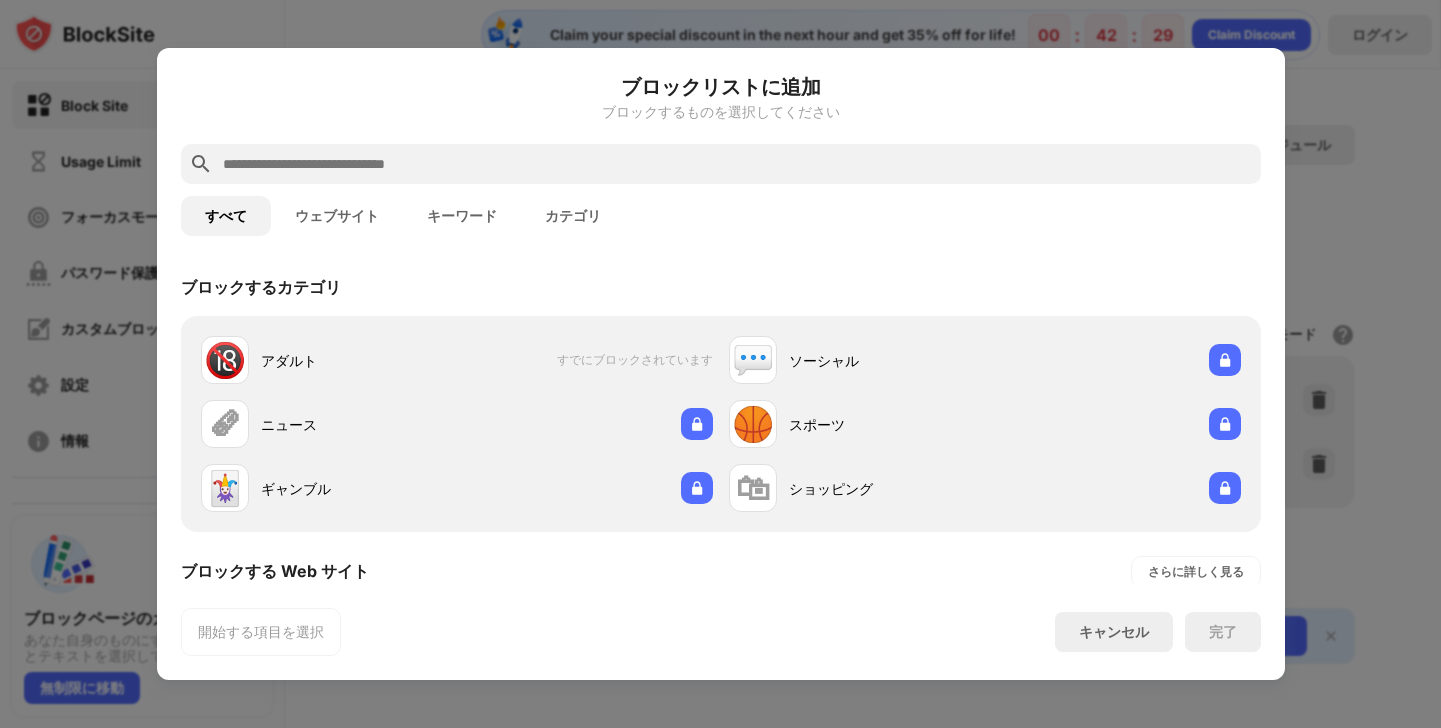 click at bounding box center (737, 164) 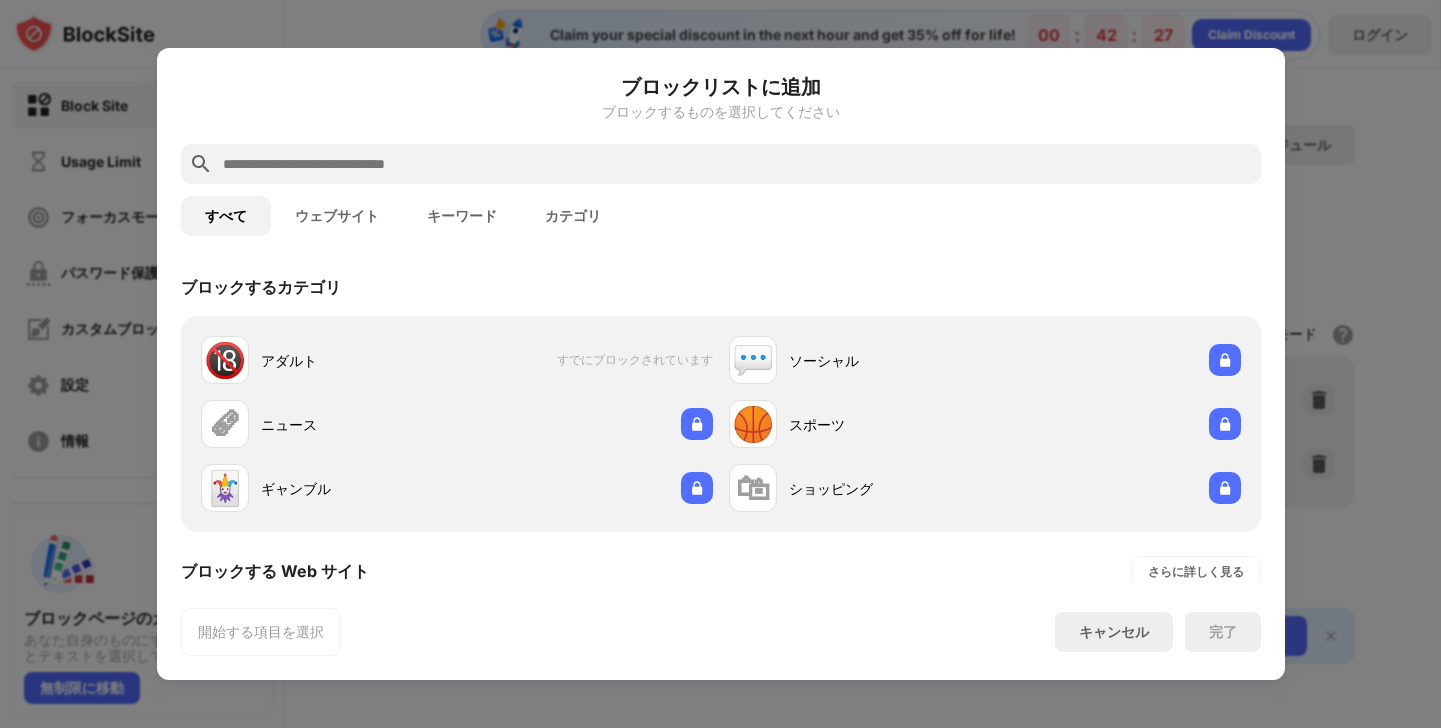paste on "**********" 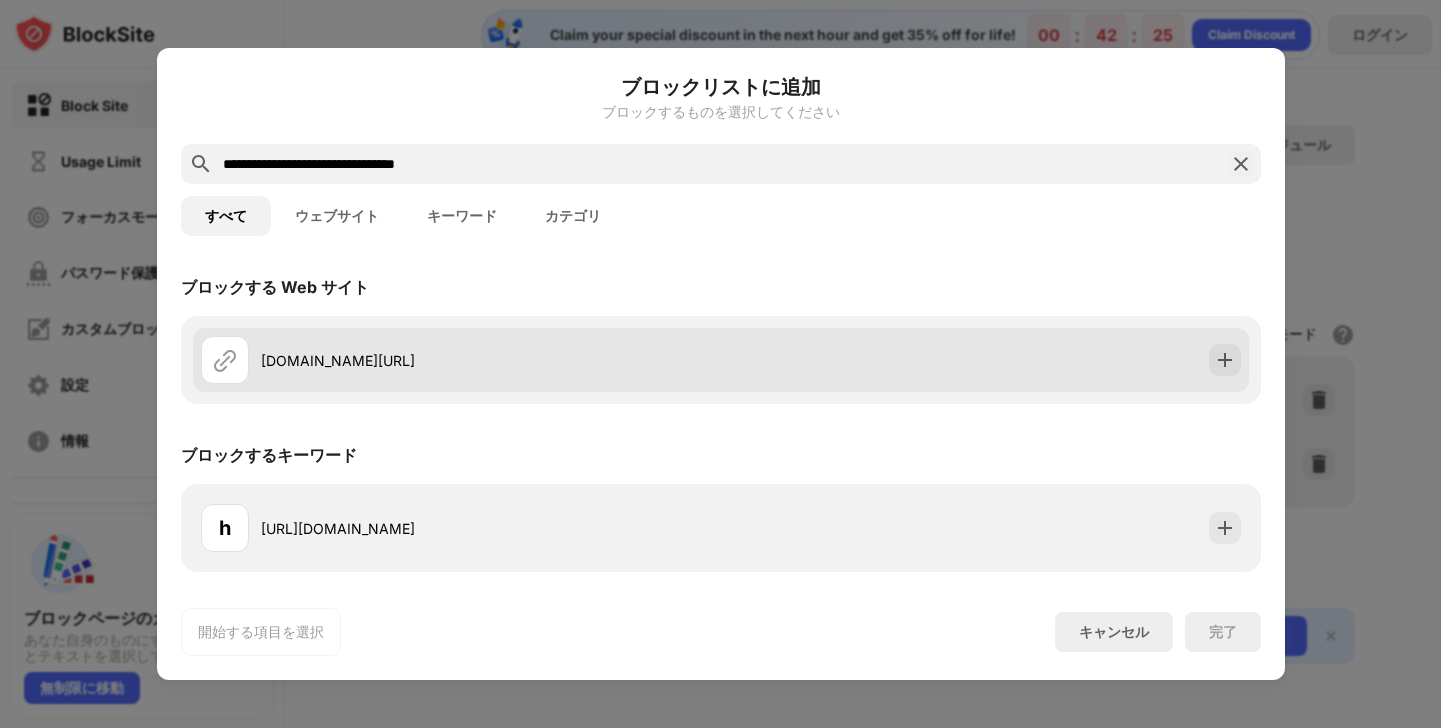 type on "**********" 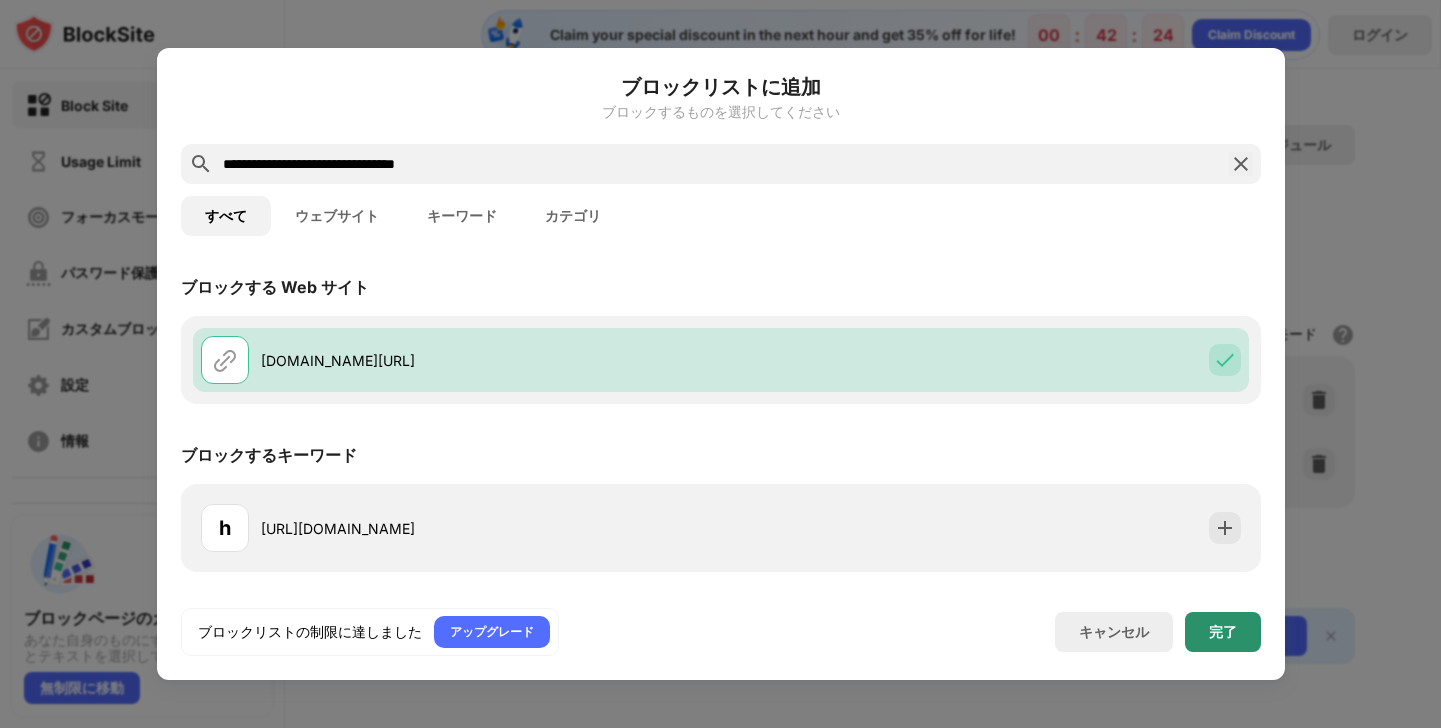 click on "完了" at bounding box center [1223, 632] 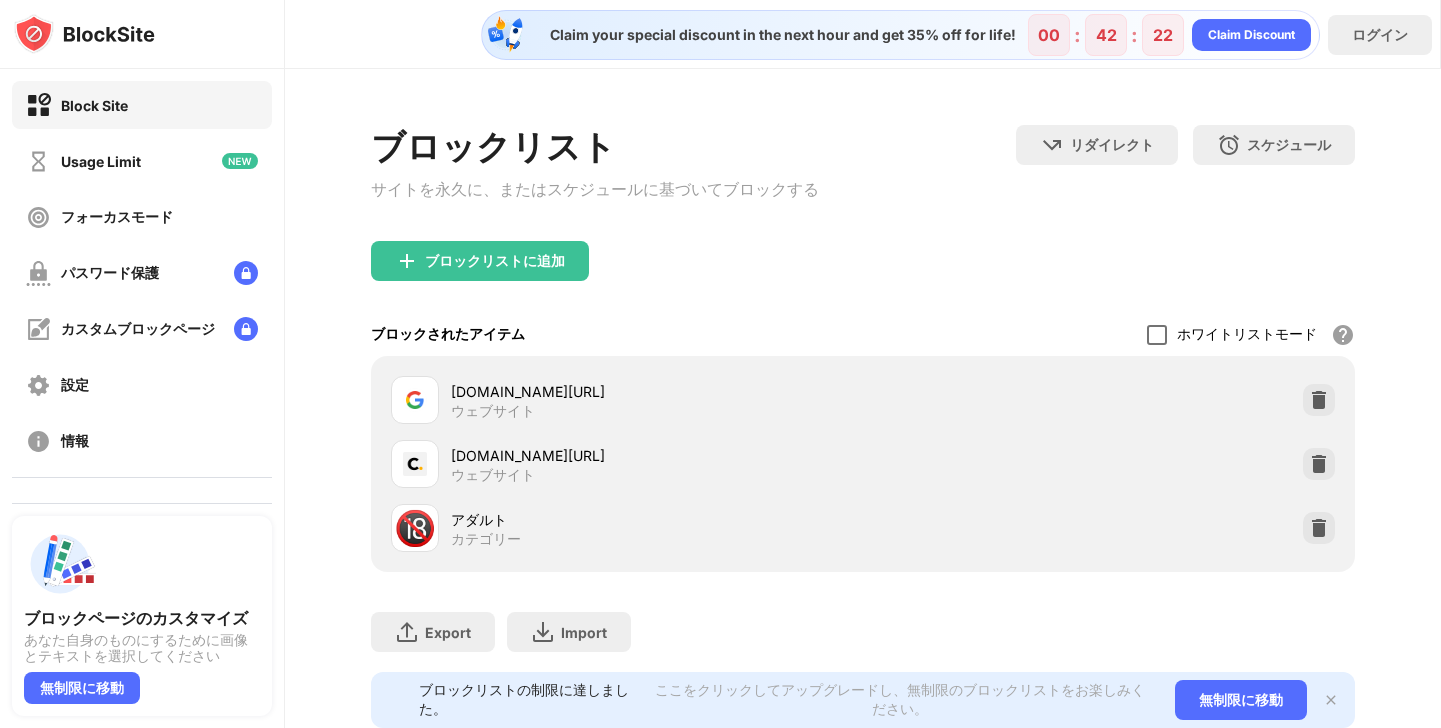 click at bounding box center [1157, 335] 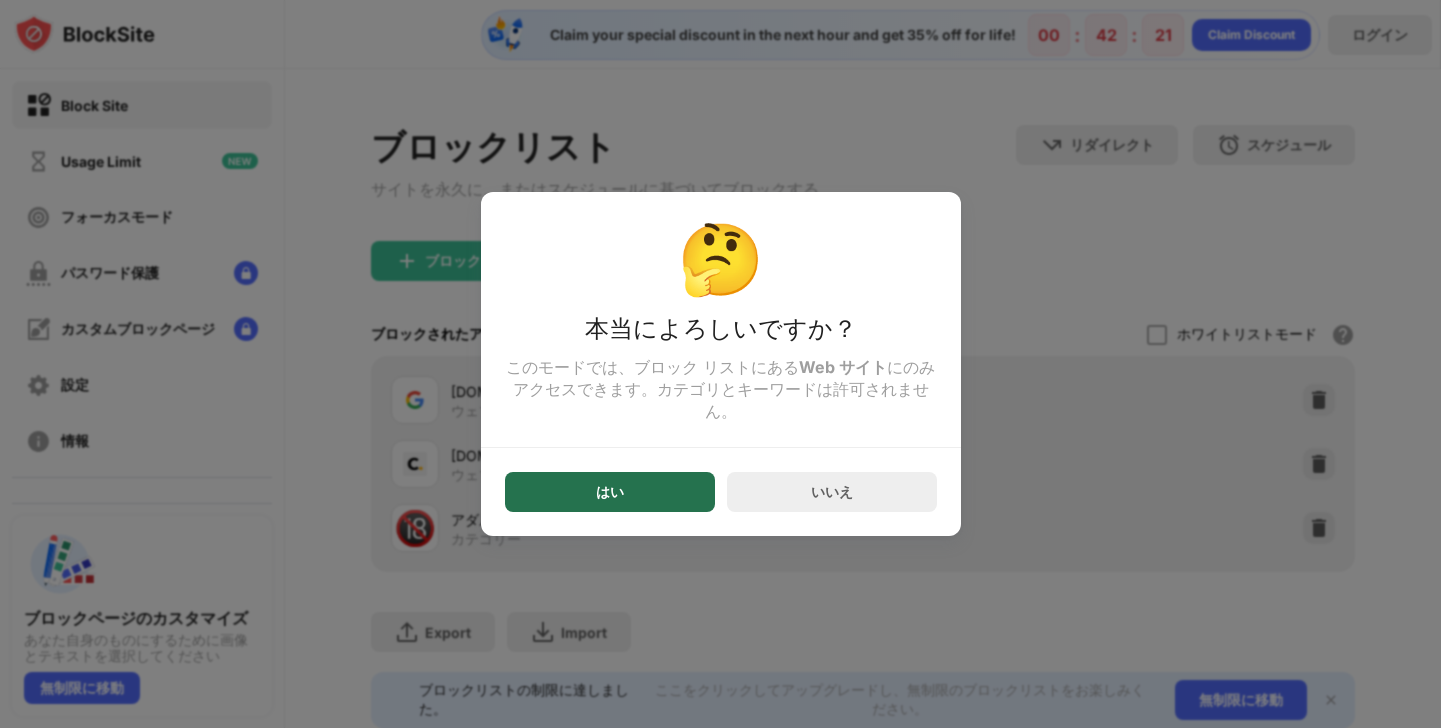 click on "はい" at bounding box center [610, 492] 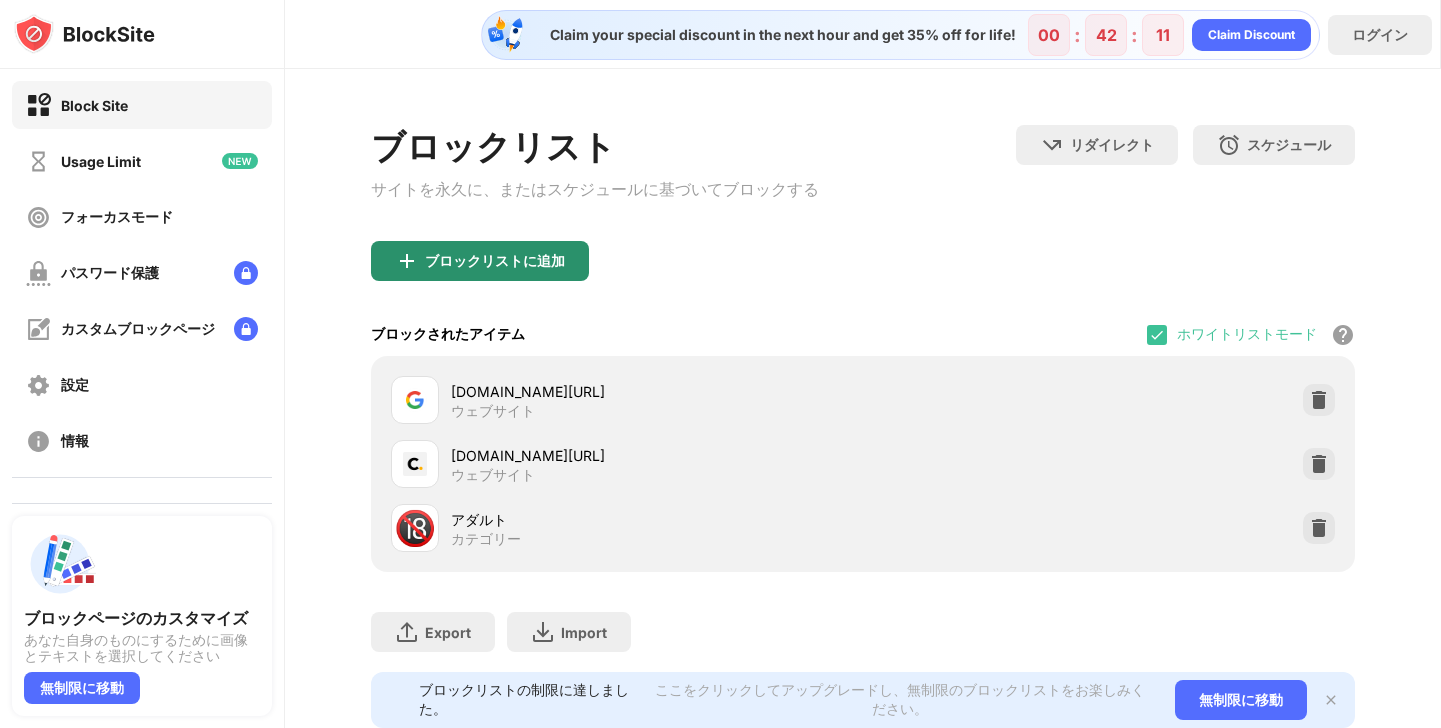 click on "ブロックリストに追加" at bounding box center (480, 261) 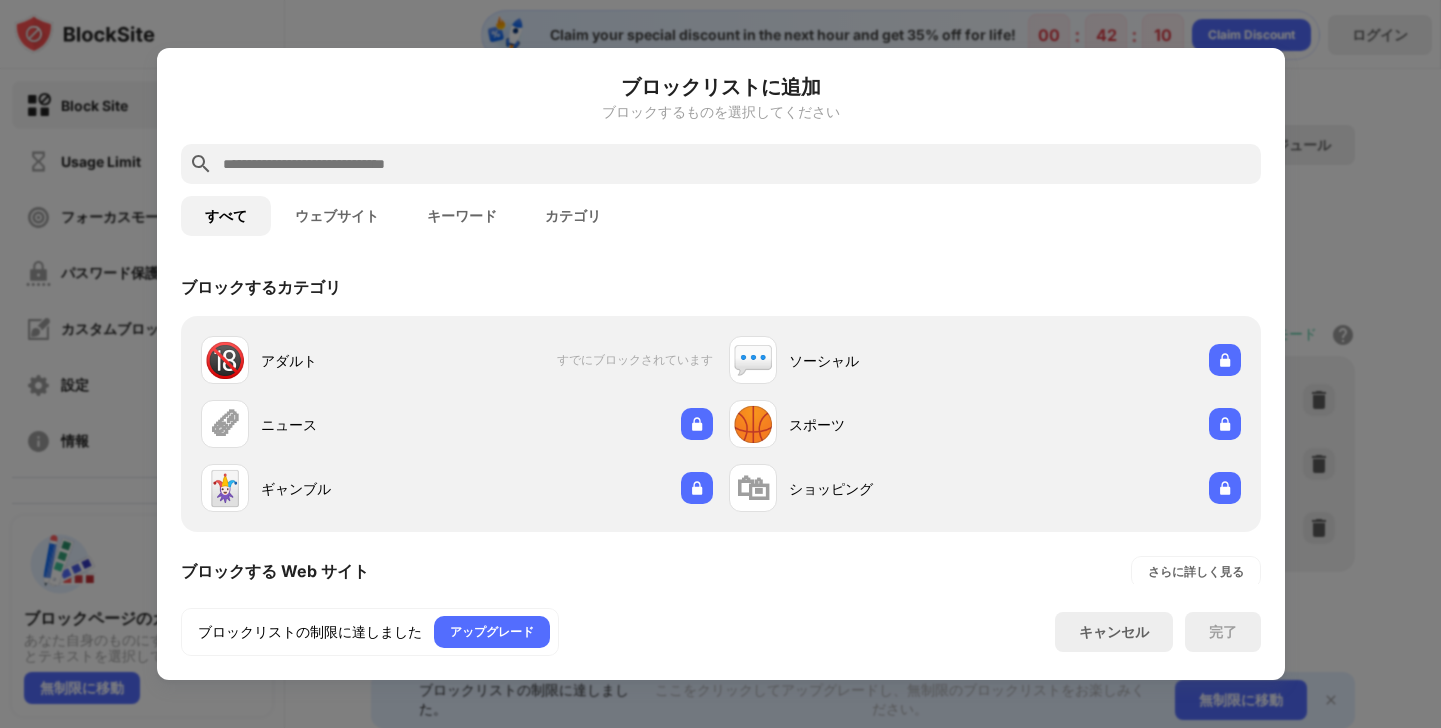 click at bounding box center [737, 164] 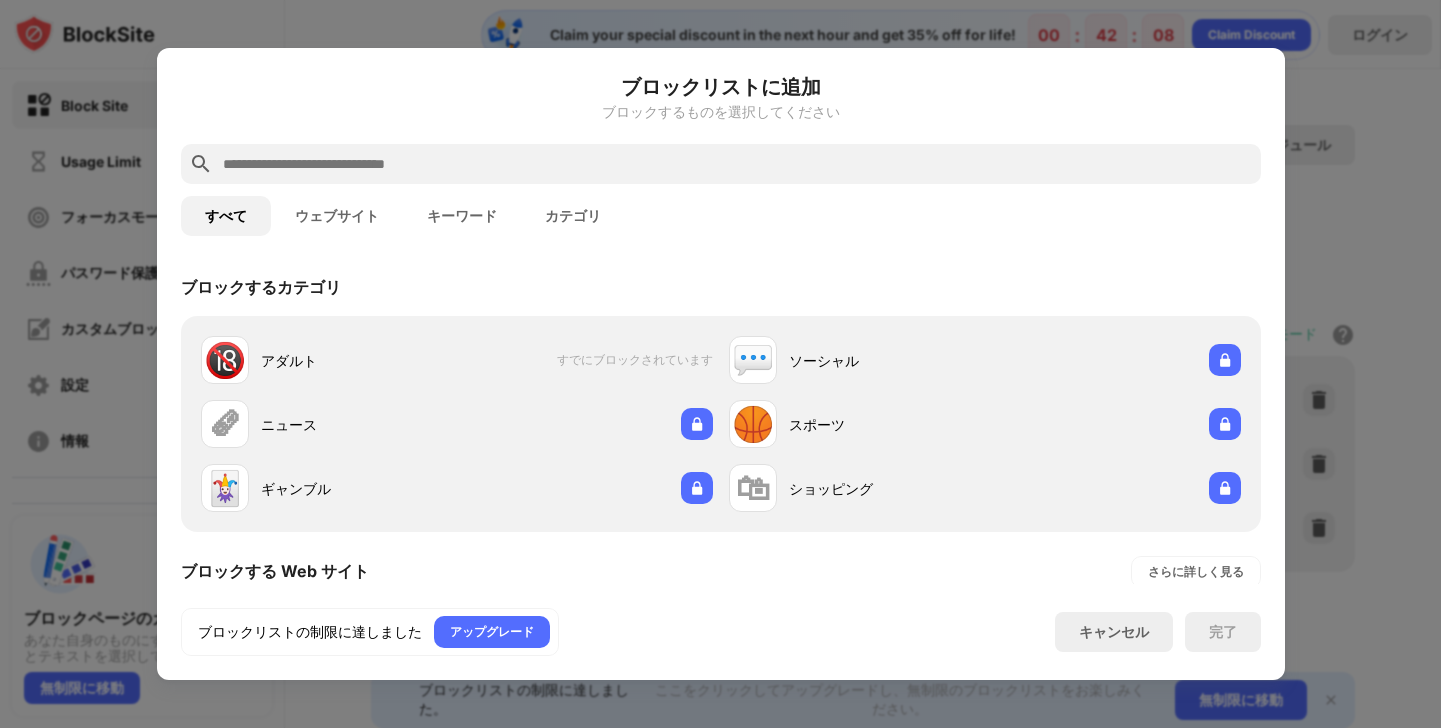 paste on "**********" 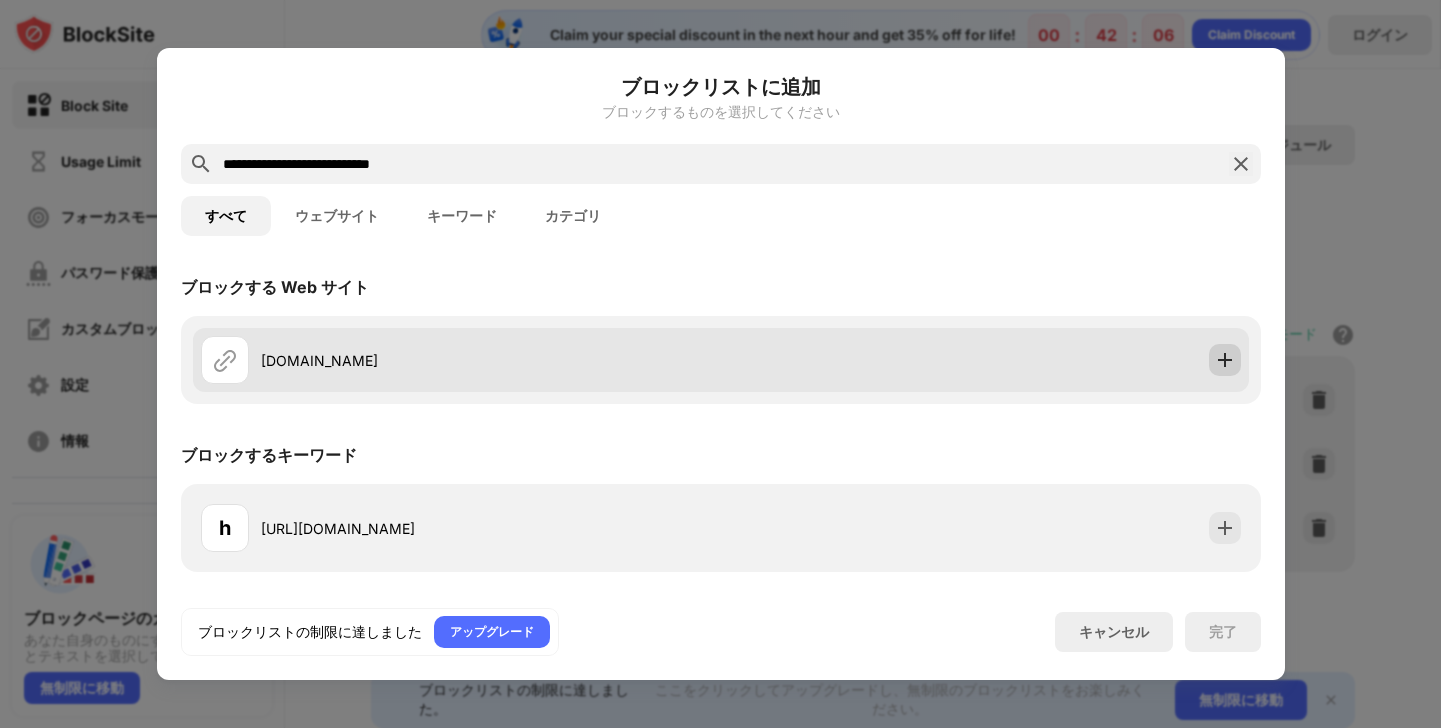 type on "**********" 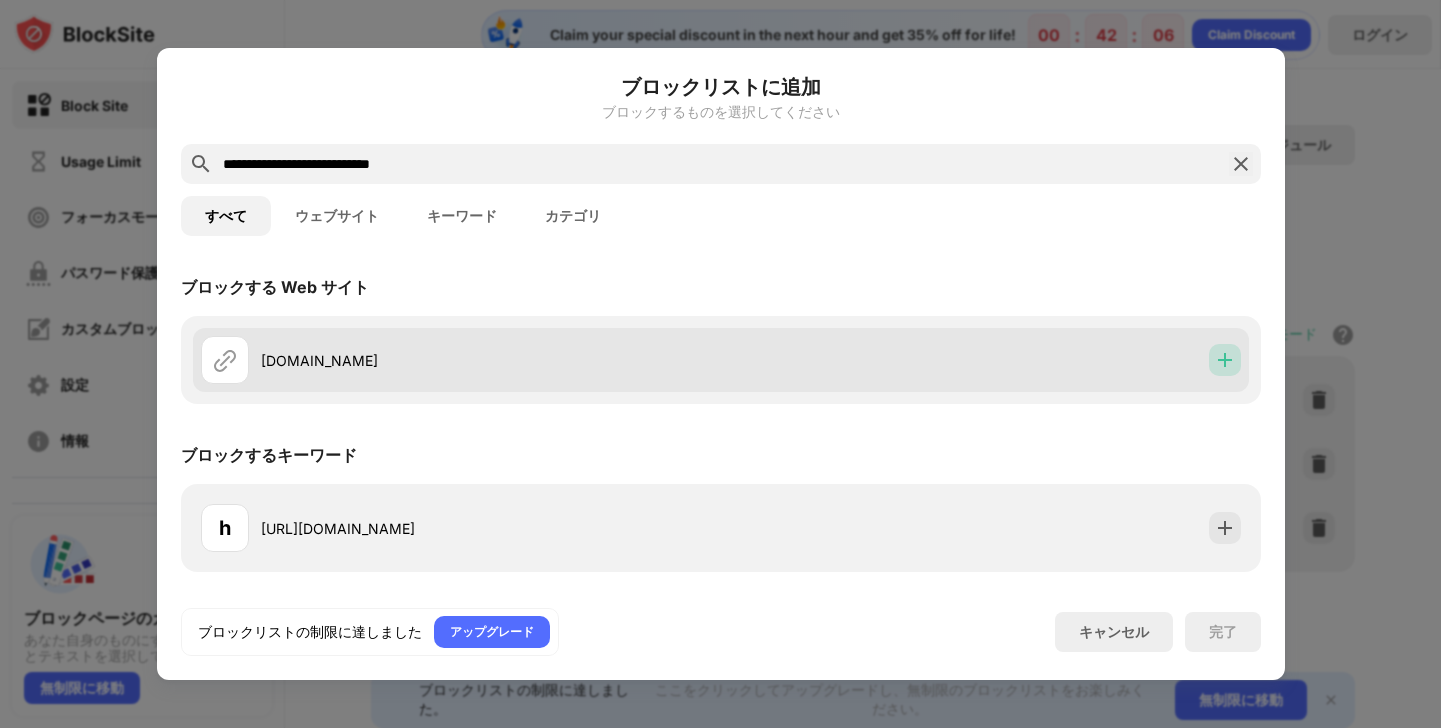 click at bounding box center (1225, 360) 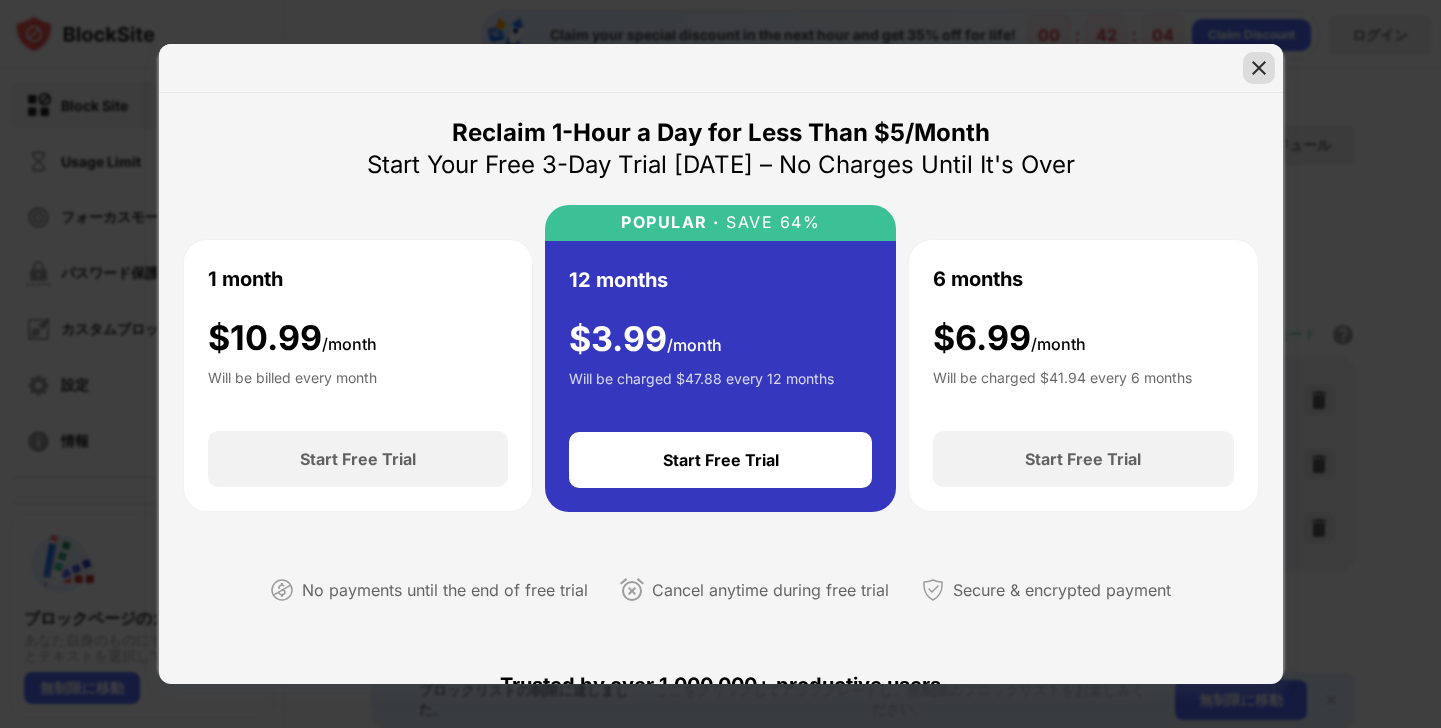 click at bounding box center (1259, 68) 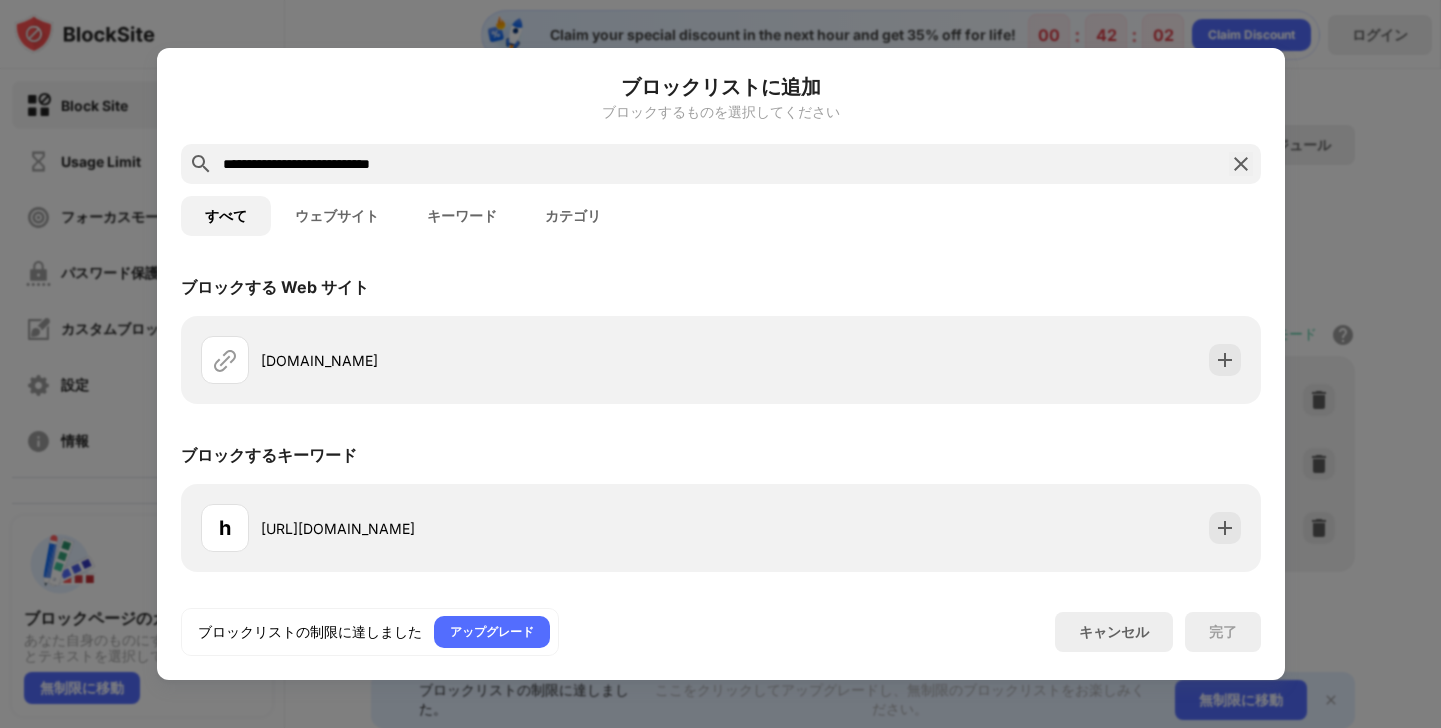 click on "**********" at bounding box center (721, 364) 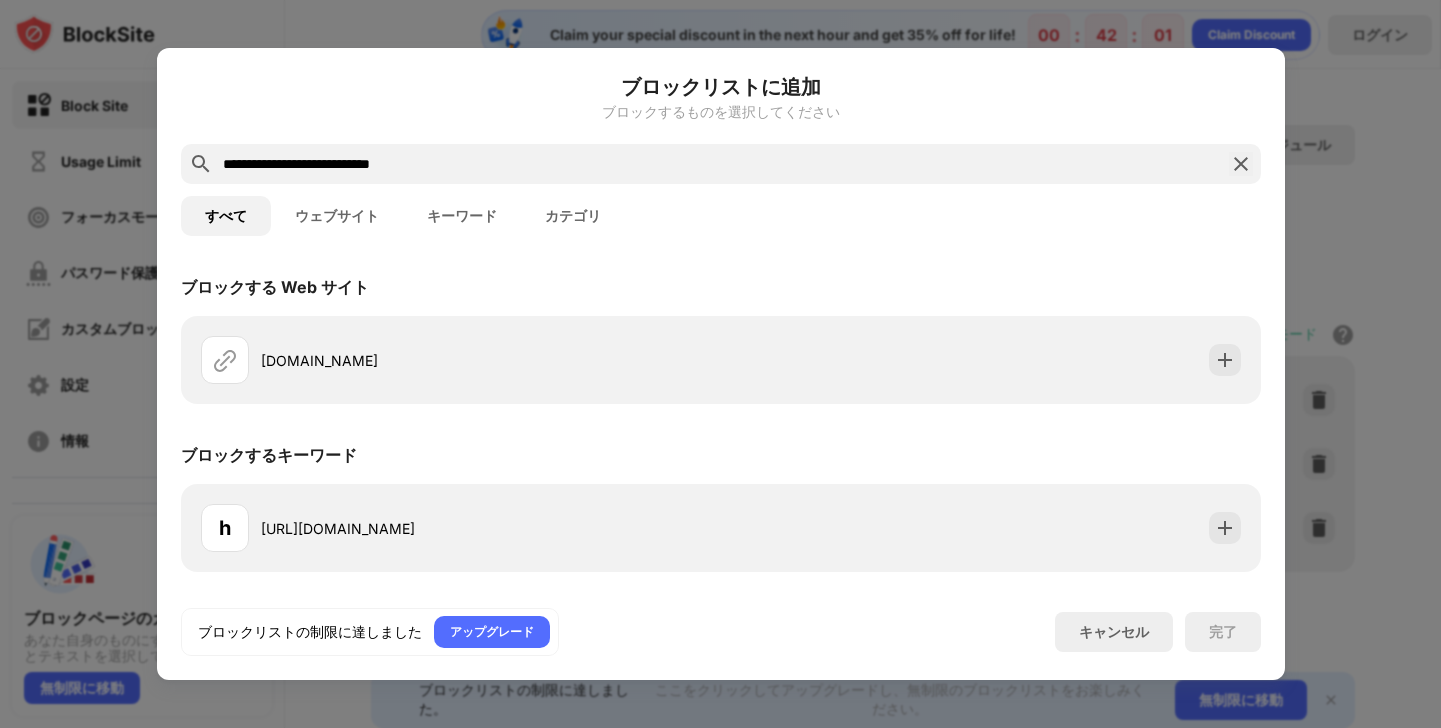 click at bounding box center (1241, 164) 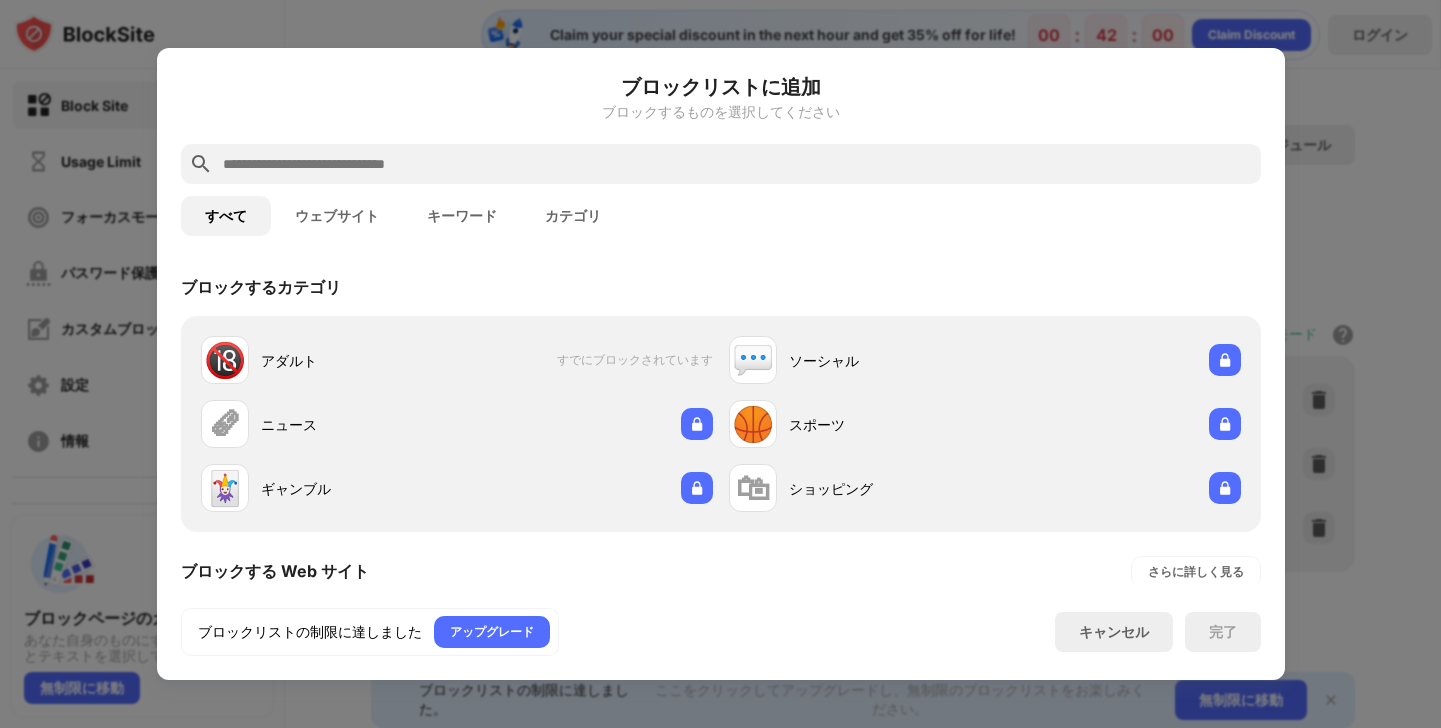 click at bounding box center (720, 364) 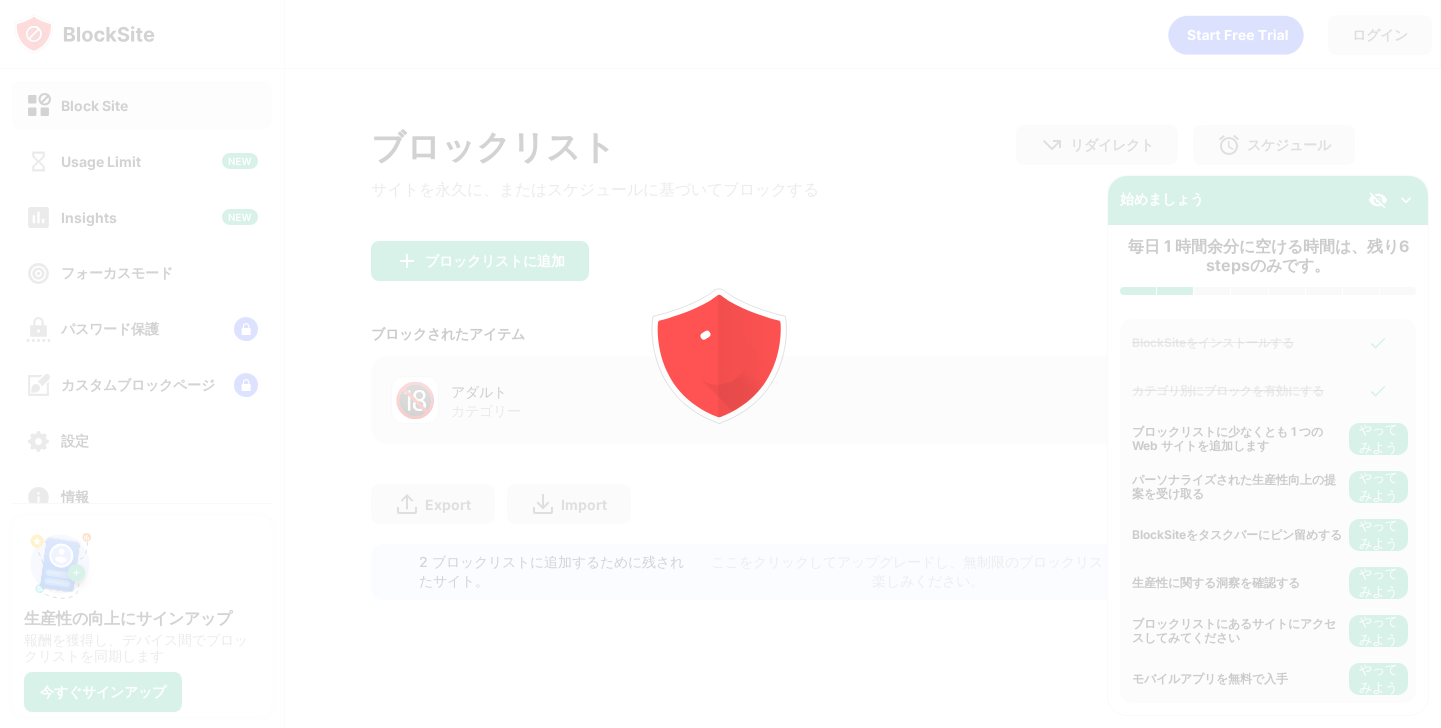 scroll, scrollTop: 0, scrollLeft: 0, axis: both 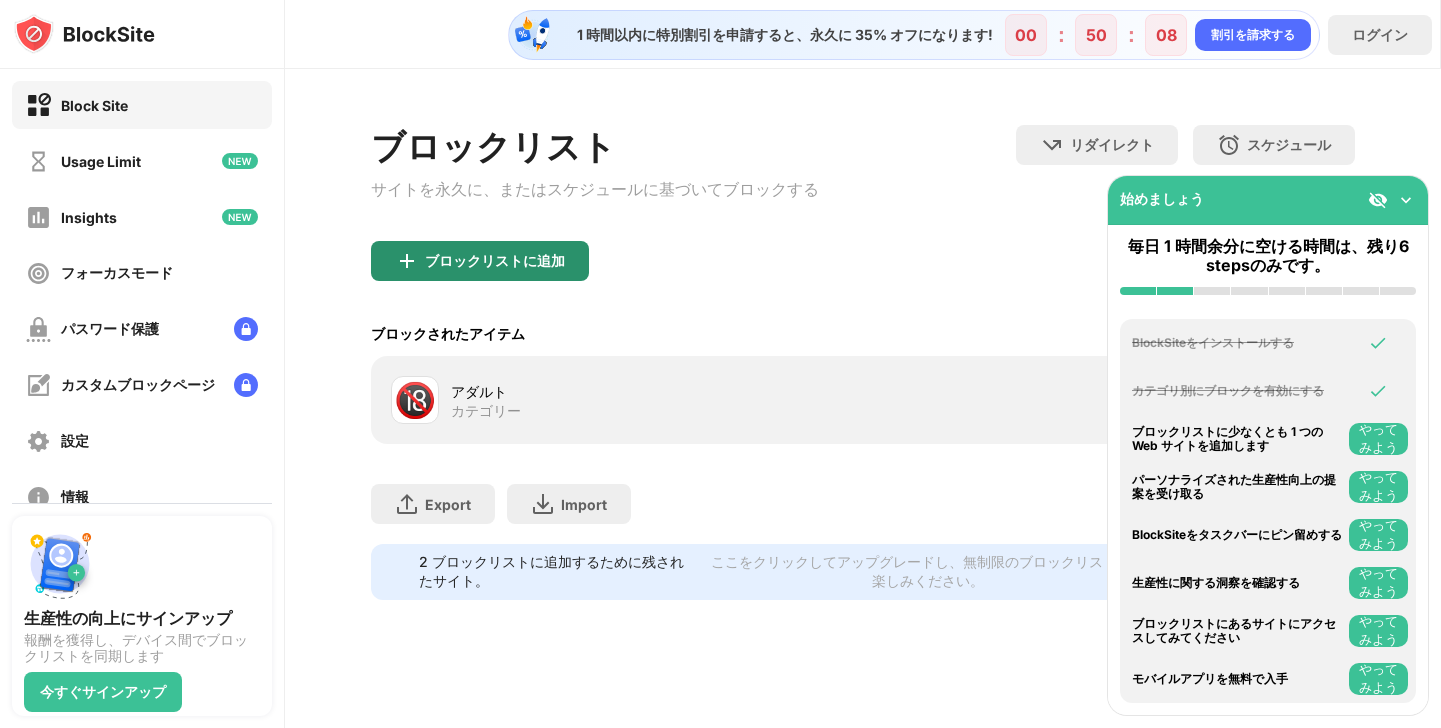 click on "ブロックリストに追加" at bounding box center [495, 261] 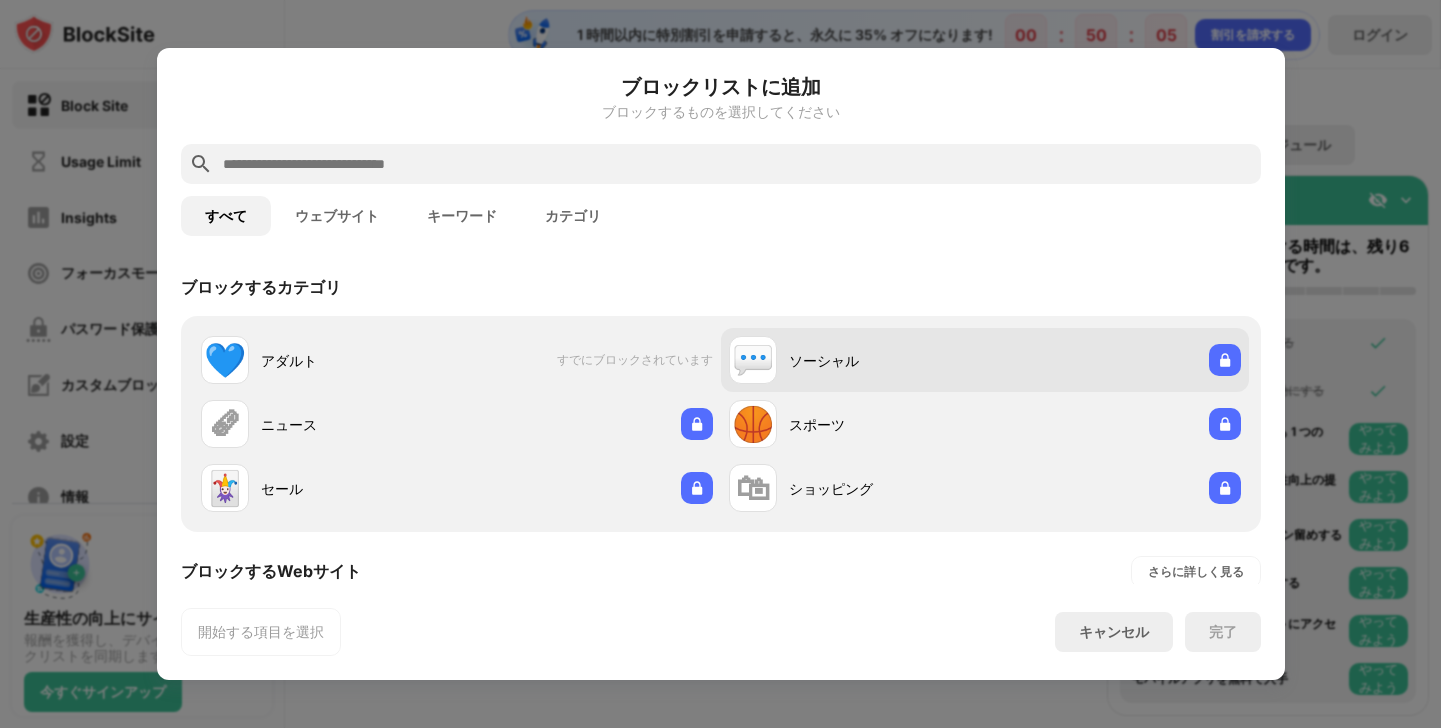 click on "ソーシャル" at bounding box center (824, 360) 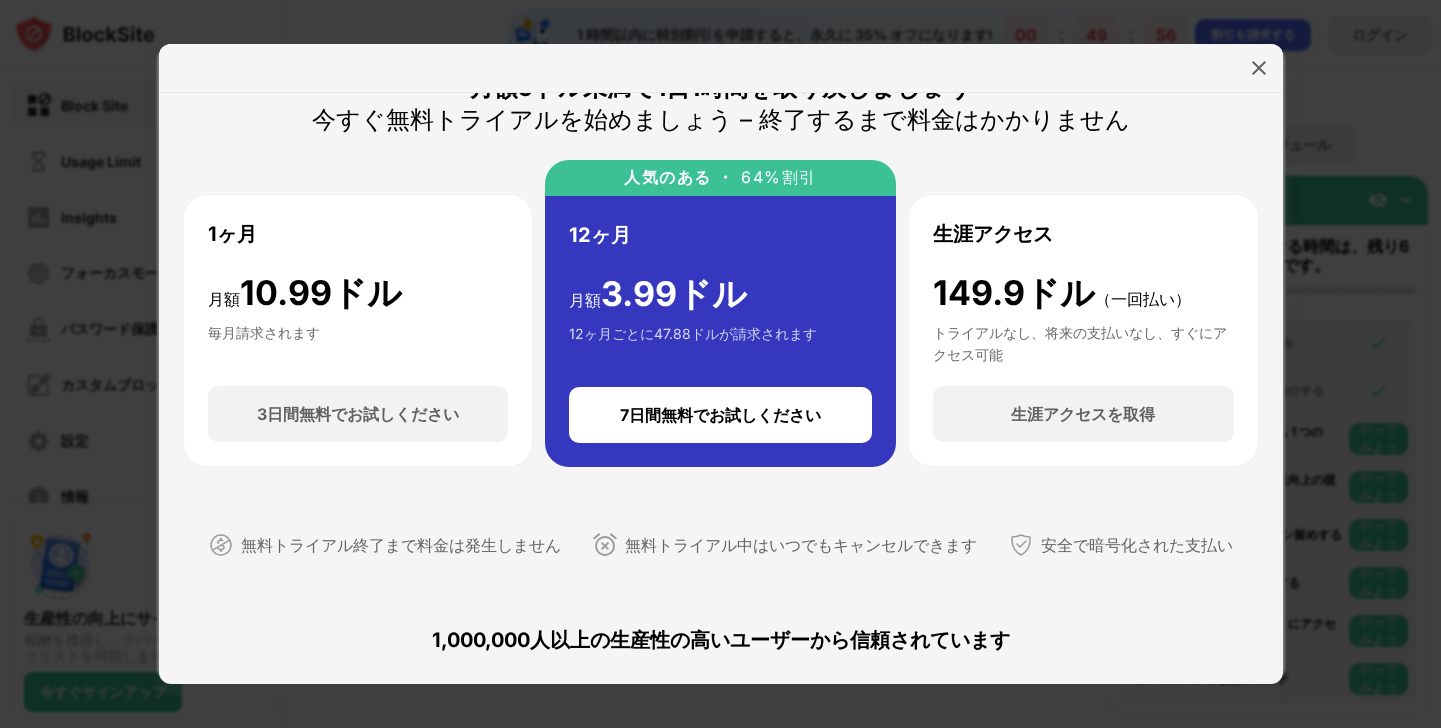 scroll, scrollTop: 0, scrollLeft: 0, axis: both 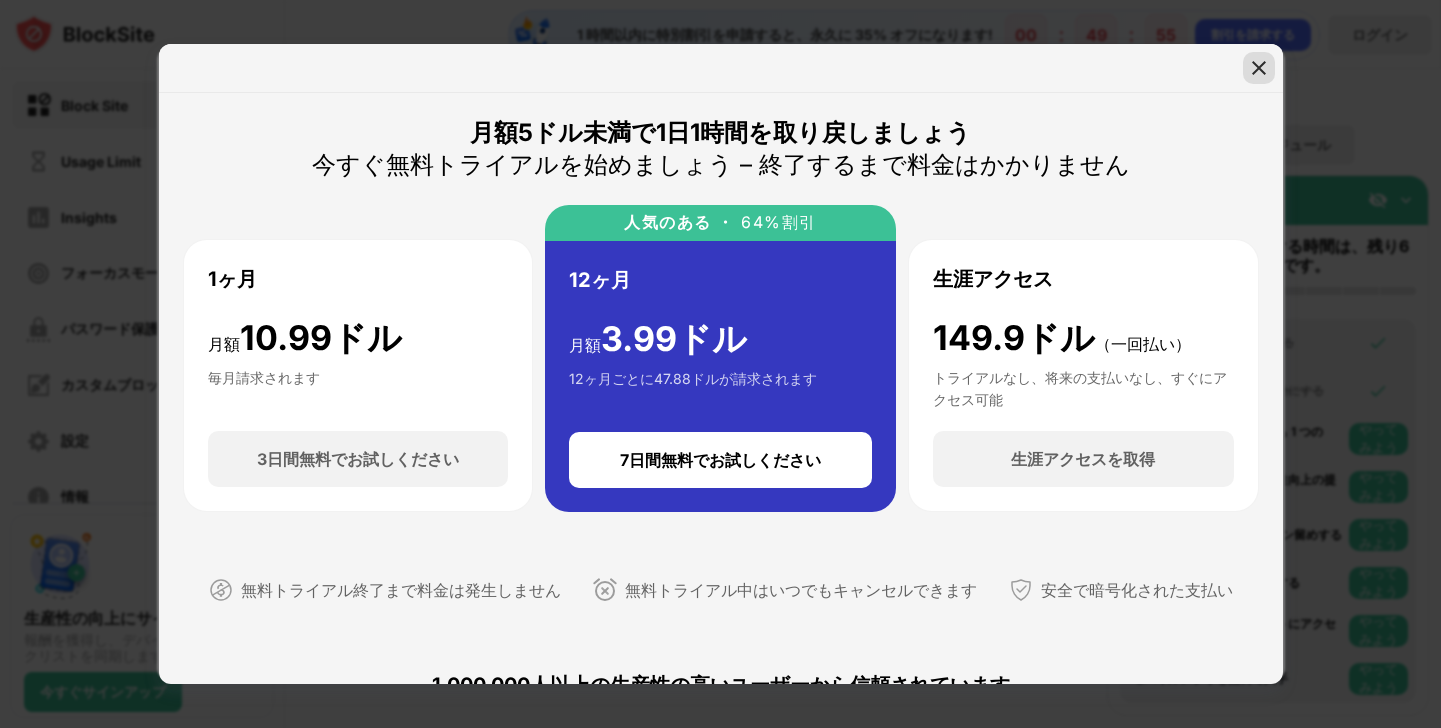 click at bounding box center [1259, 68] 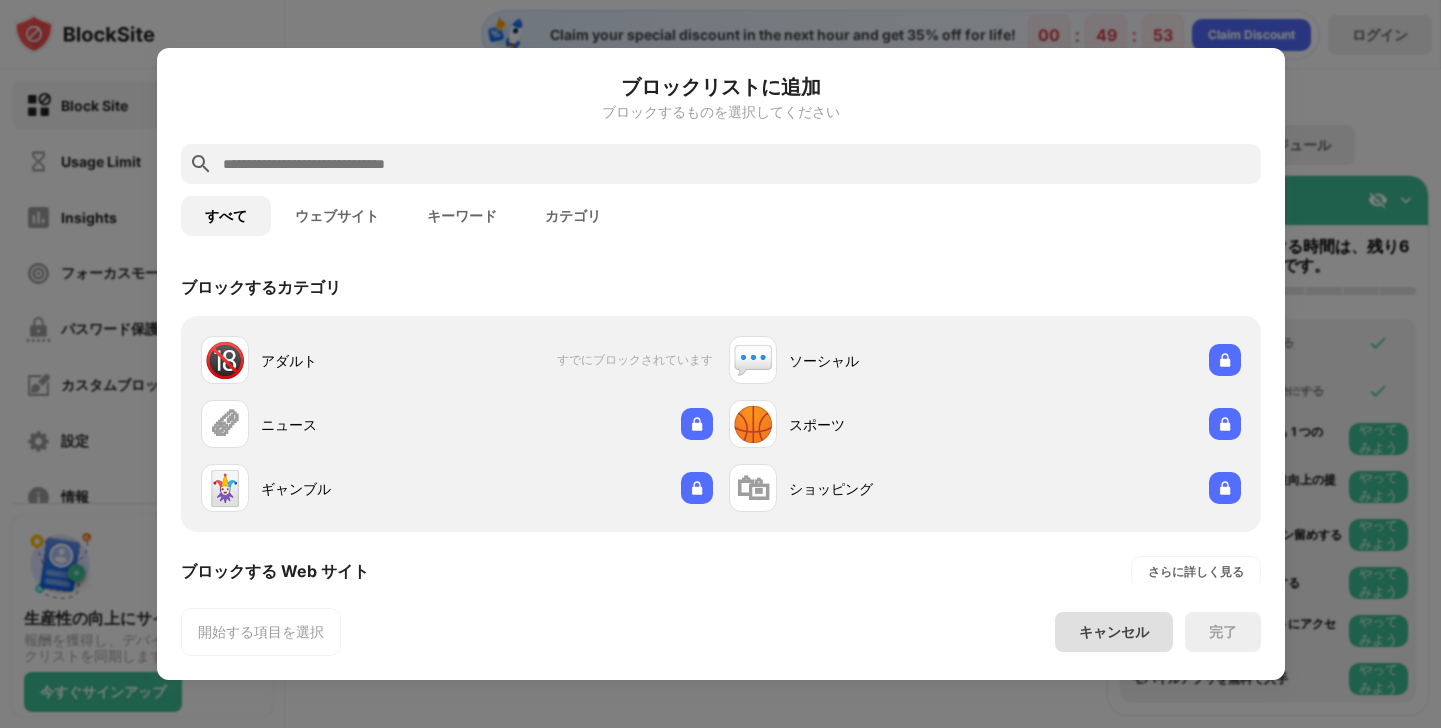 click on "キャンセル" at bounding box center [1114, 632] 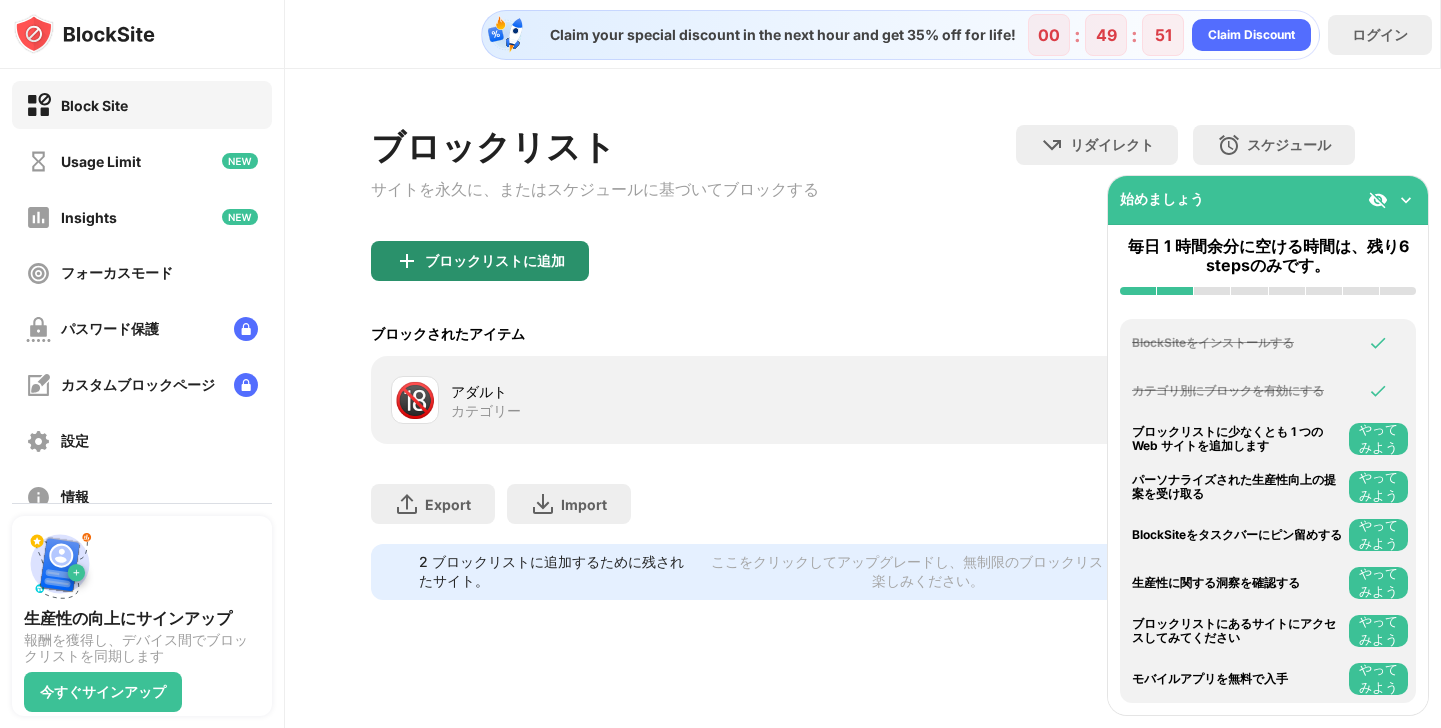 click on "ブロックリストに追加" at bounding box center [480, 261] 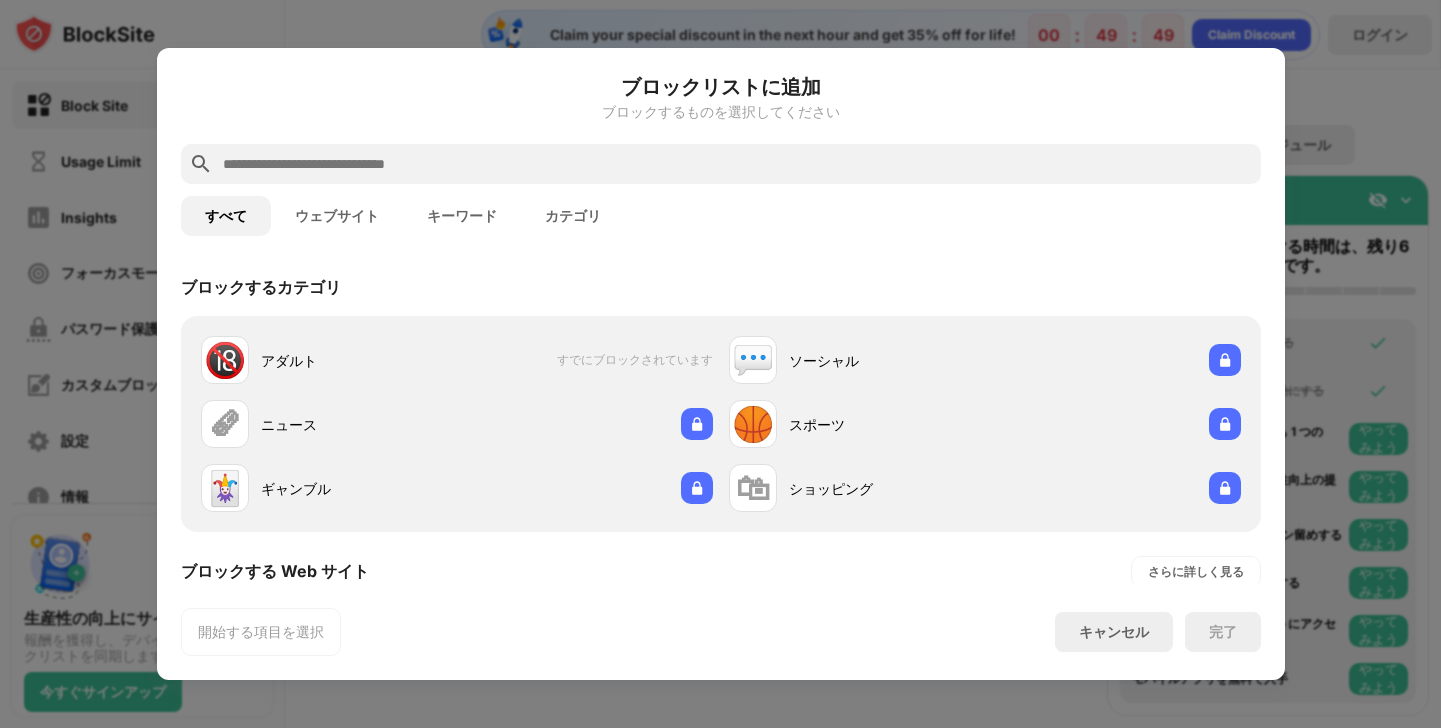 click at bounding box center [737, 164] 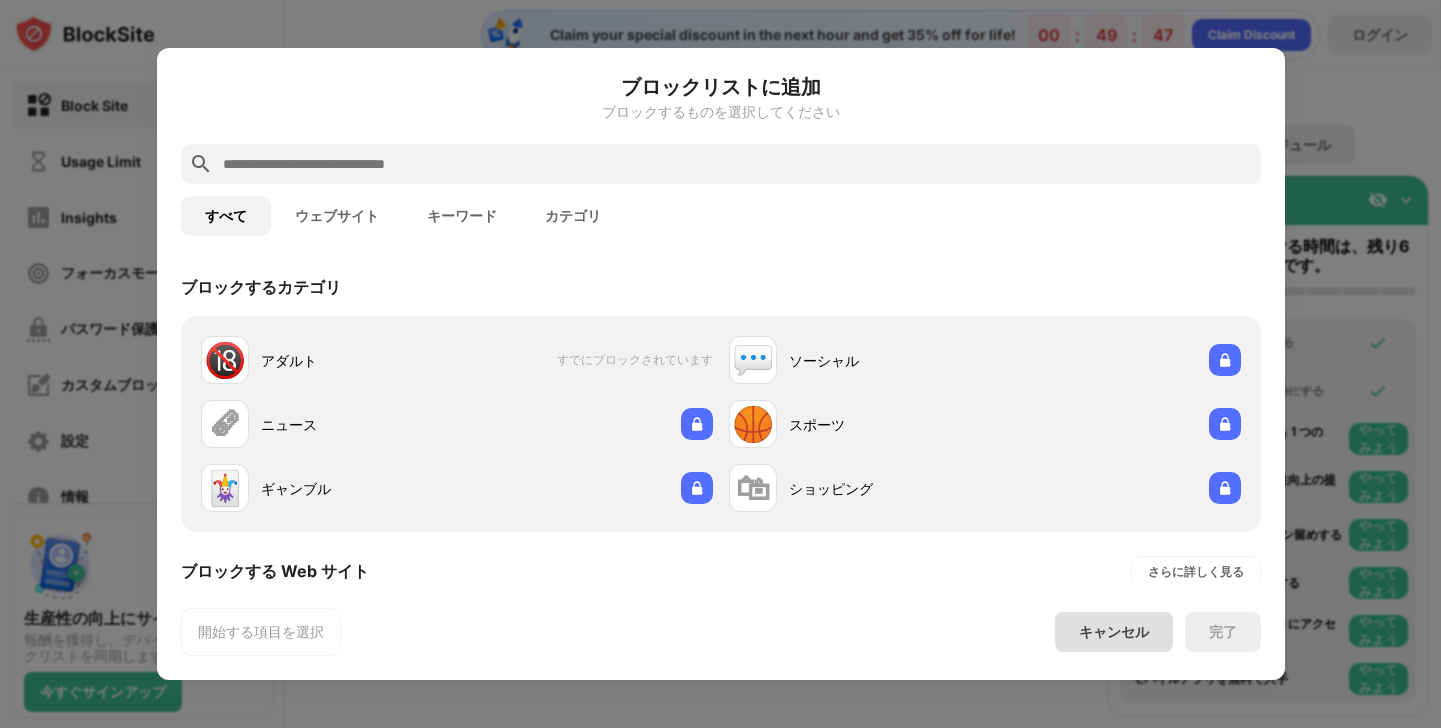 click on "キャンセル" at bounding box center (1114, 632) 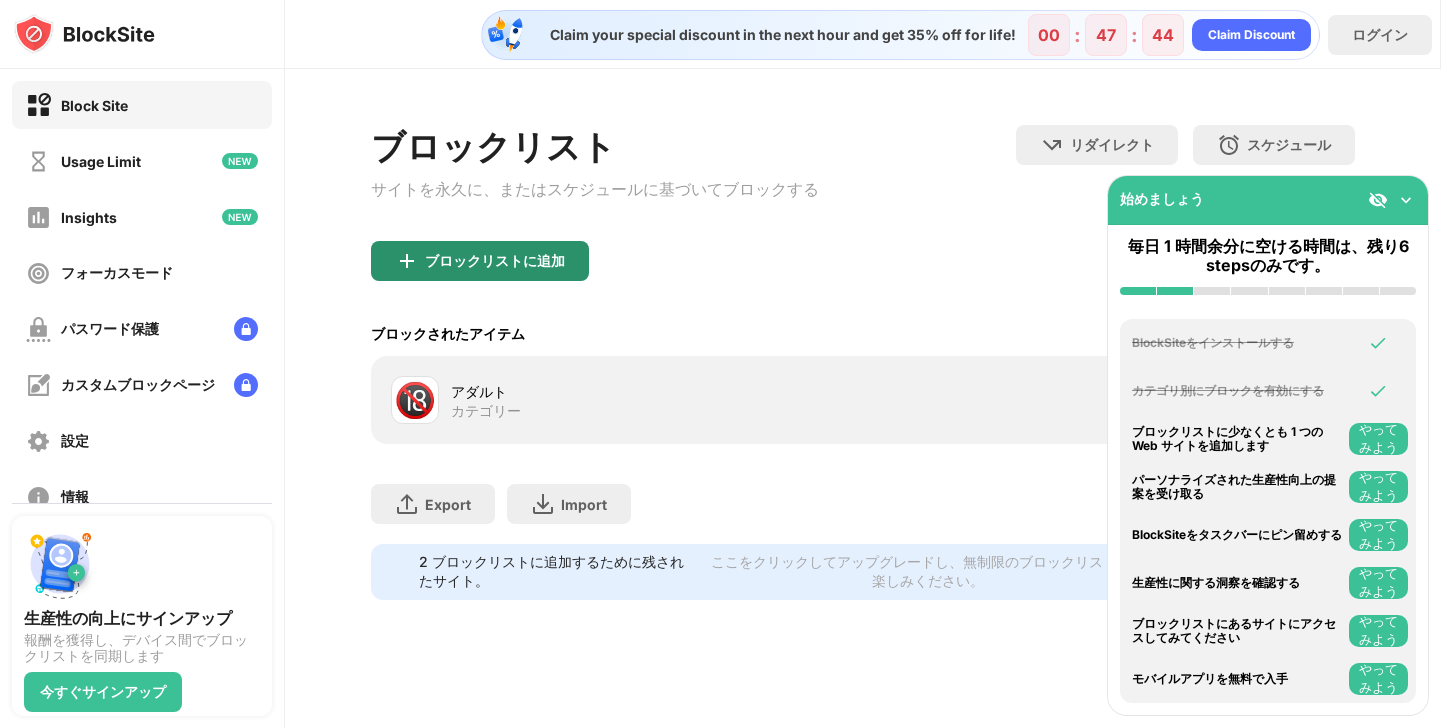 click on "ブロックリストに追加" at bounding box center [495, 261] 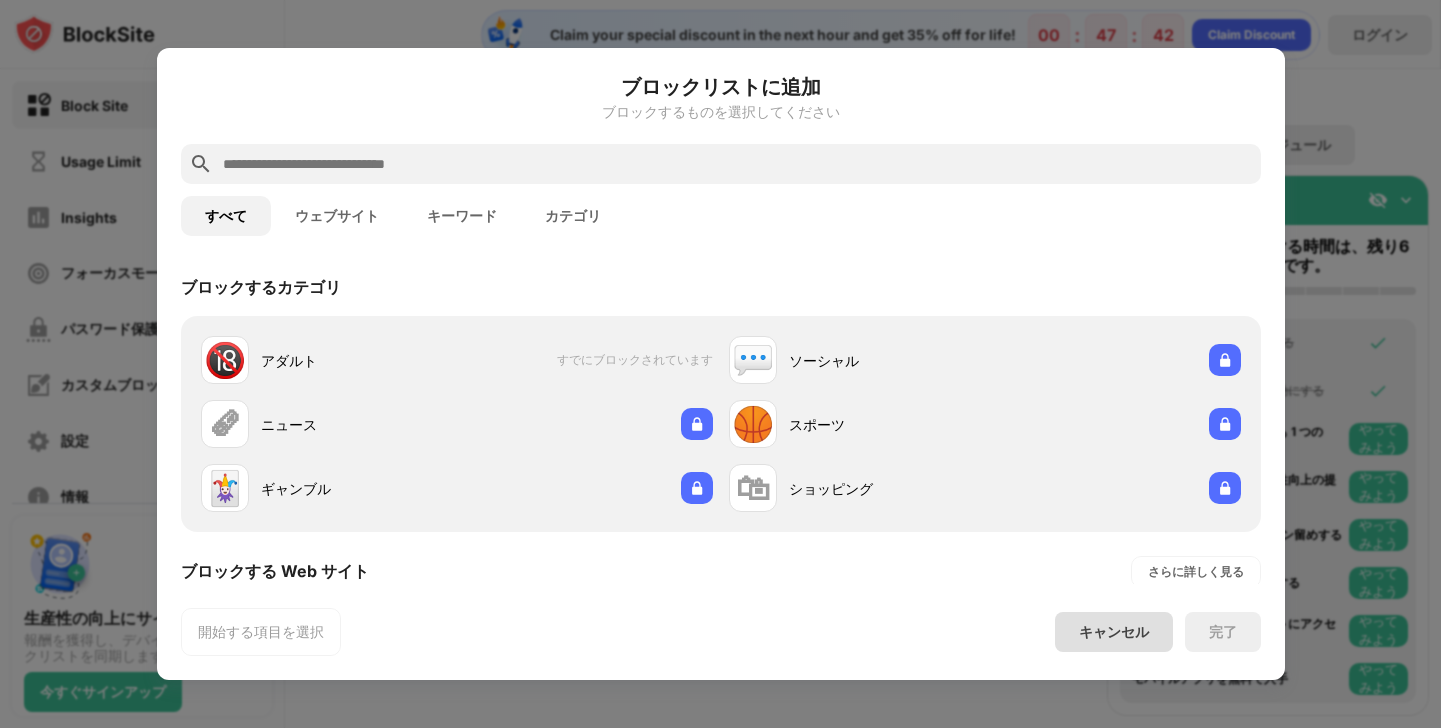 click on "キャンセル" at bounding box center [1114, 632] 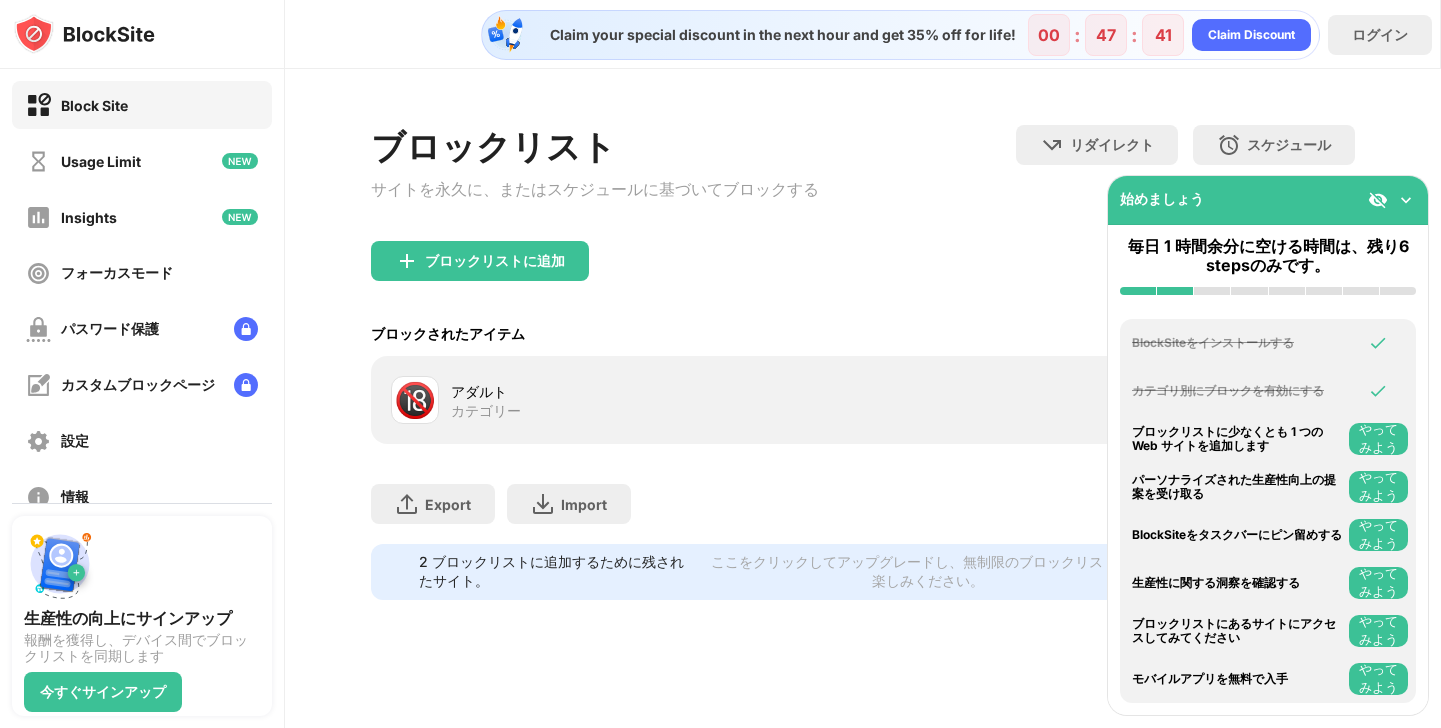 click on "Export ファイルのエクスポート (Web サイト アイテムのみ)" at bounding box center (433, 504) 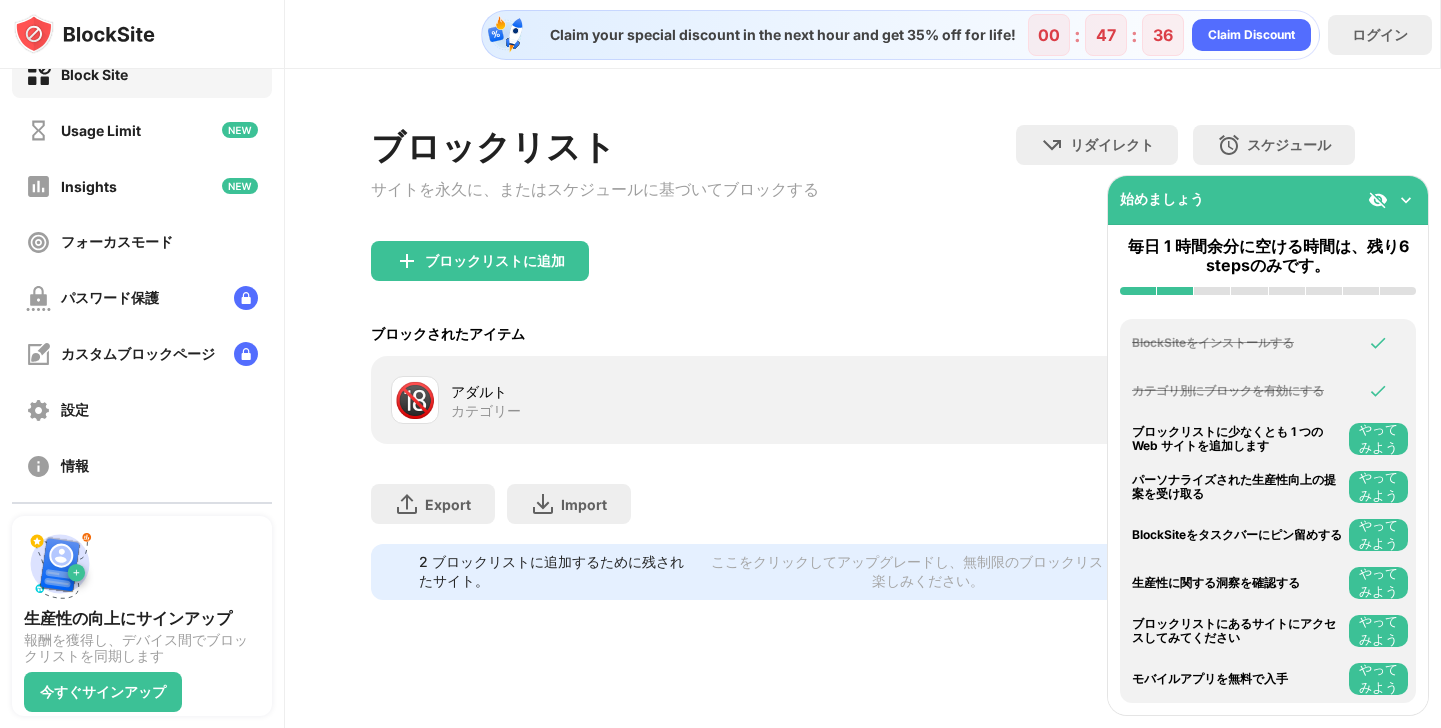 scroll, scrollTop: 0, scrollLeft: 0, axis: both 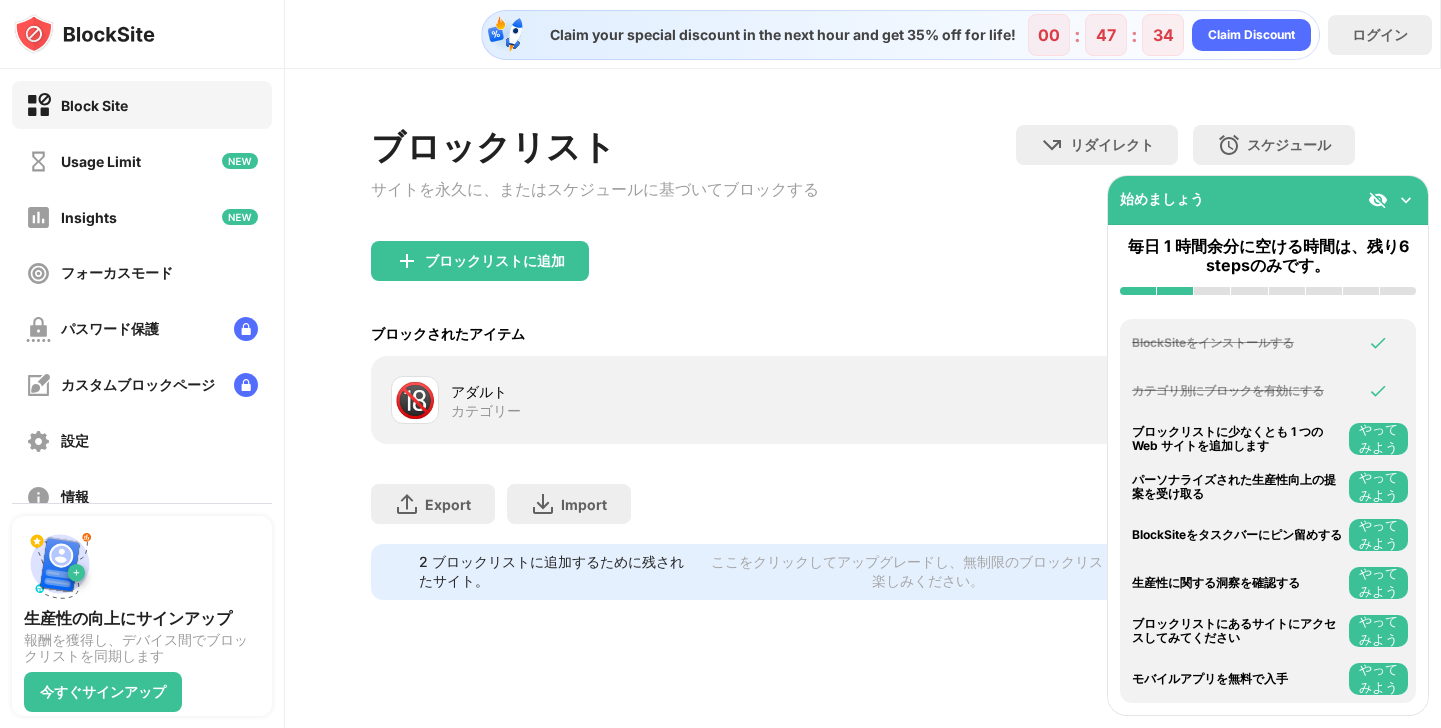 click on "ブロックリスト サイトを永久に、またはスケジュールに基づいてブロックする リダイレクト クリックしてリダイレクトのウェブサイトを設定する スケジュール ブロック リストがアクティブになる日と時間枠を選択します。(ウェブサイトのアイテムのみ) ブロックリストに追加 ブロックされたアイテム ホワイトリストモード ホワイトリスト以外のすべての Web サイトをブロックします。ホワイトリスト モードは URL でのみ機能し、カテゴリやキーワードは含まれません。 🔞 アダルト カテゴリー Export ファイルのエクスポート (Web サイト アイテムのみ) Import ファイルのインポート (Web サイト アイテムのみ) 2 ブロックリストに追加するために残されたサイト。 ここをクリックしてアップグレードし、無制限のブロックリストをお楽しみください。" at bounding box center (863, 362) 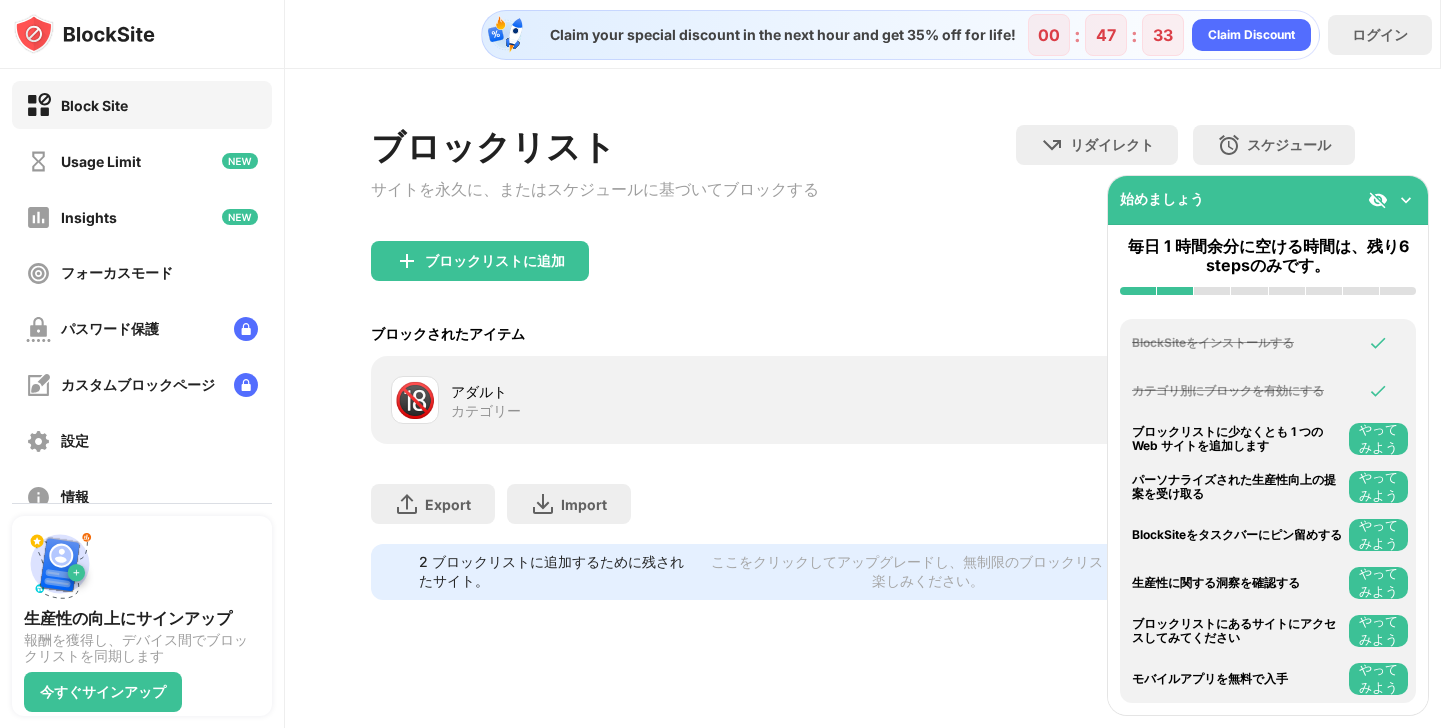 click at bounding box center (1406, 200) 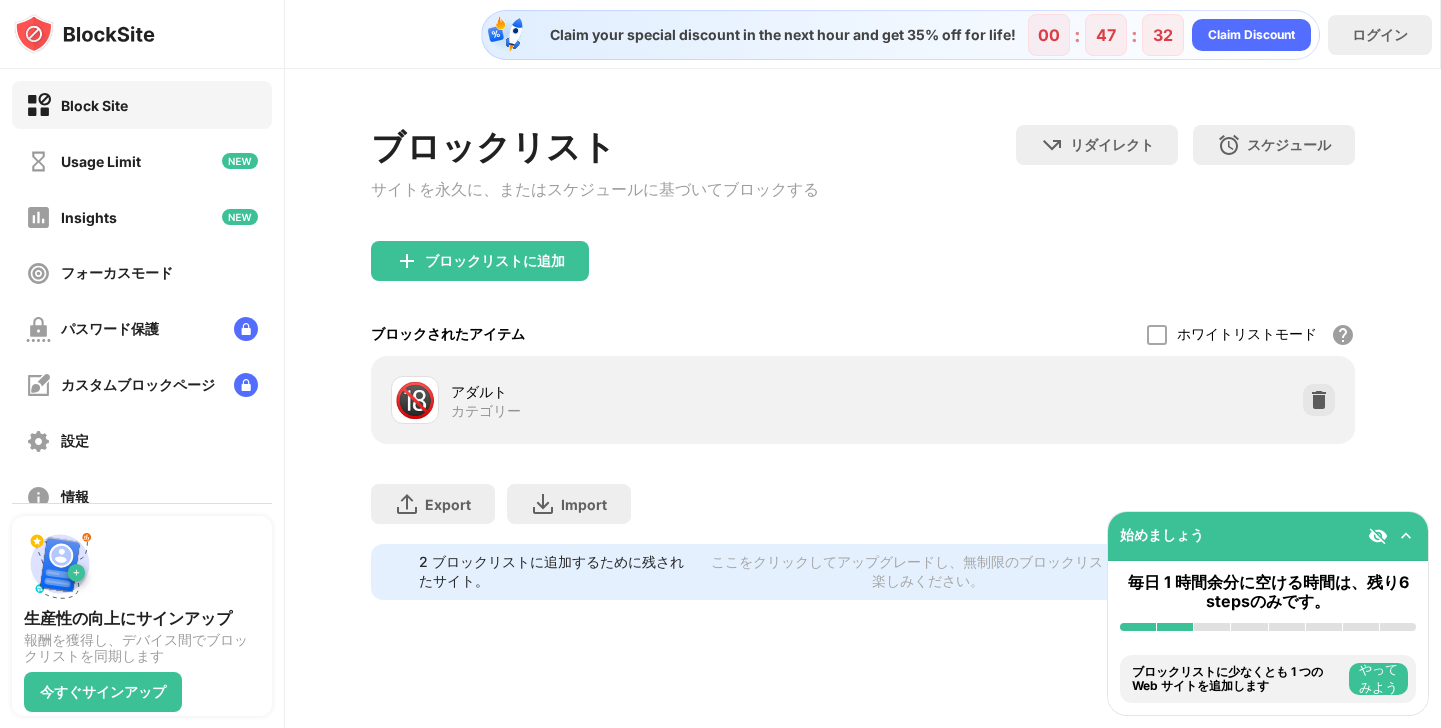 click on "🔞 アダルト カテゴリー" at bounding box center (862, 400) 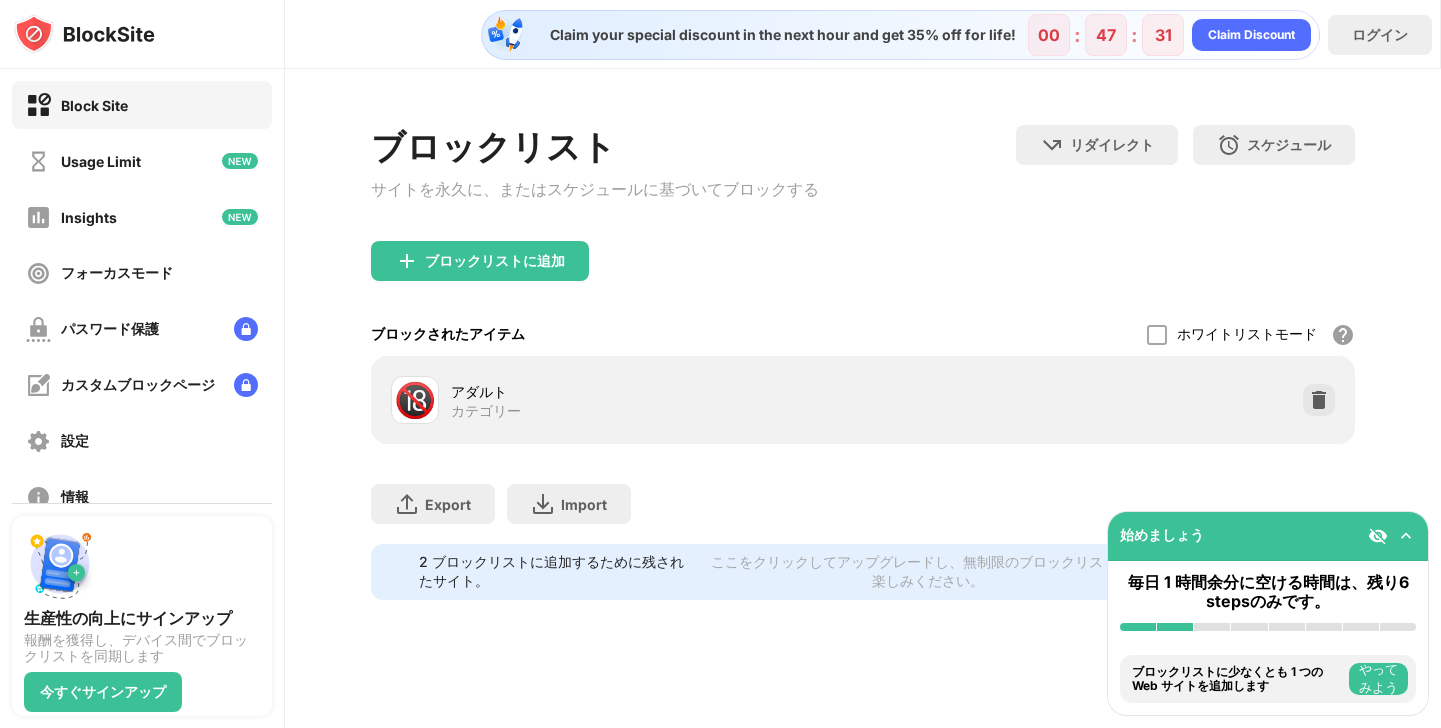 click on "アダルト" at bounding box center [657, 391] 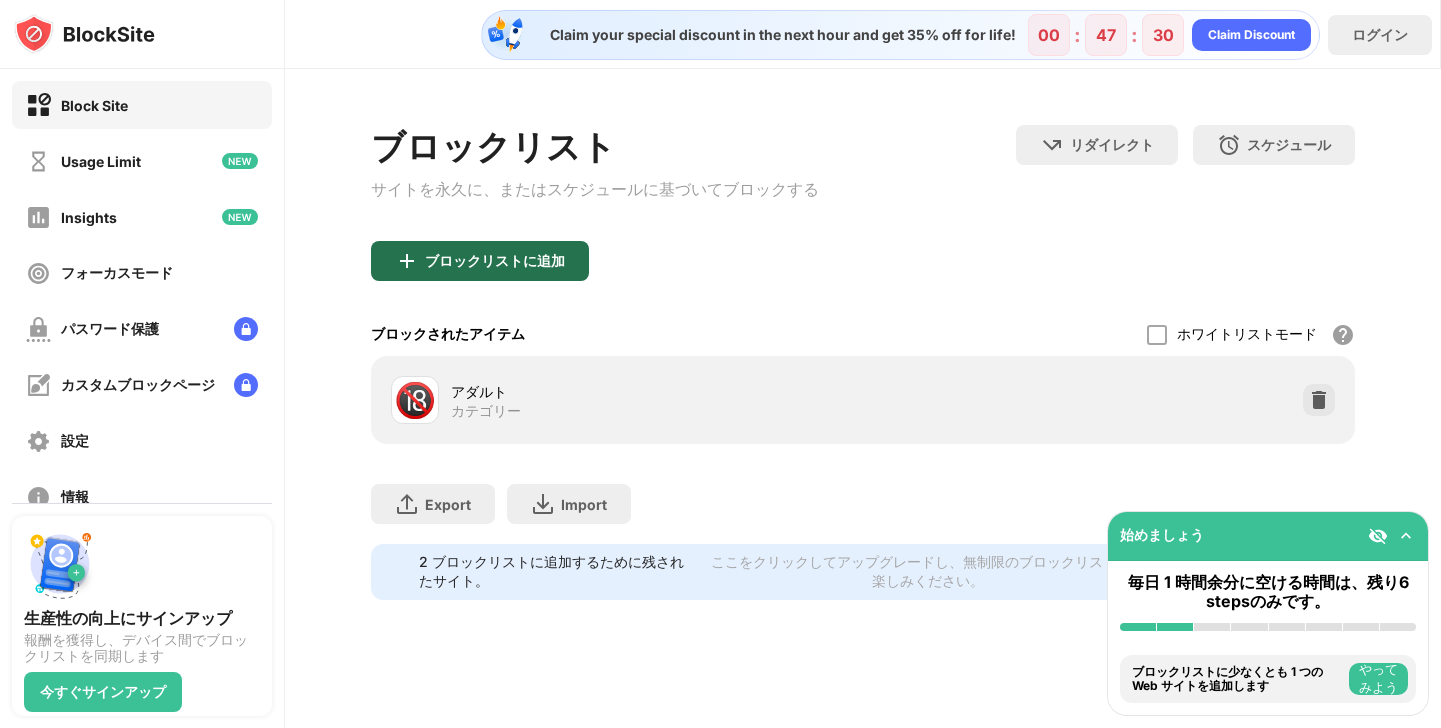 click on "ブロックリストに追加" at bounding box center [480, 261] 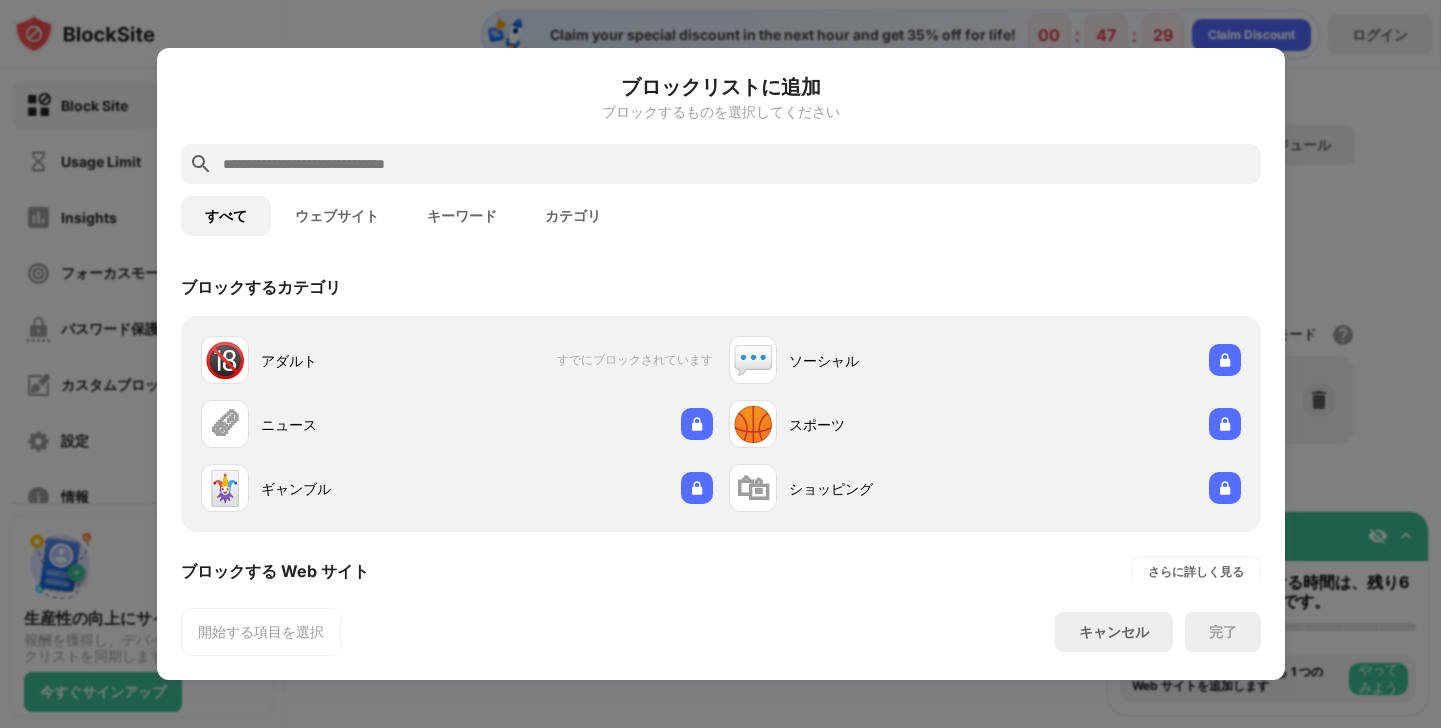 click at bounding box center (737, 164) 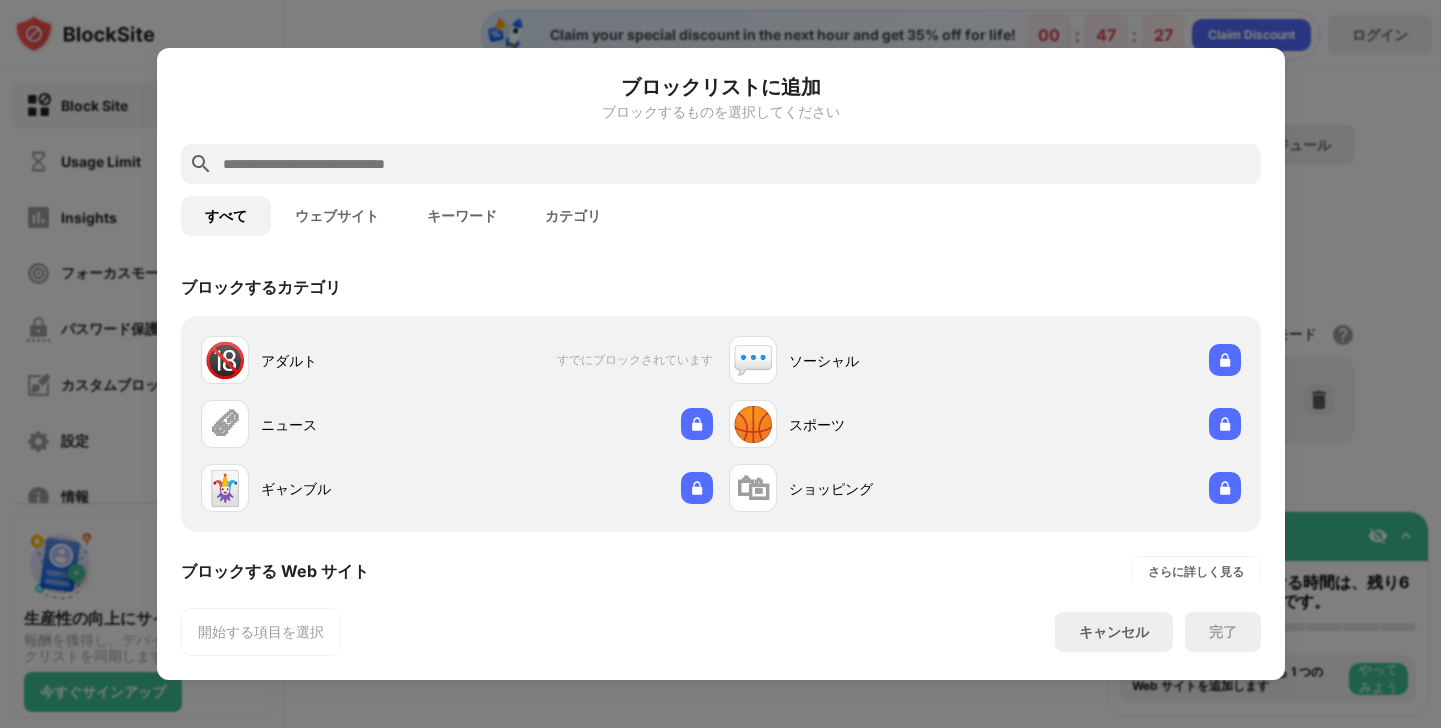 paste on "**********" 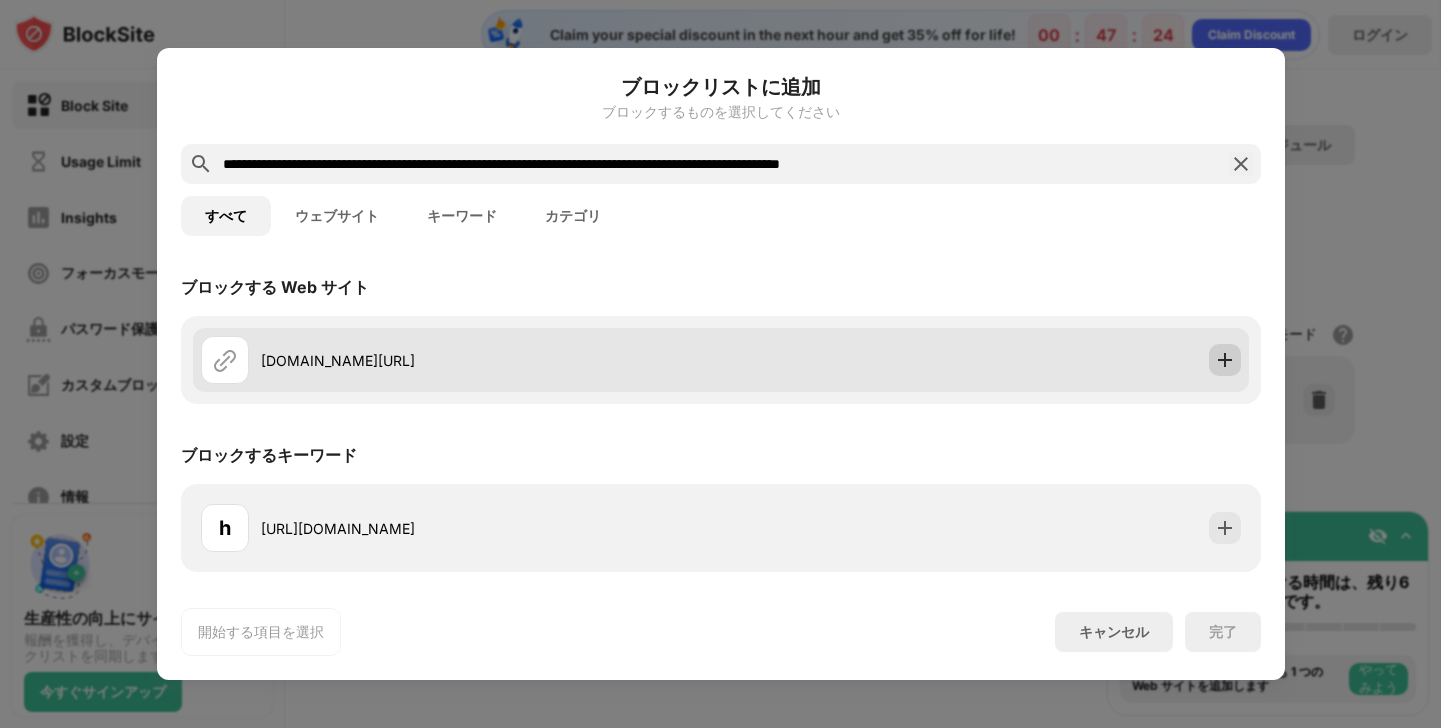 type on "**********" 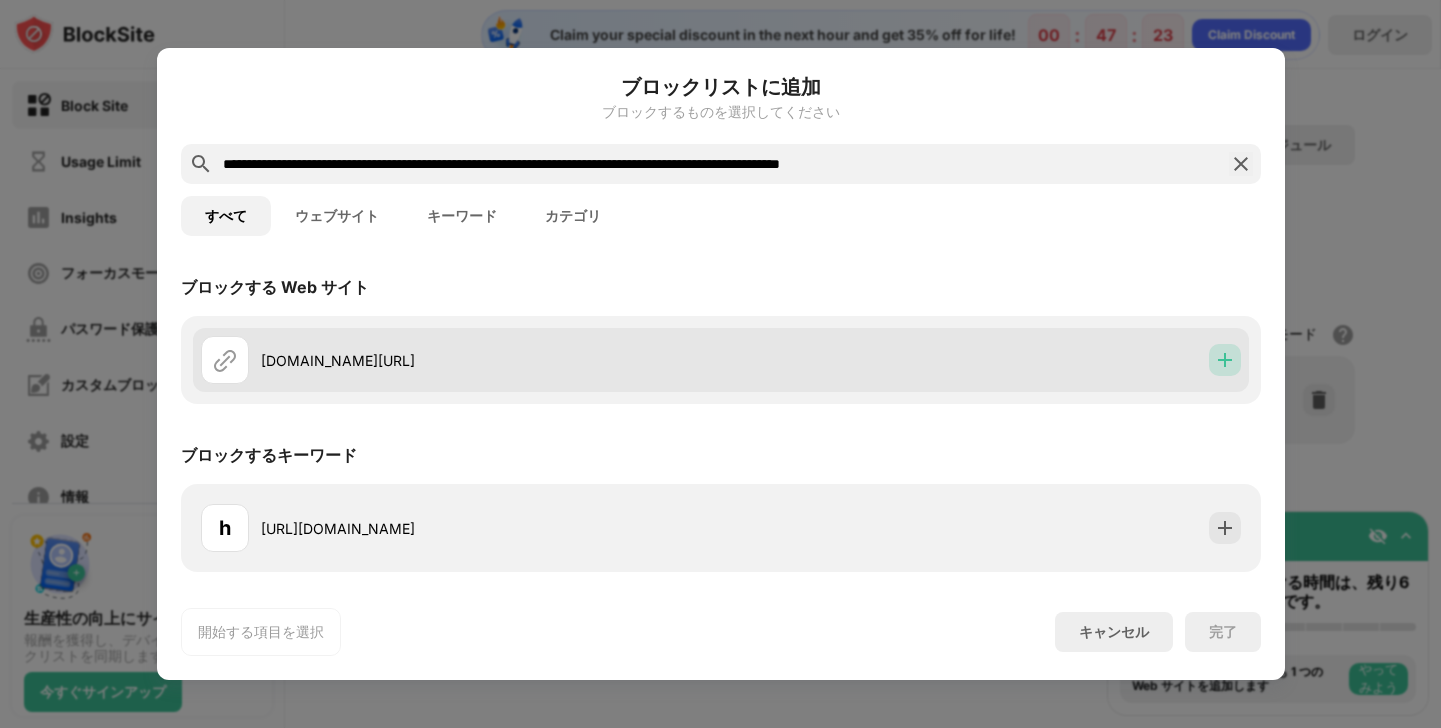click at bounding box center [1225, 360] 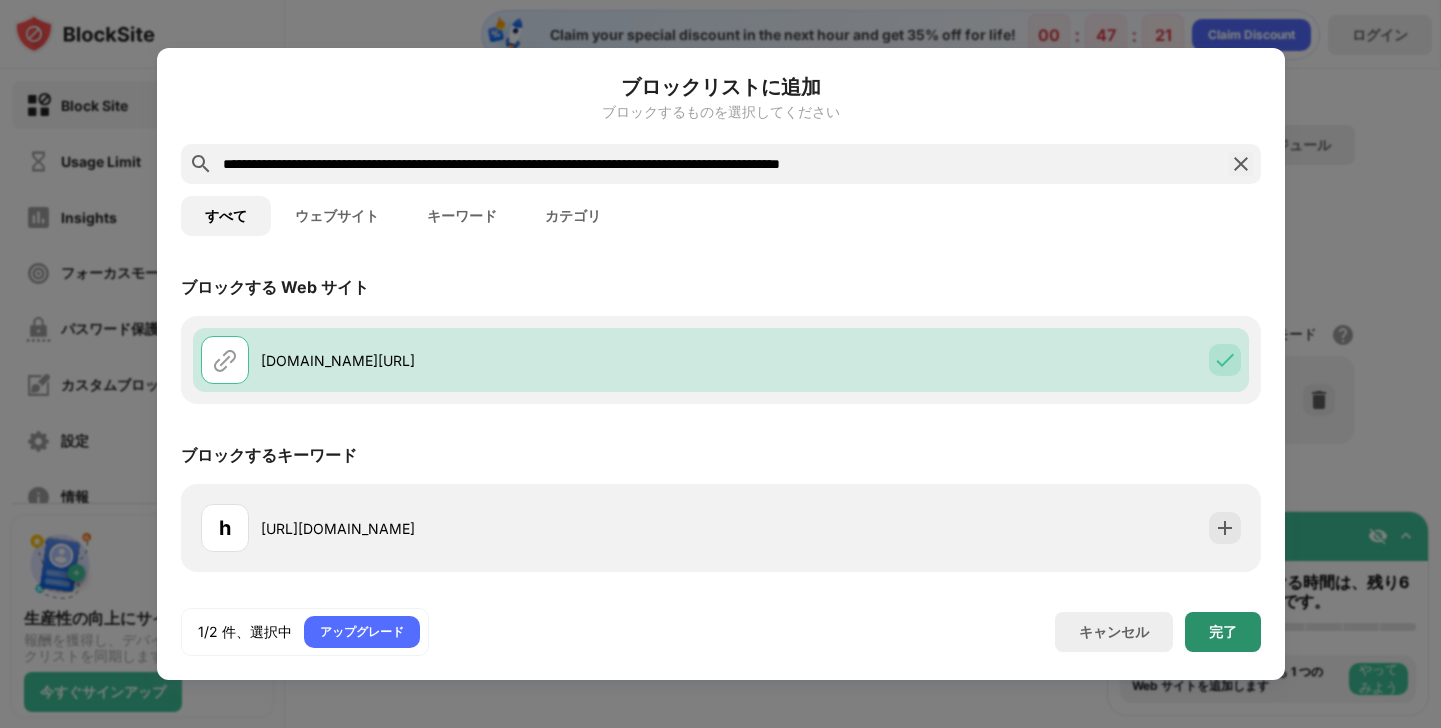 click on "完了" at bounding box center [1223, 632] 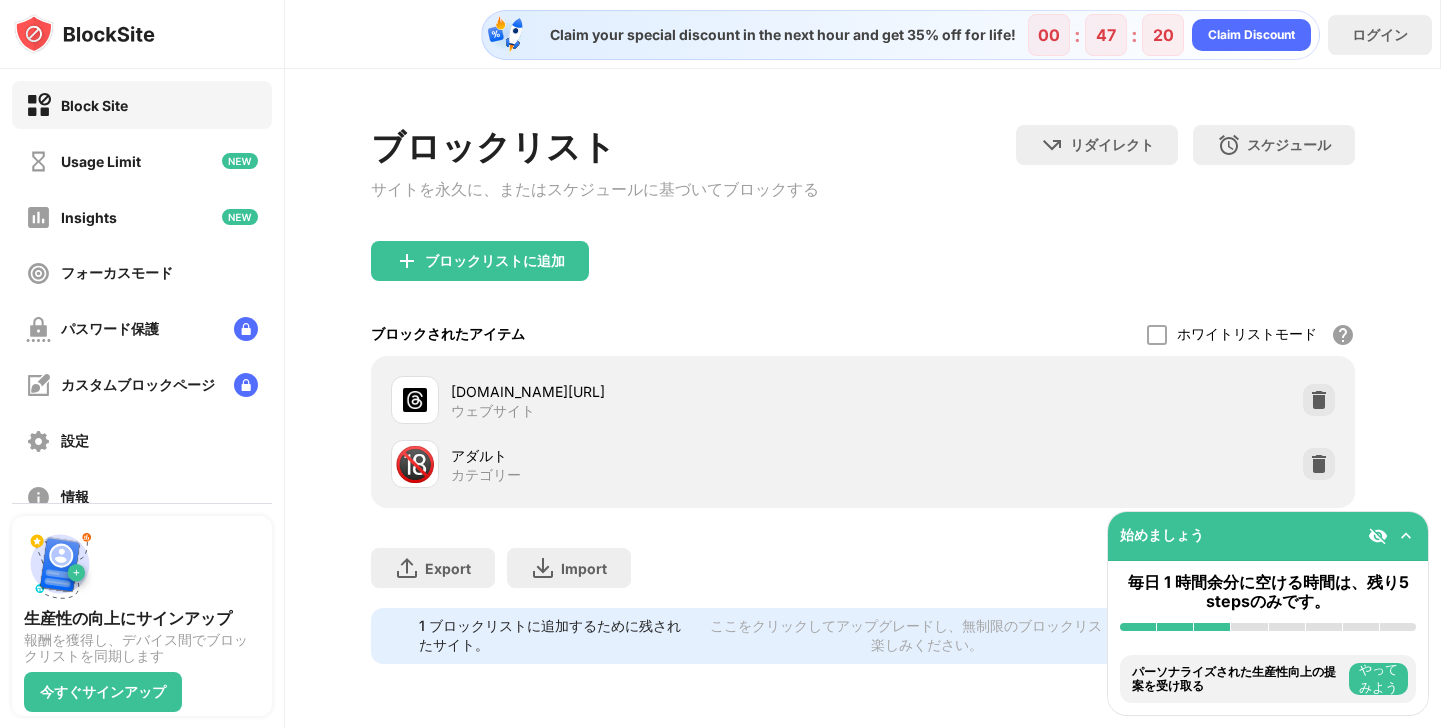 click on "ブロックリストに追加" at bounding box center [862, 277] 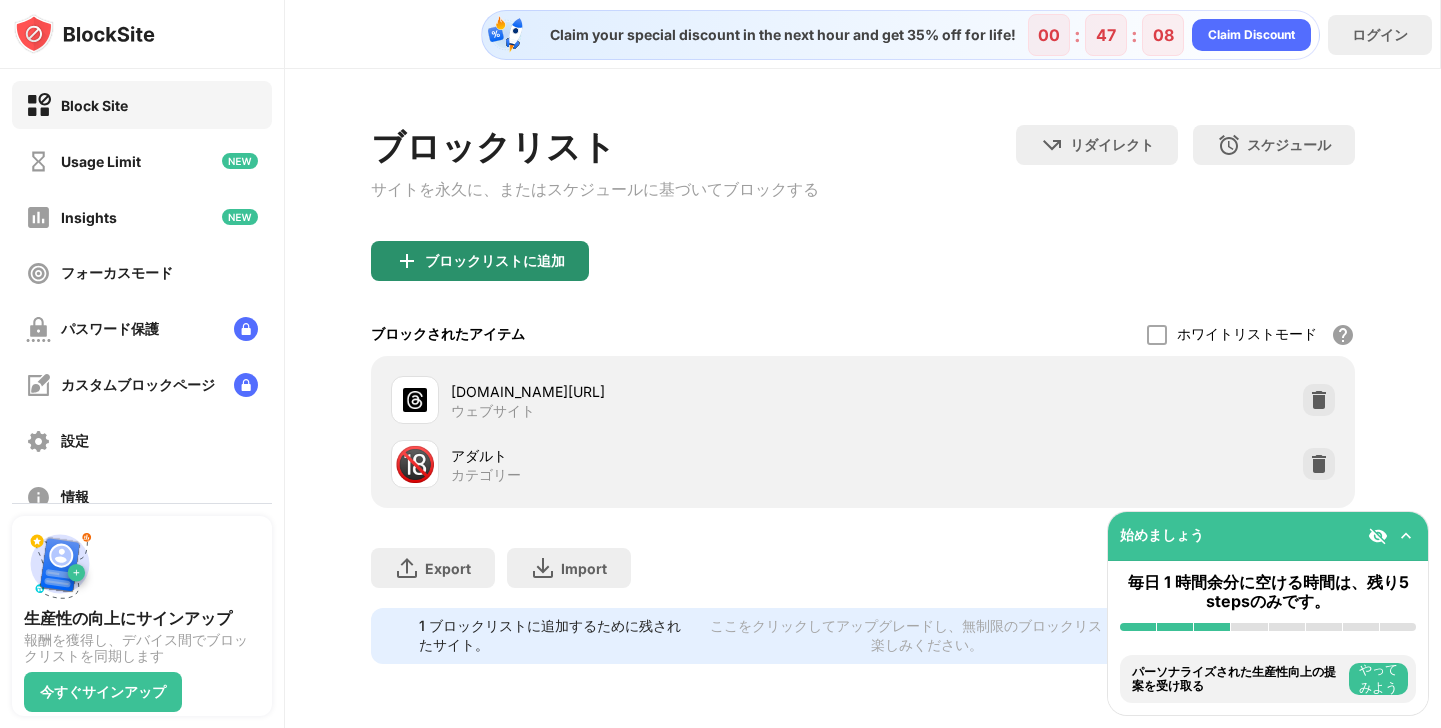 click on "ブロックリストに追加" at bounding box center [480, 261] 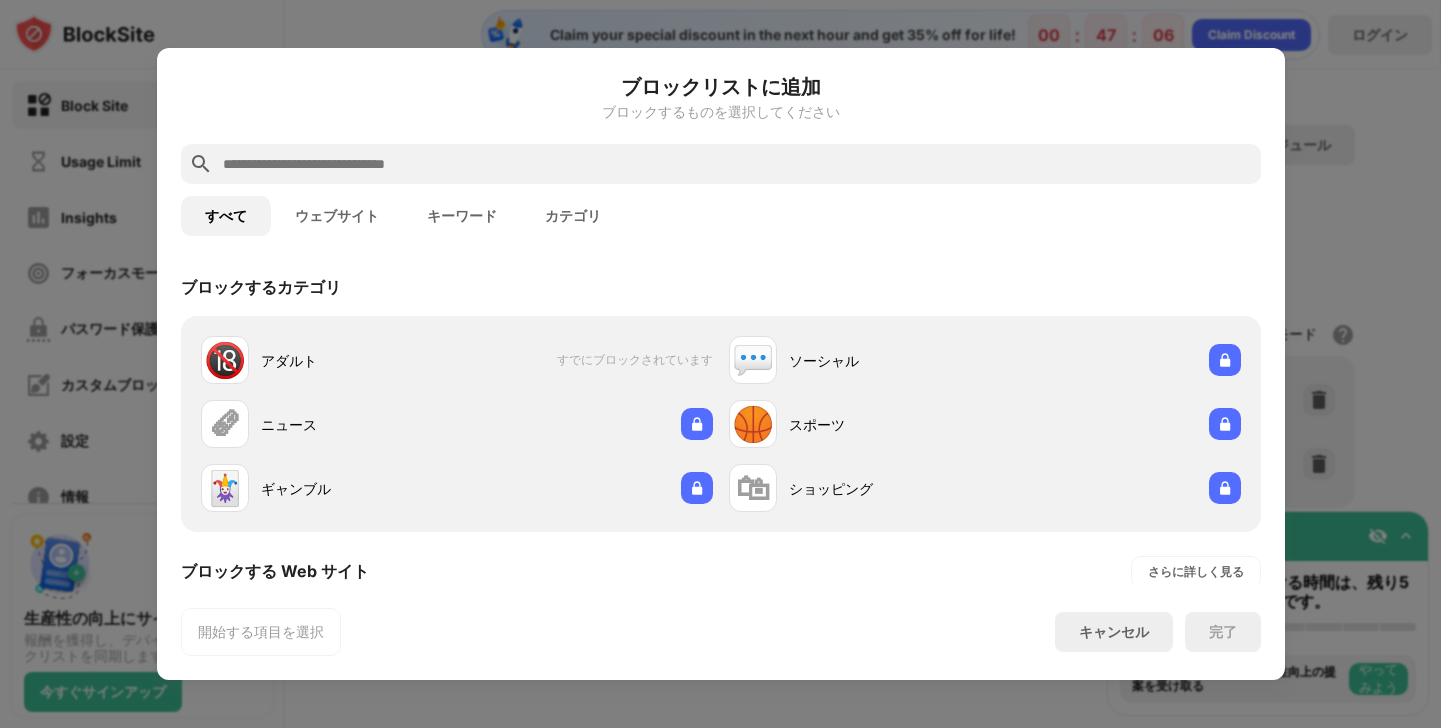 click at bounding box center [737, 164] 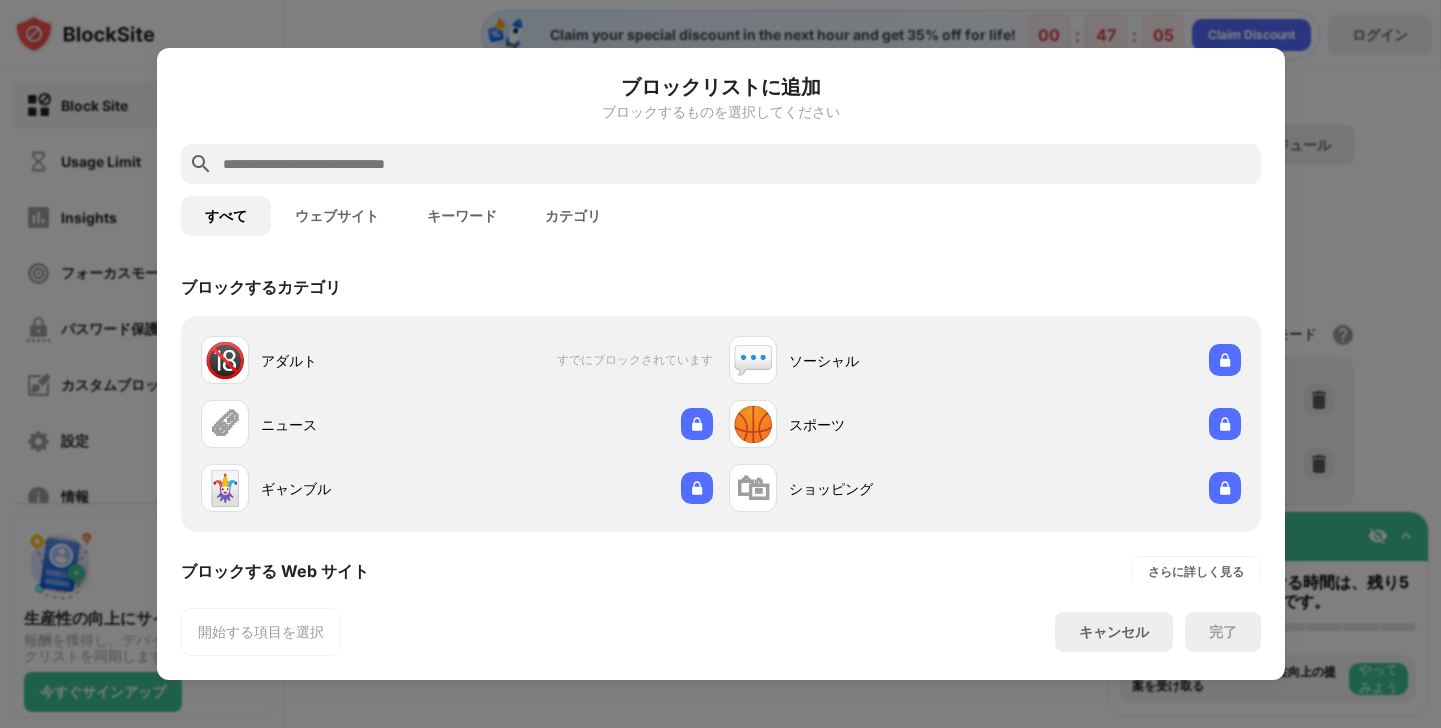 paste on "**********" 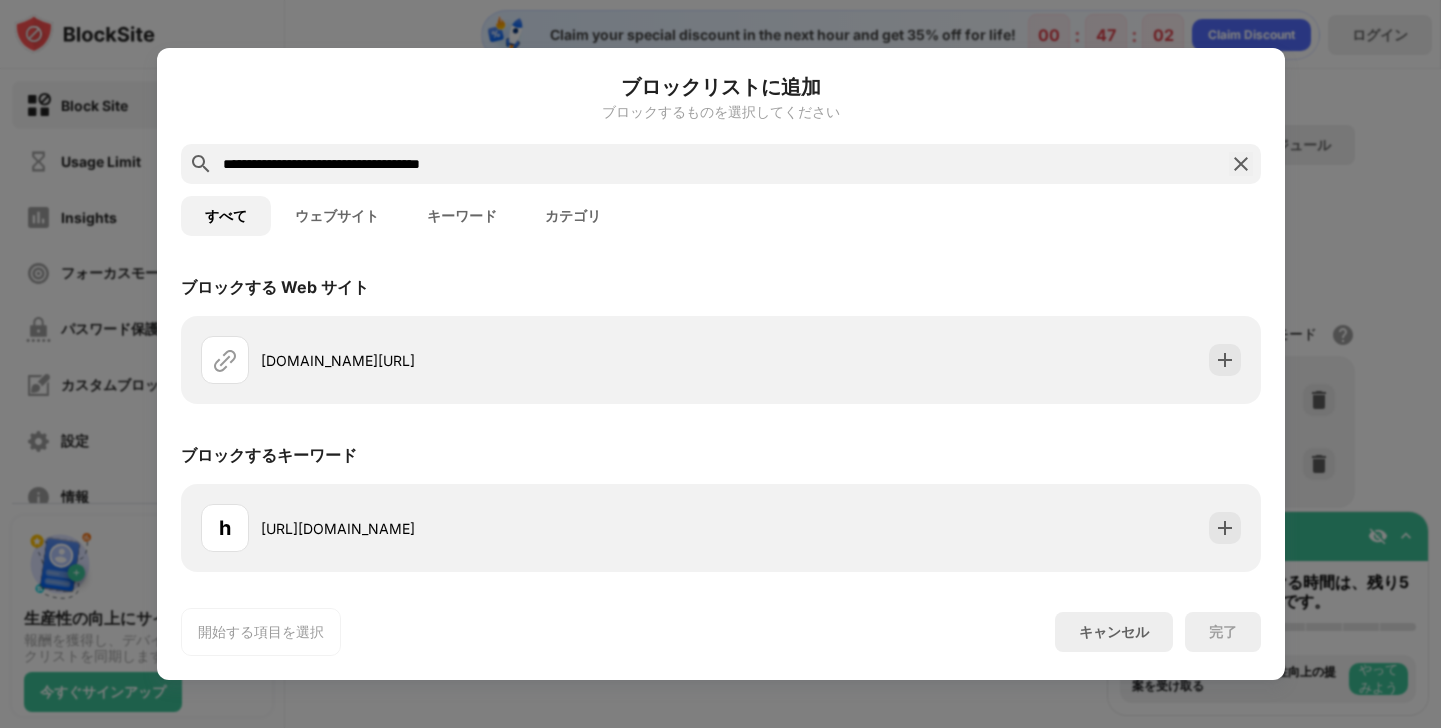type on "**********" 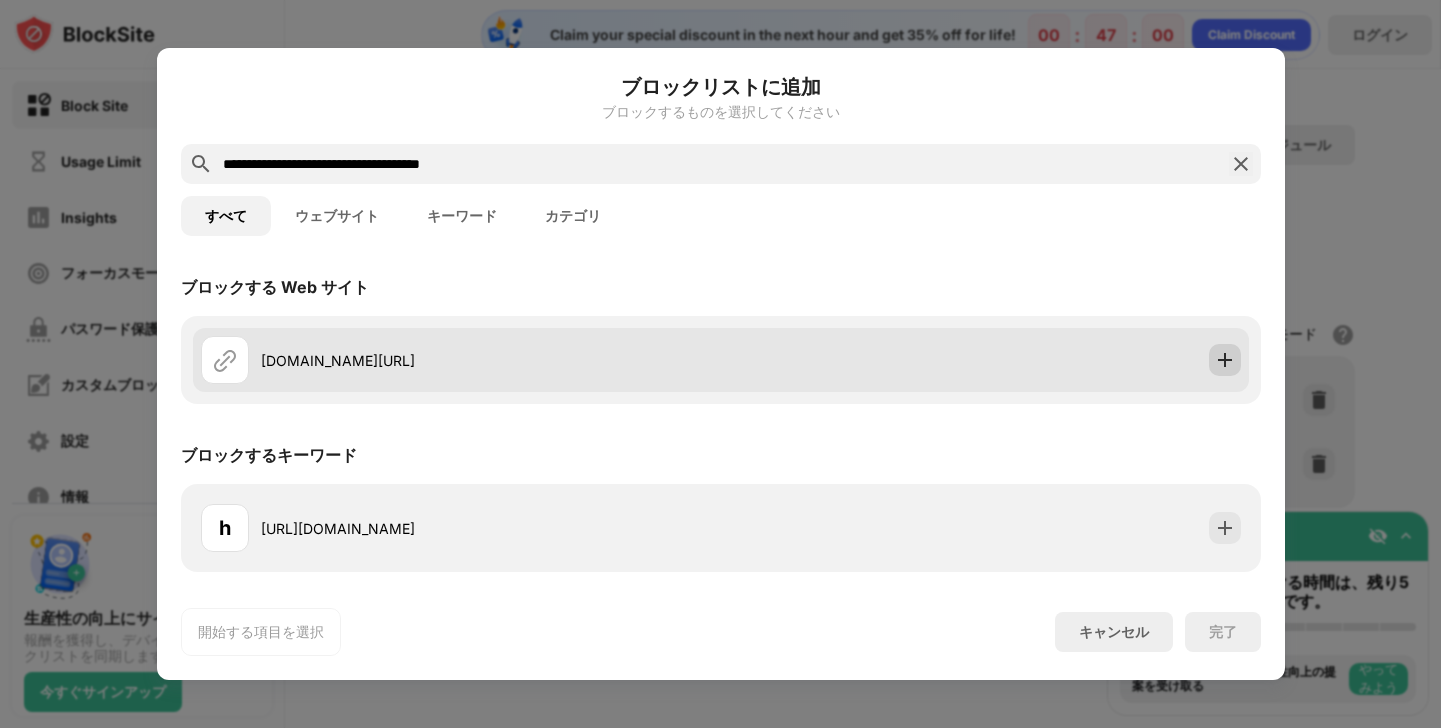 click at bounding box center (1225, 360) 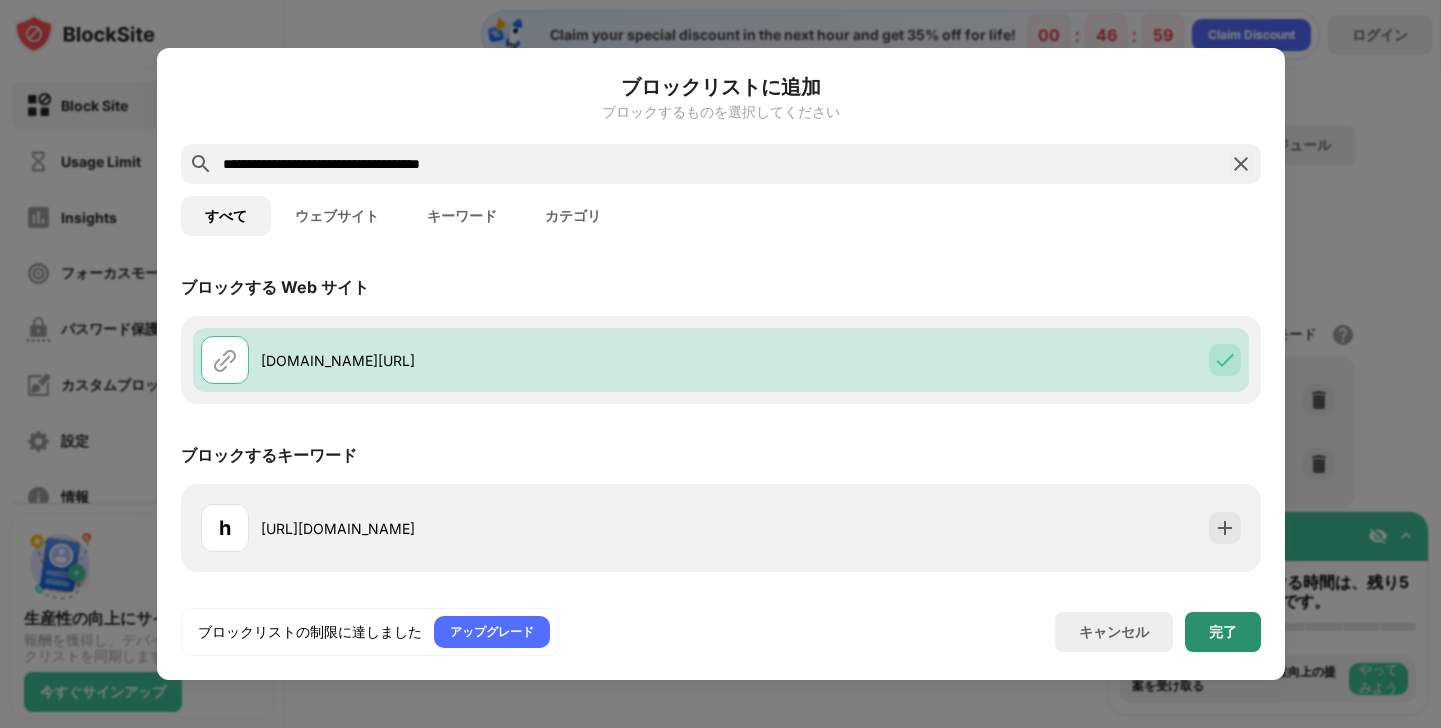 click on "完了" at bounding box center (1223, 632) 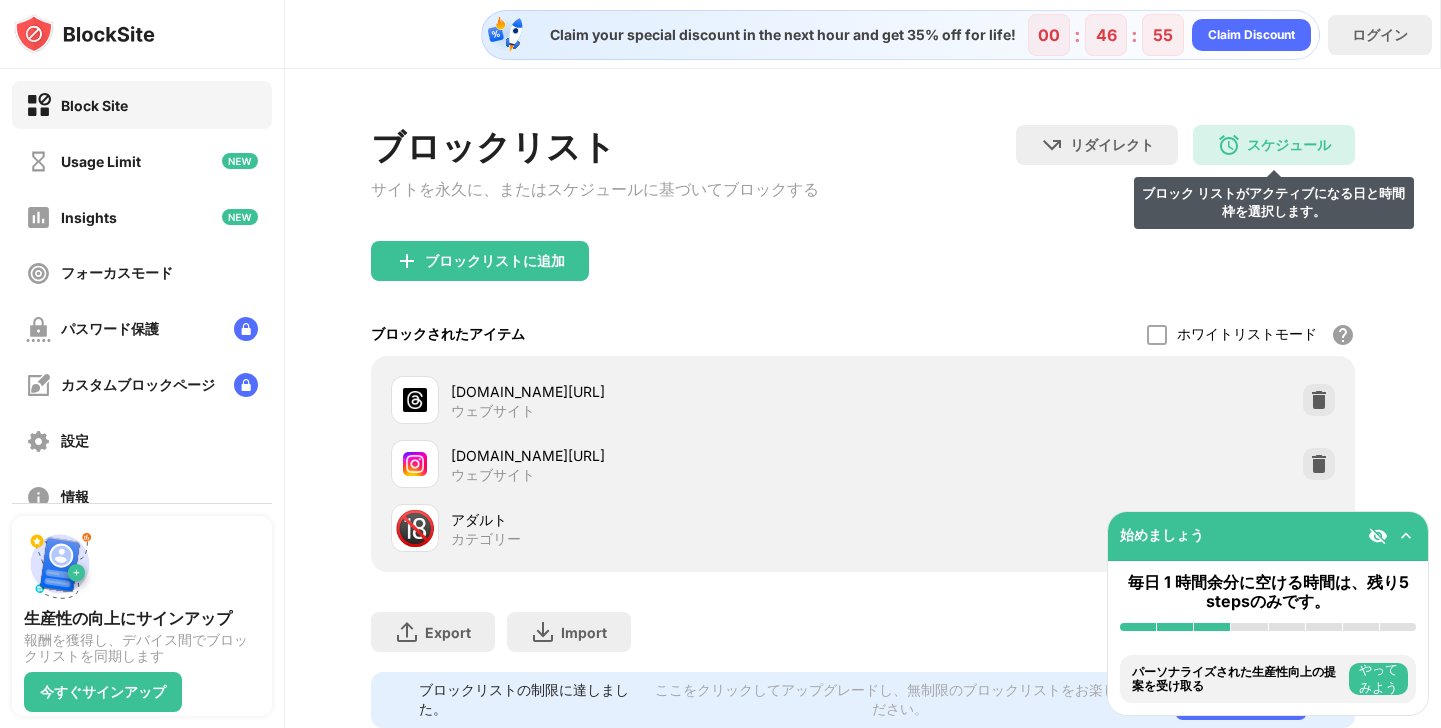 click at bounding box center [1229, 145] 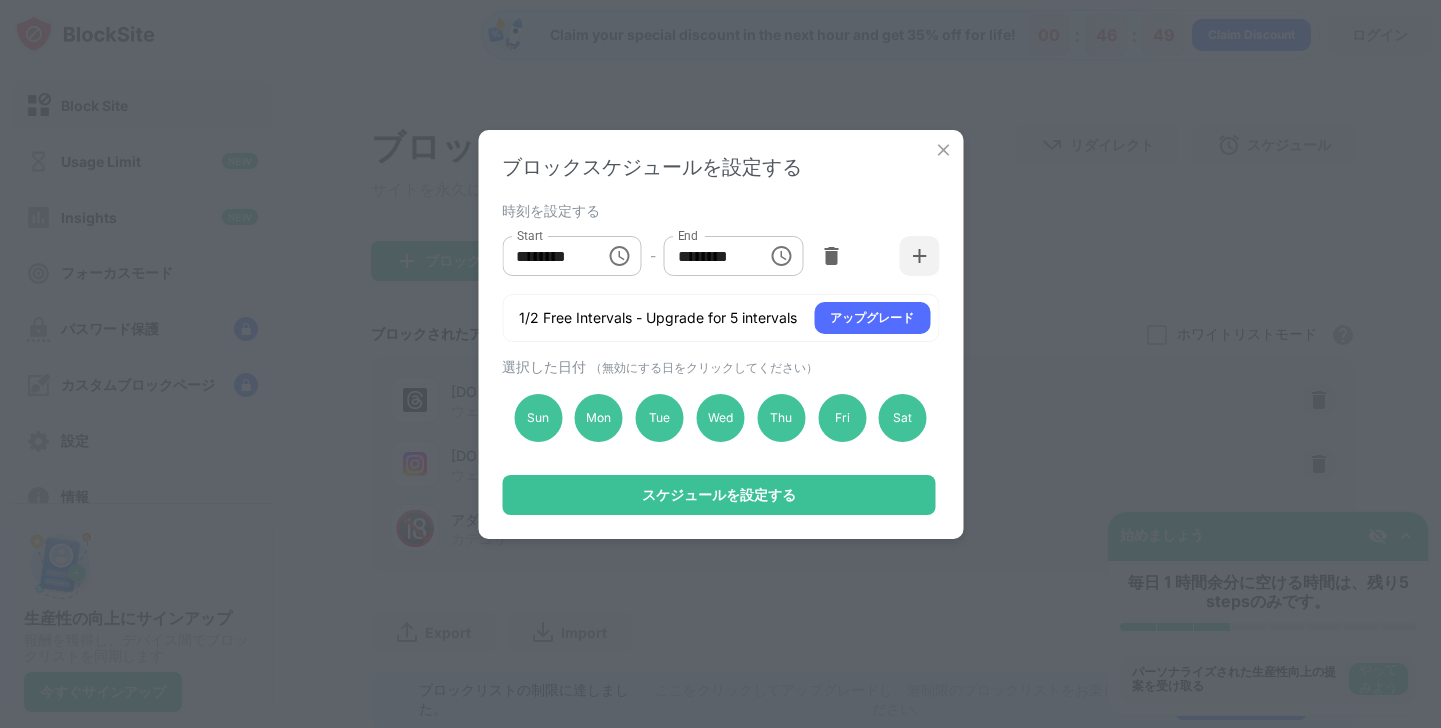 click on "********" at bounding box center [709, 256] 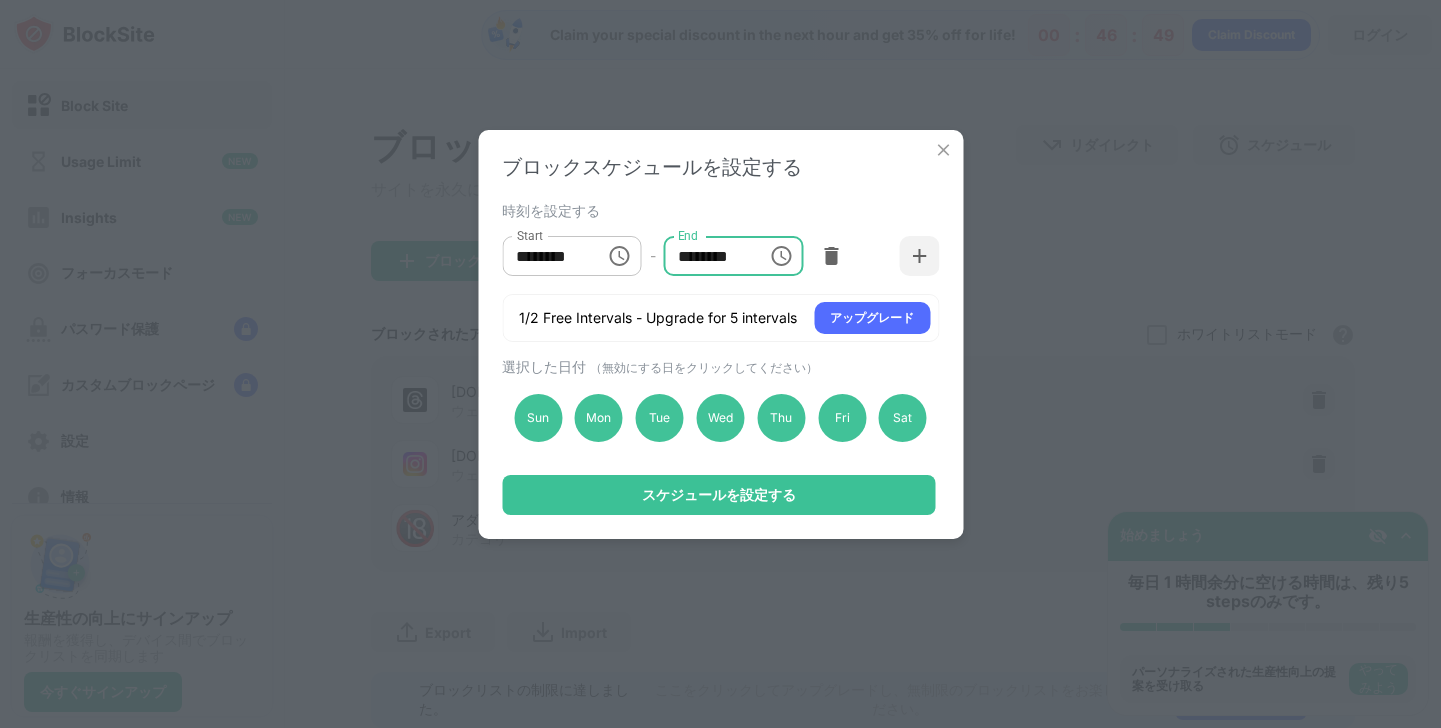 click on "********" at bounding box center [709, 256] 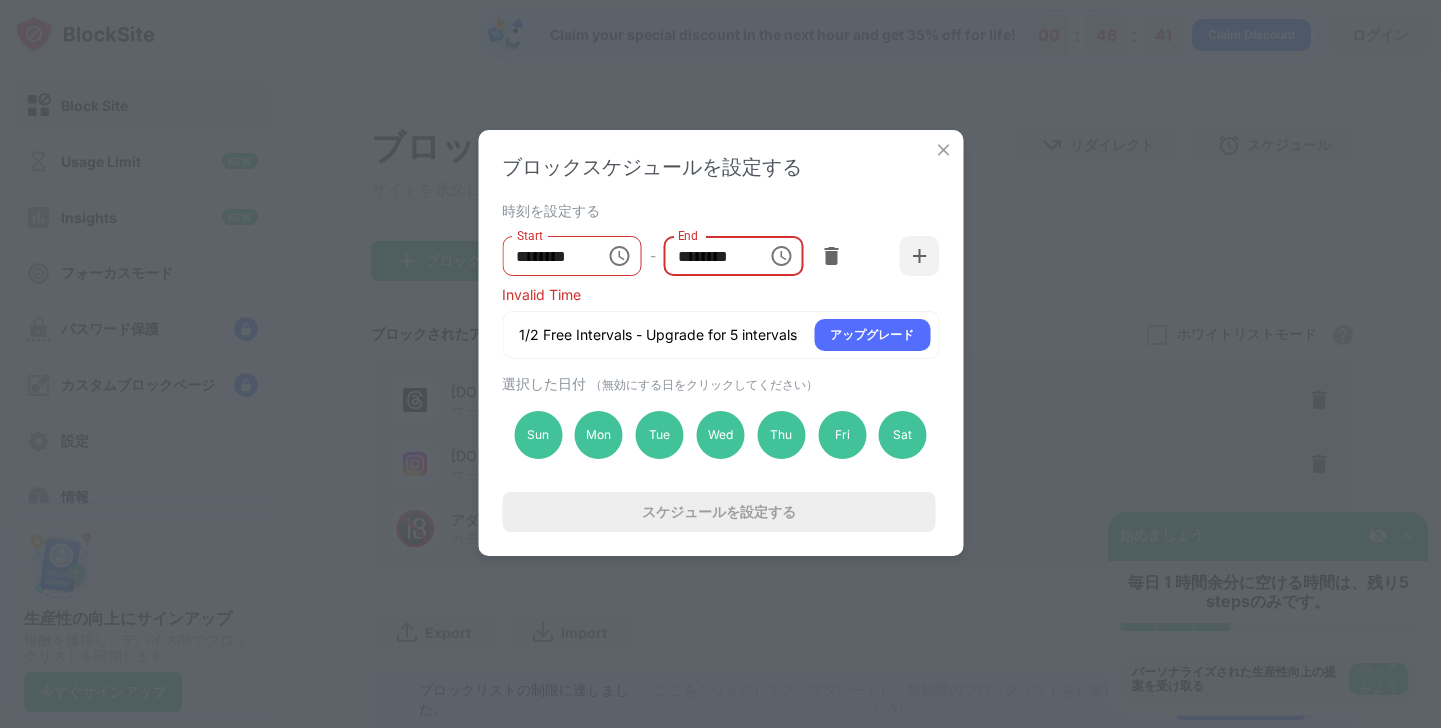 type on "********" 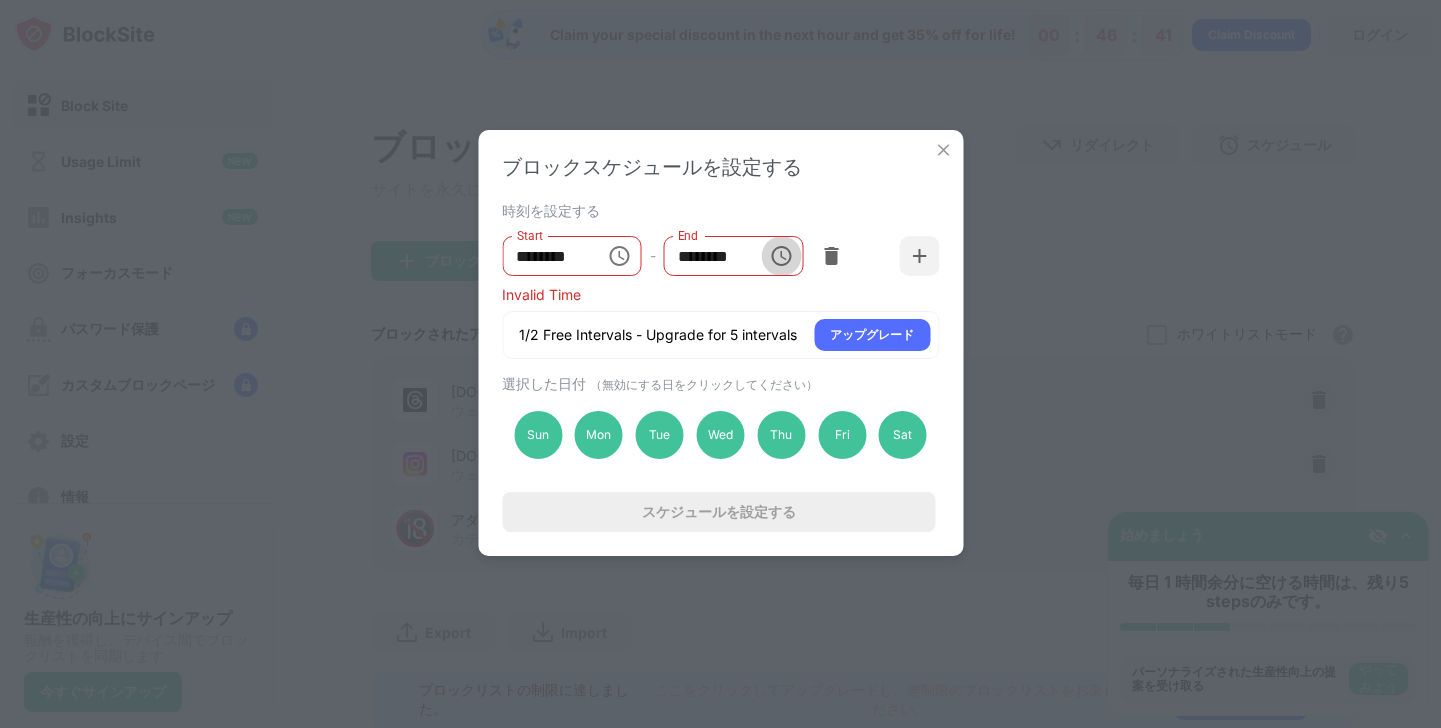 click 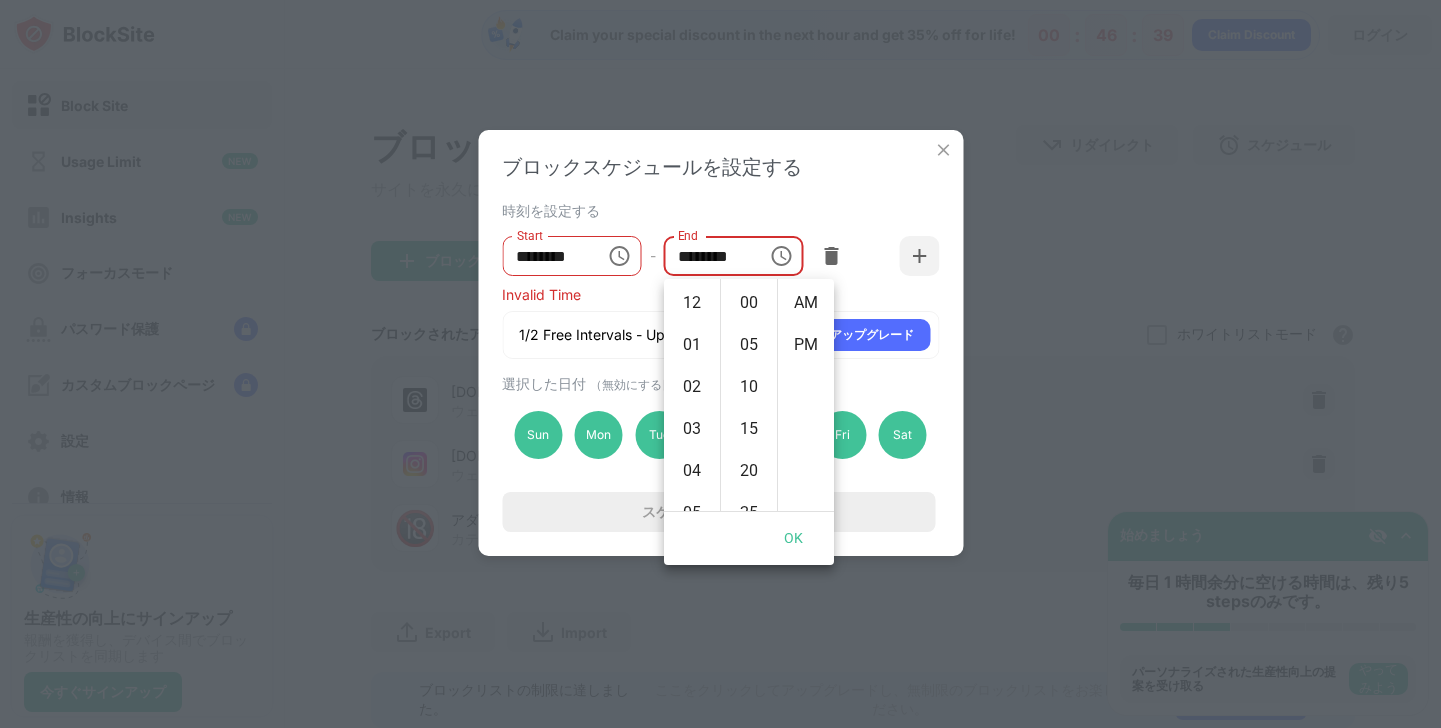 click 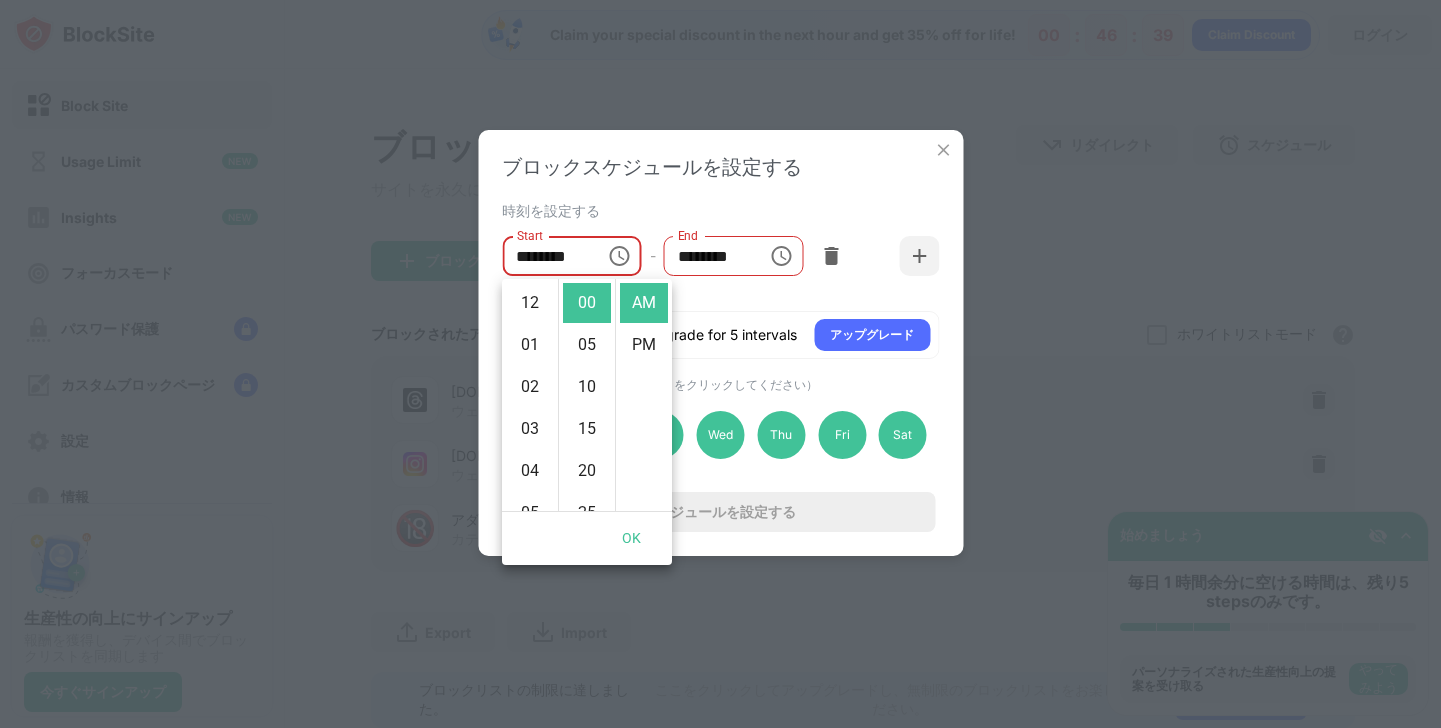 scroll, scrollTop: 420, scrollLeft: 0, axis: vertical 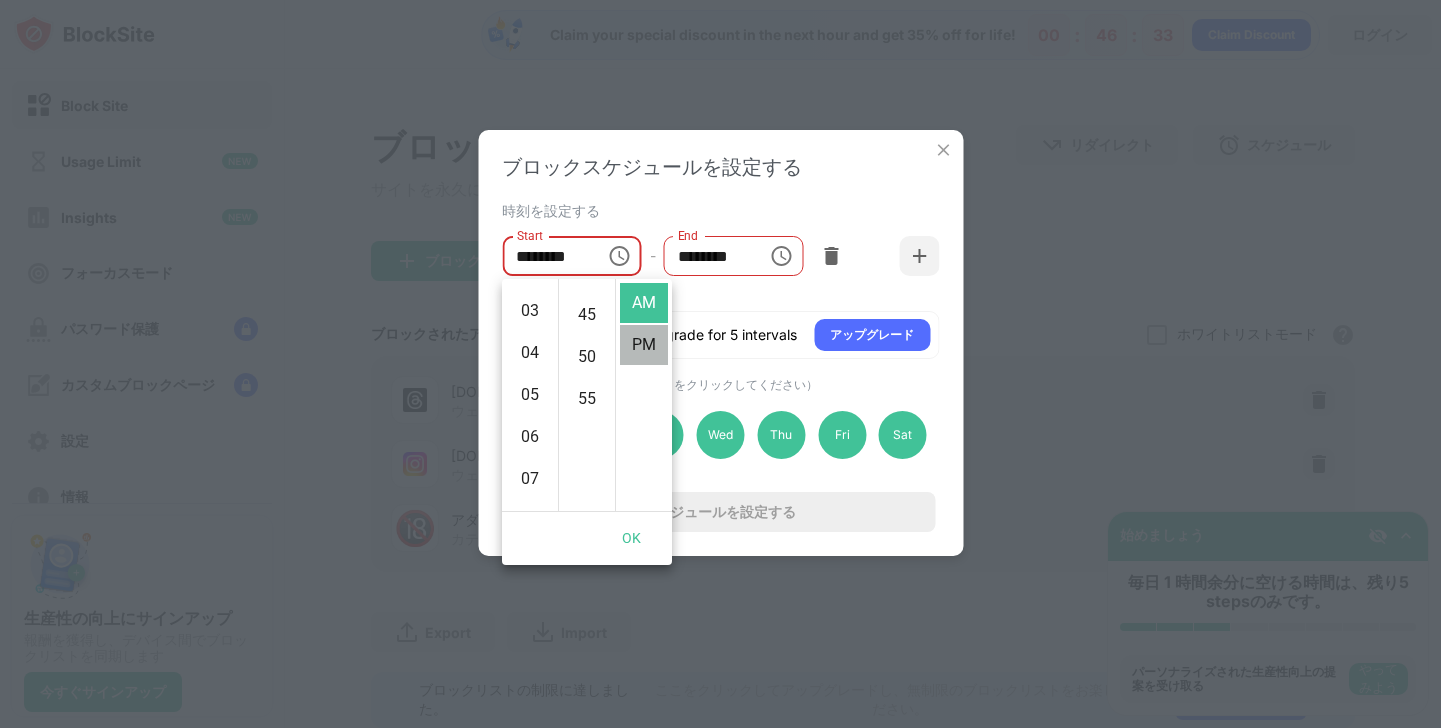 click on "PM" at bounding box center [644, 345] 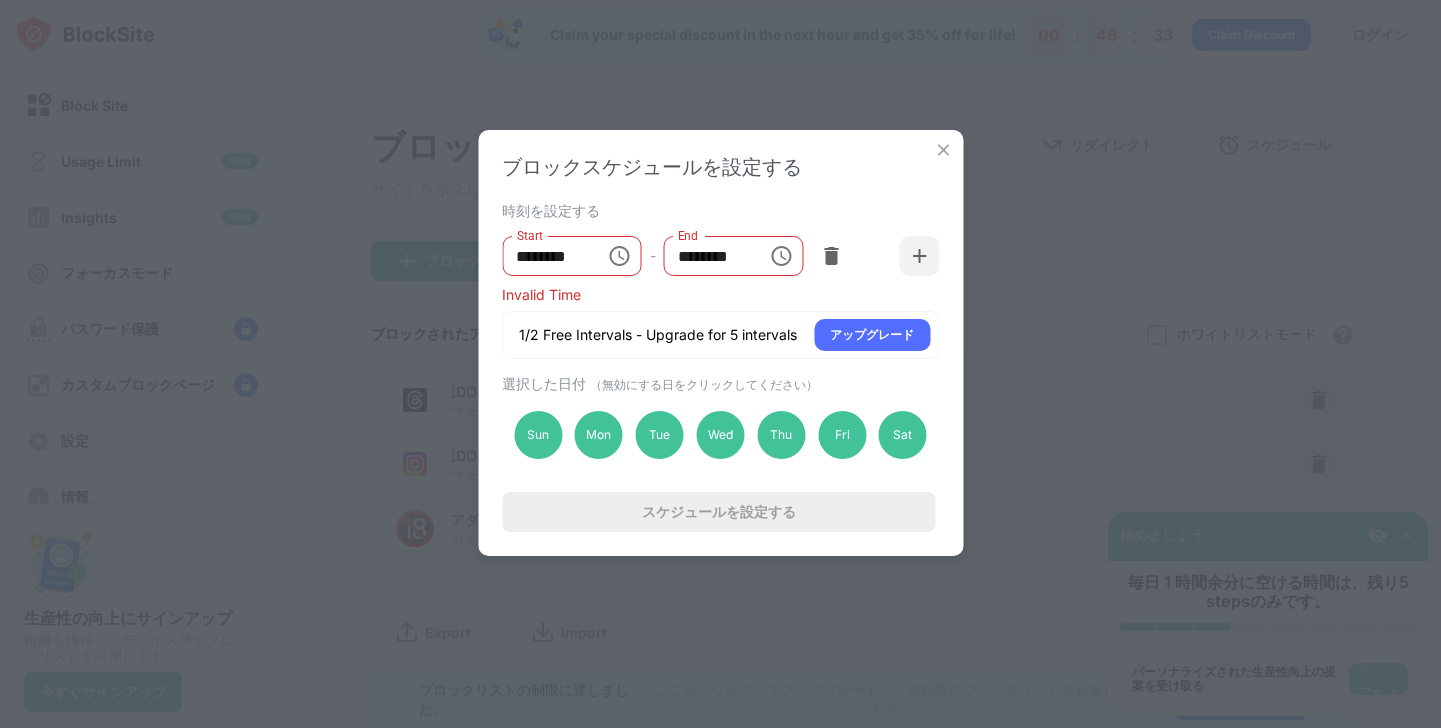 scroll, scrollTop: 42, scrollLeft: 0, axis: vertical 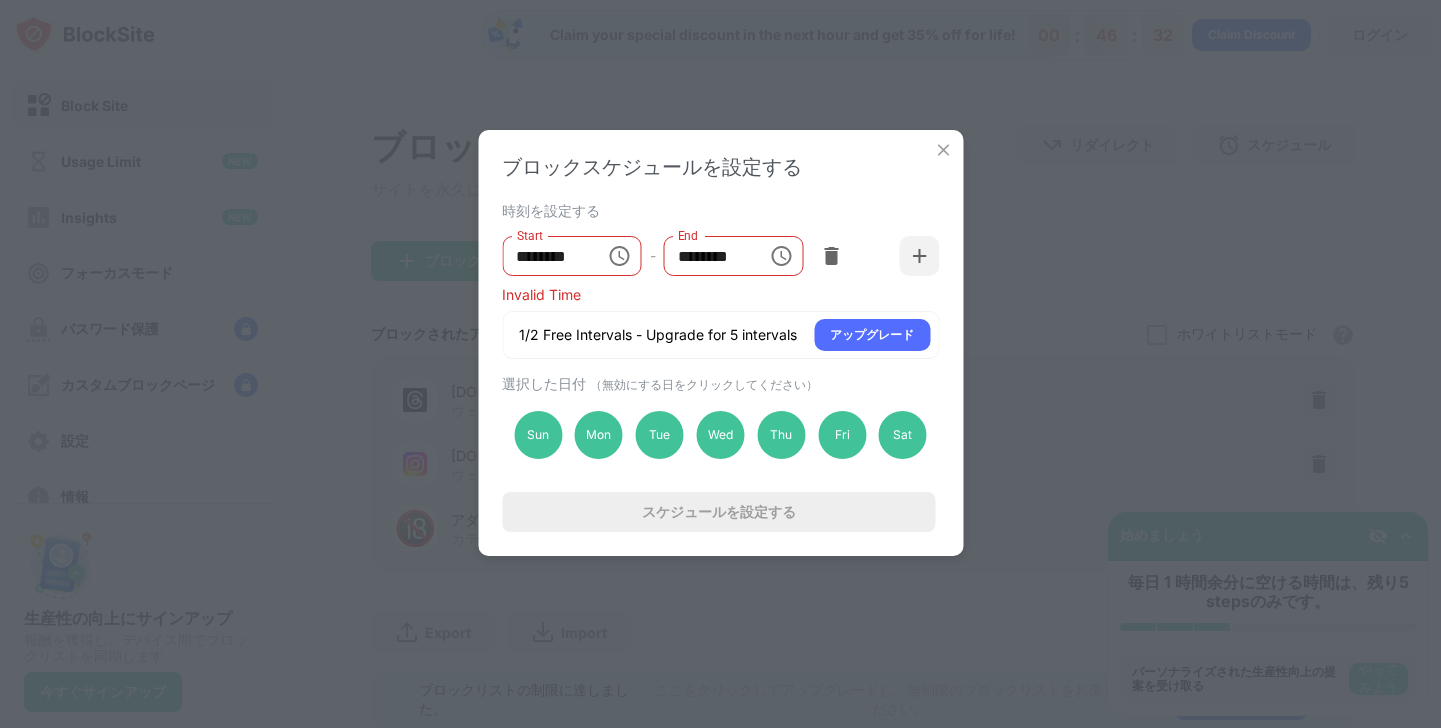 click on "********" at bounding box center (547, 256) 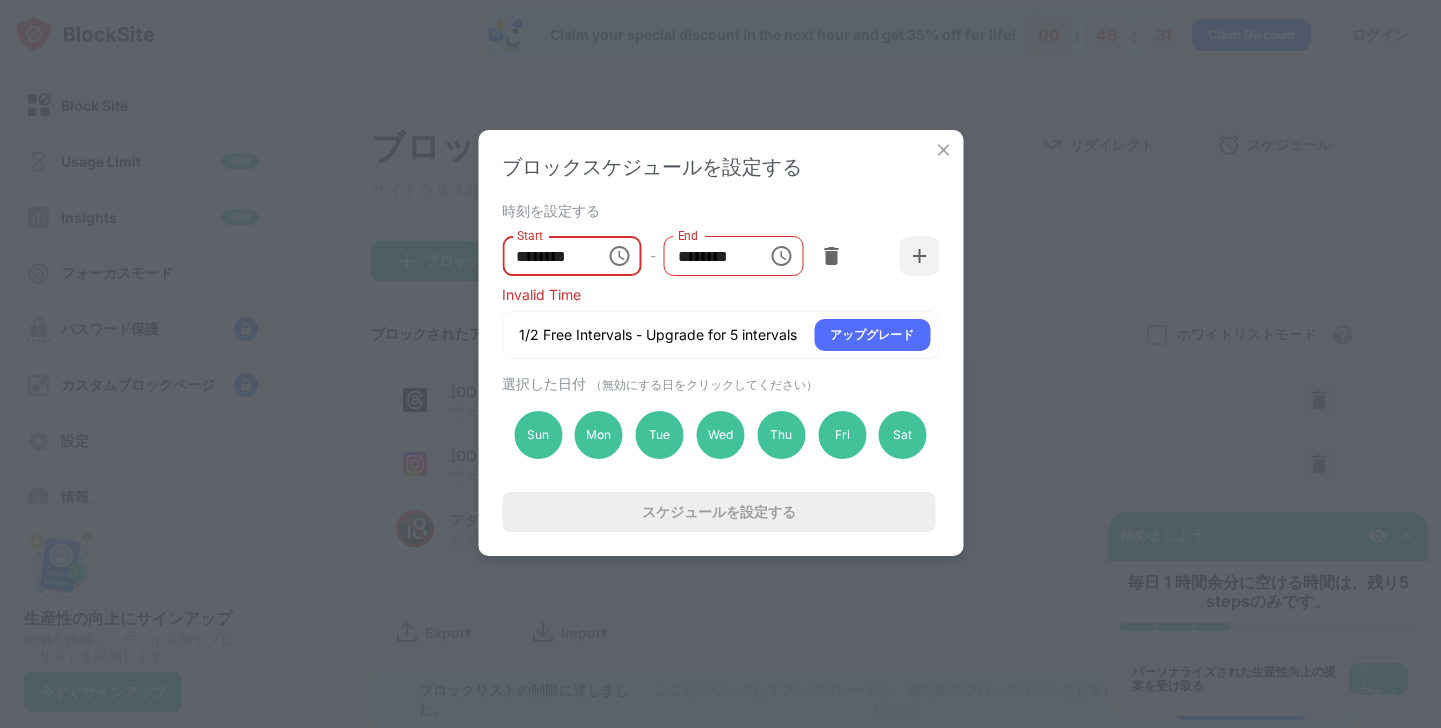 click on "********" at bounding box center (547, 256) 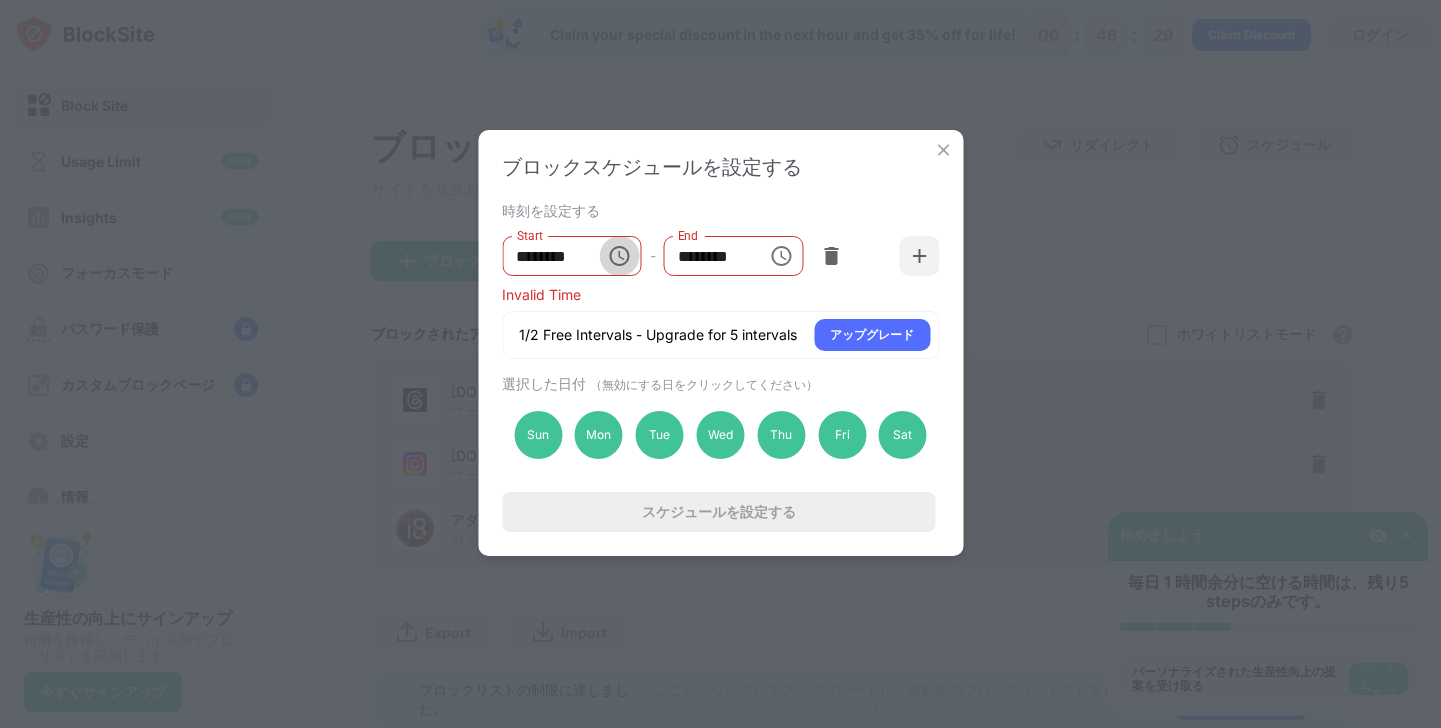 click 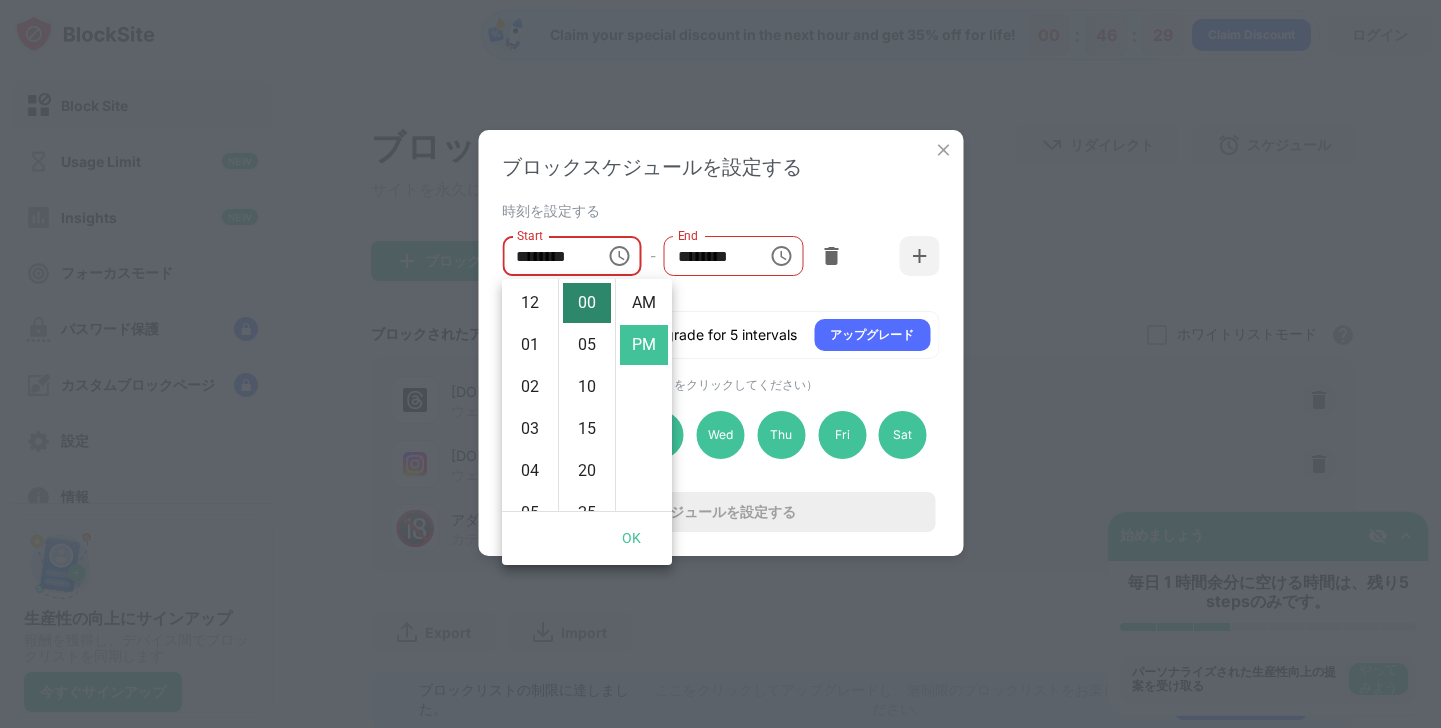 scroll, scrollTop: 420, scrollLeft: 0, axis: vertical 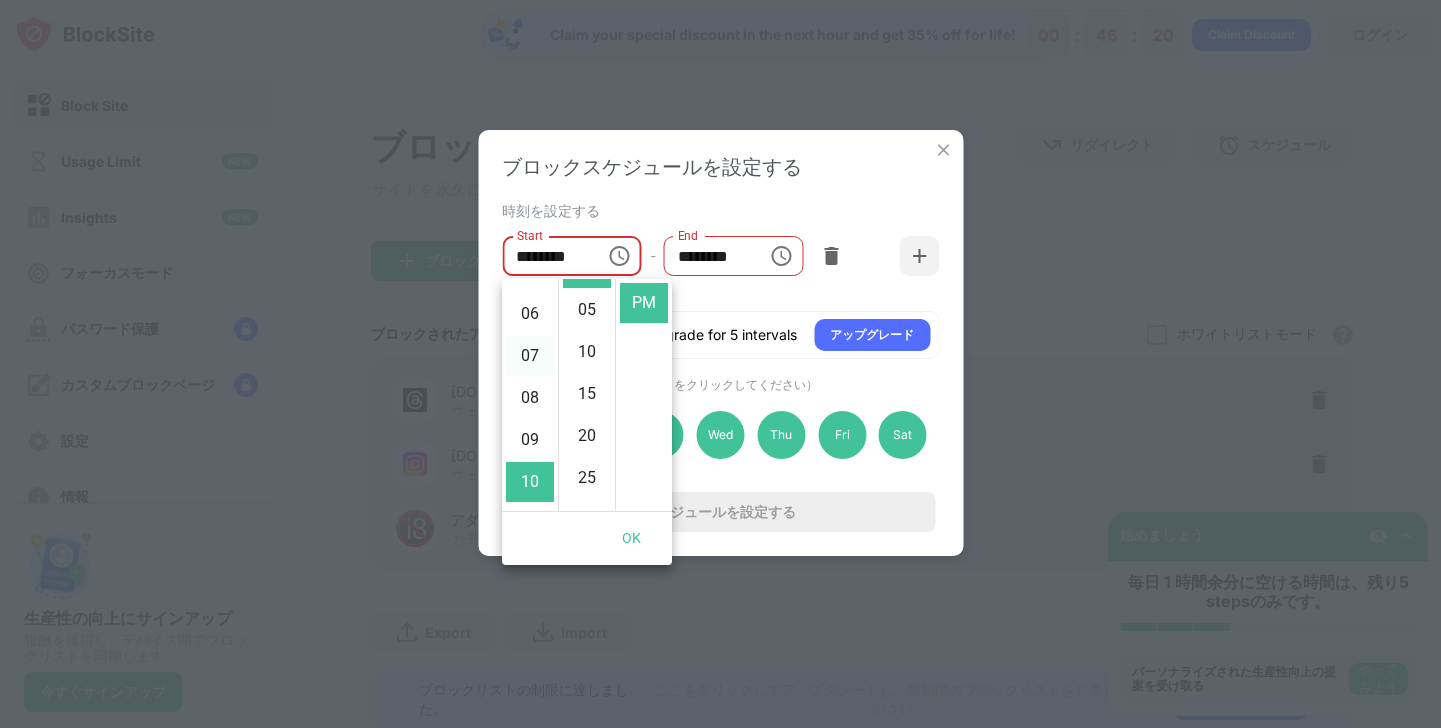 click on "07" at bounding box center (530, 356) 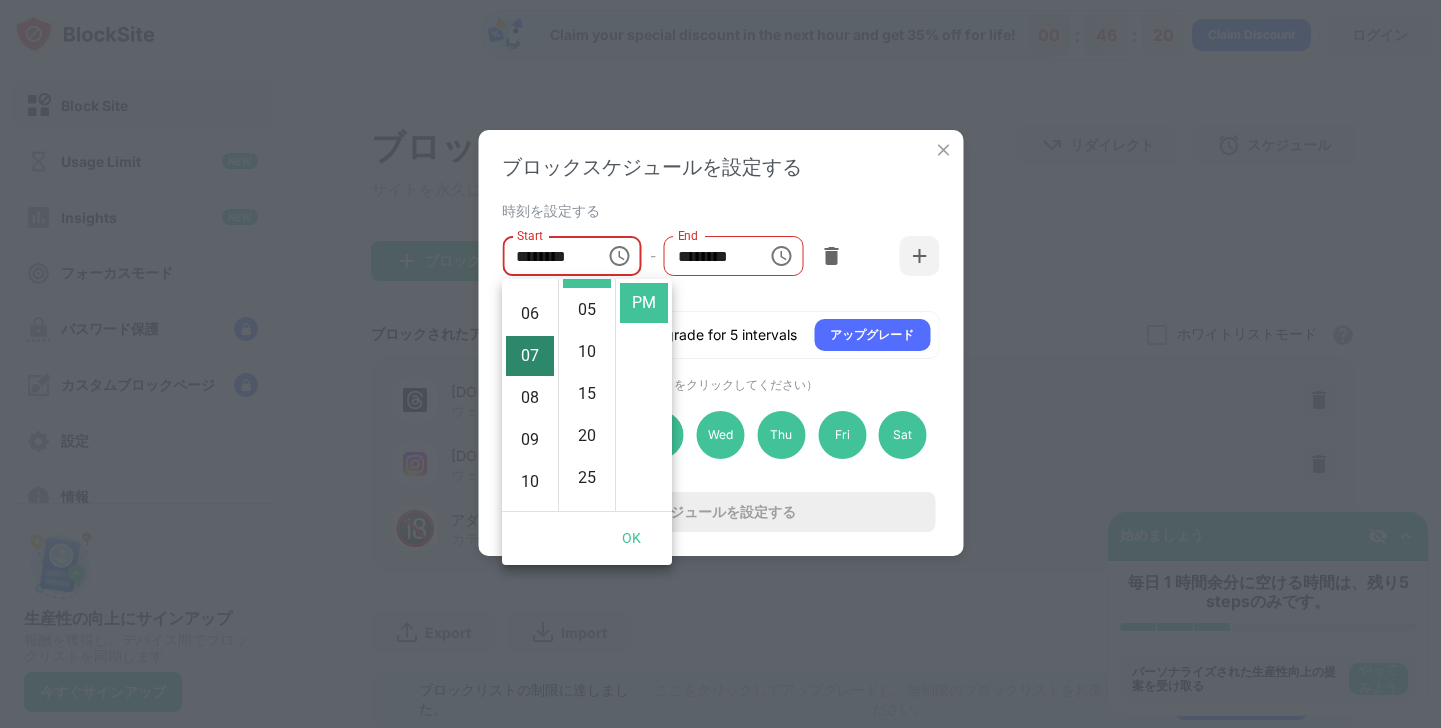 scroll, scrollTop: 4, scrollLeft: 0, axis: vertical 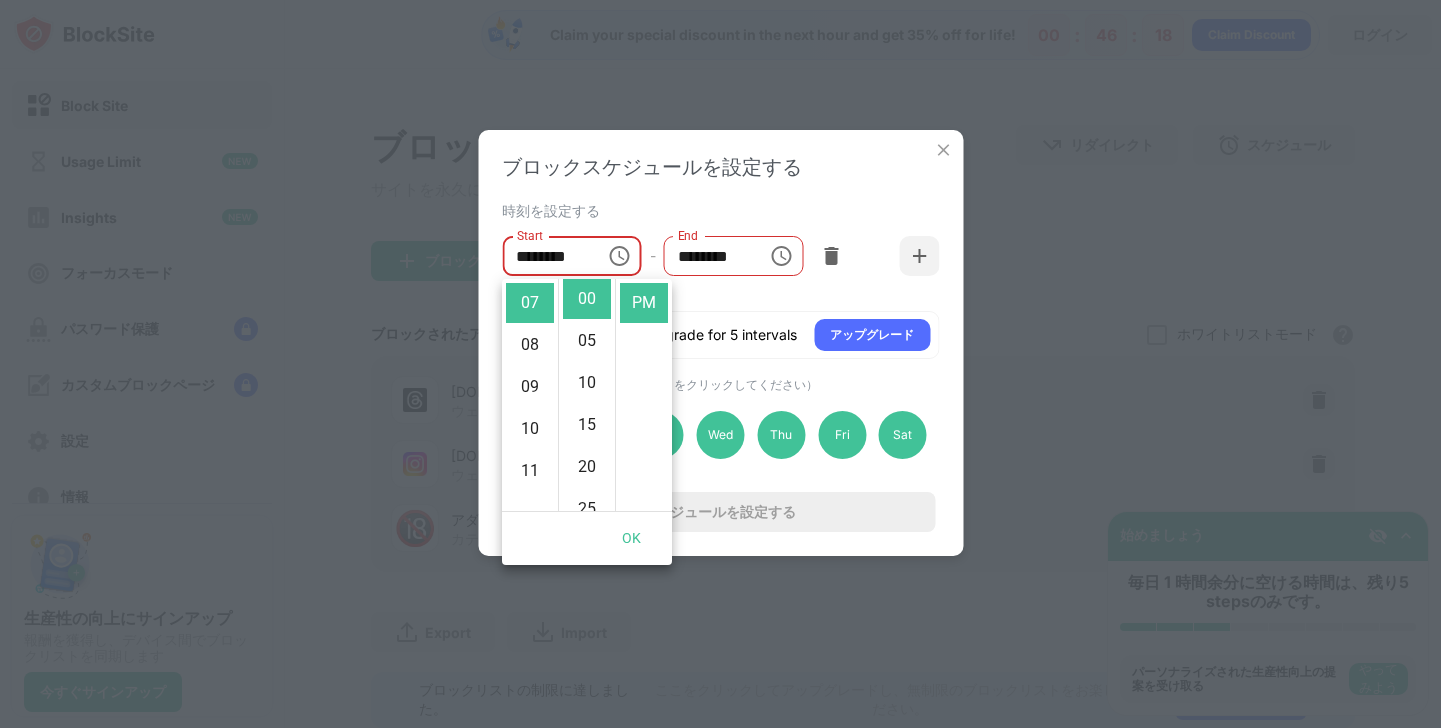 click on "********" at bounding box center [709, 256] 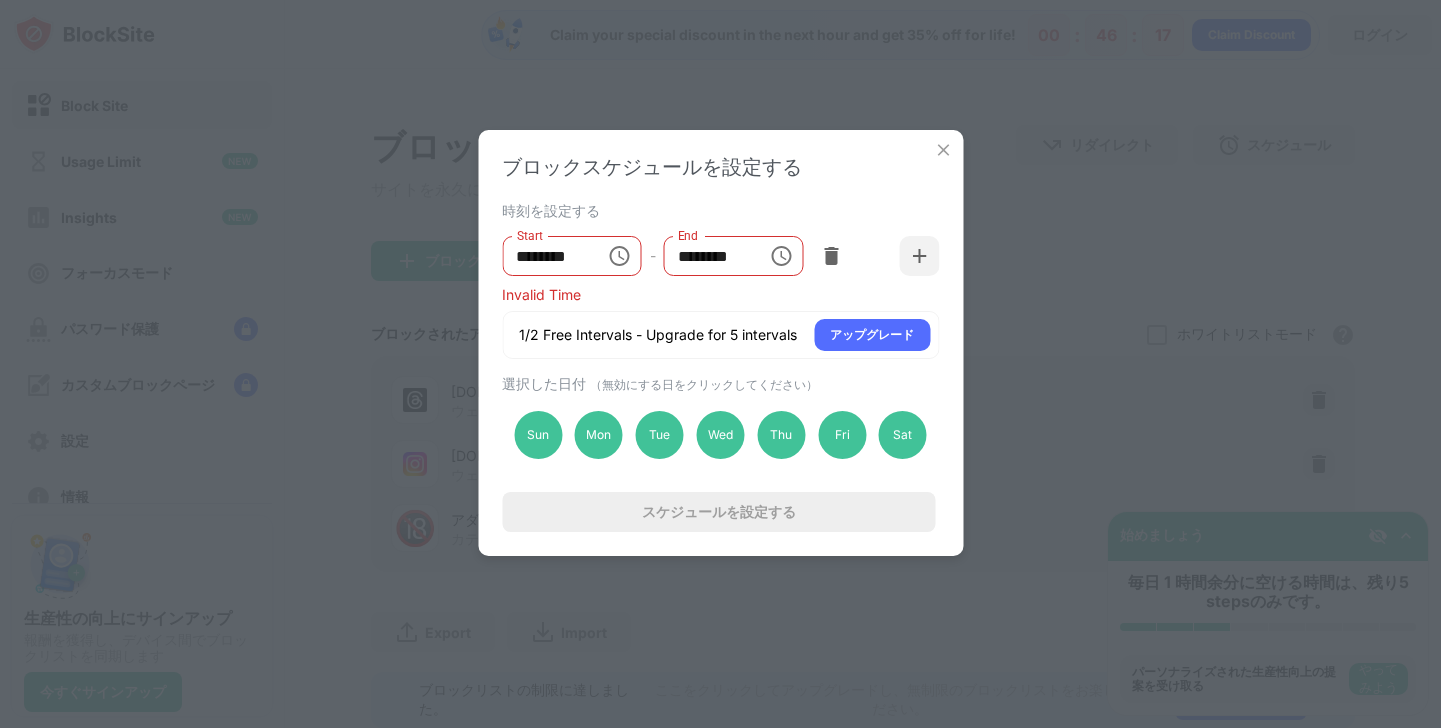 click on "********" at bounding box center [709, 256] 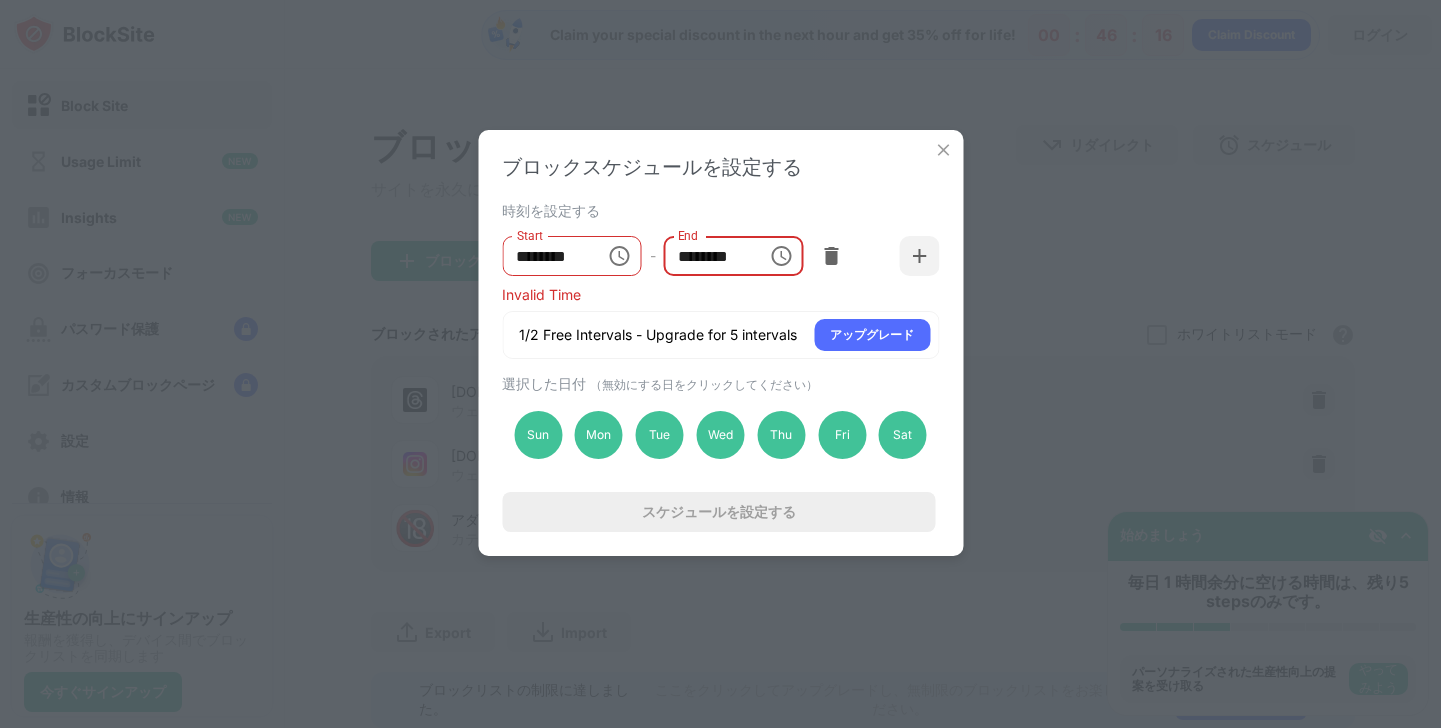click at bounding box center [782, 256] 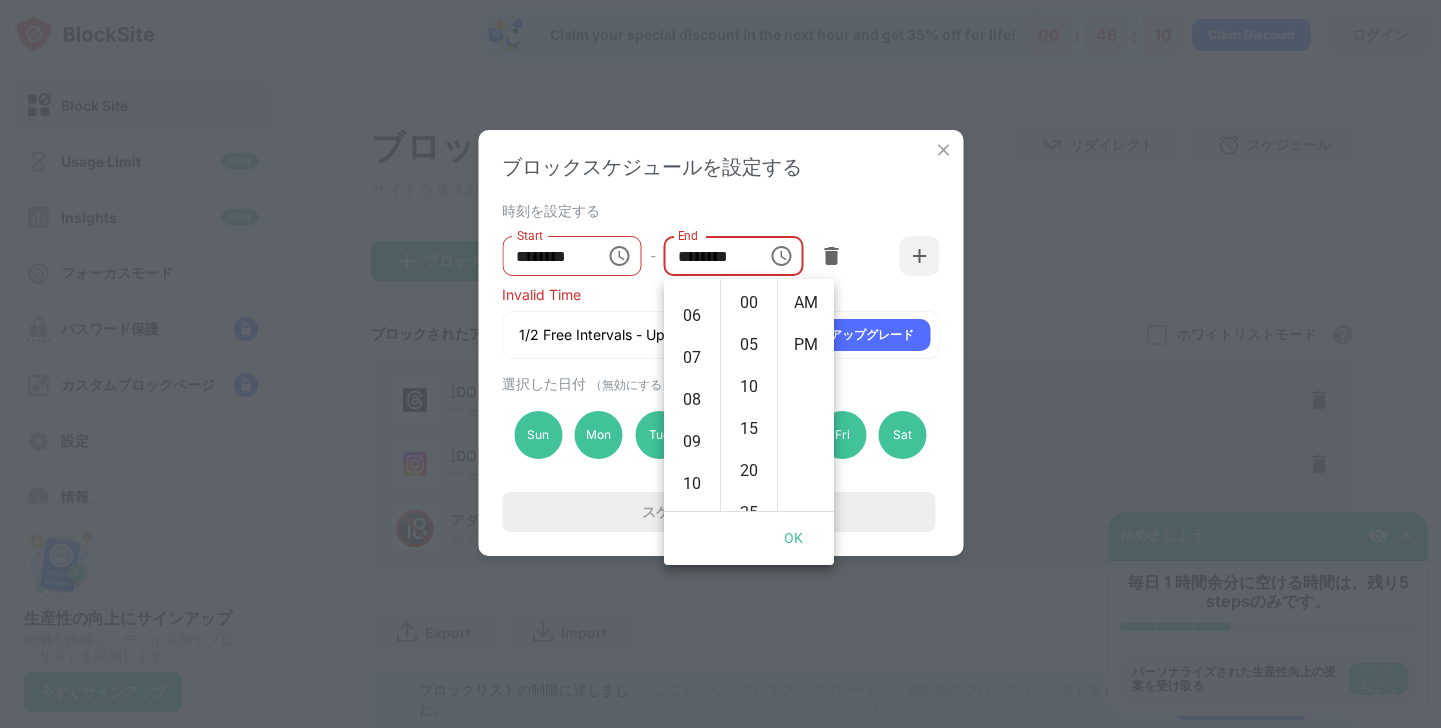 scroll, scrollTop: 236, scrollLeft: 0, axis: vertical 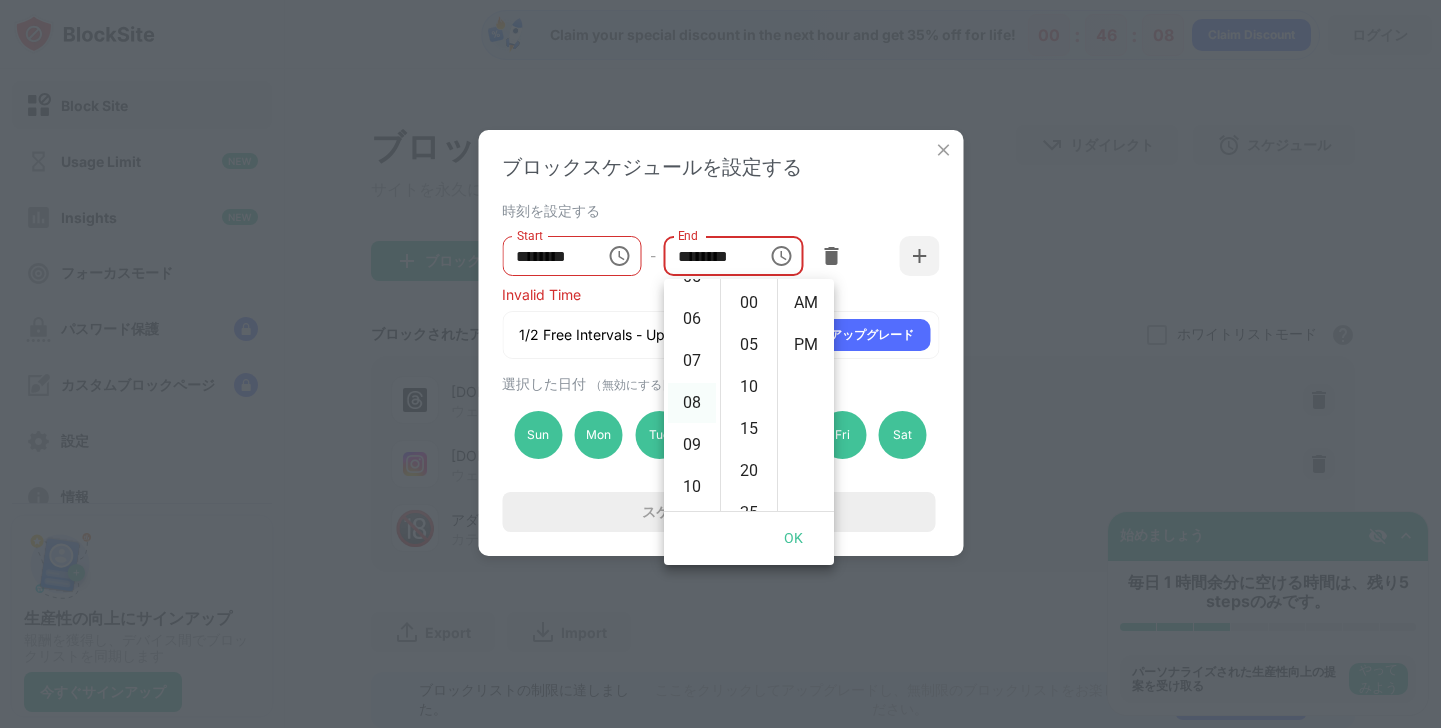 click on "08" at bounding box center (692, 403) 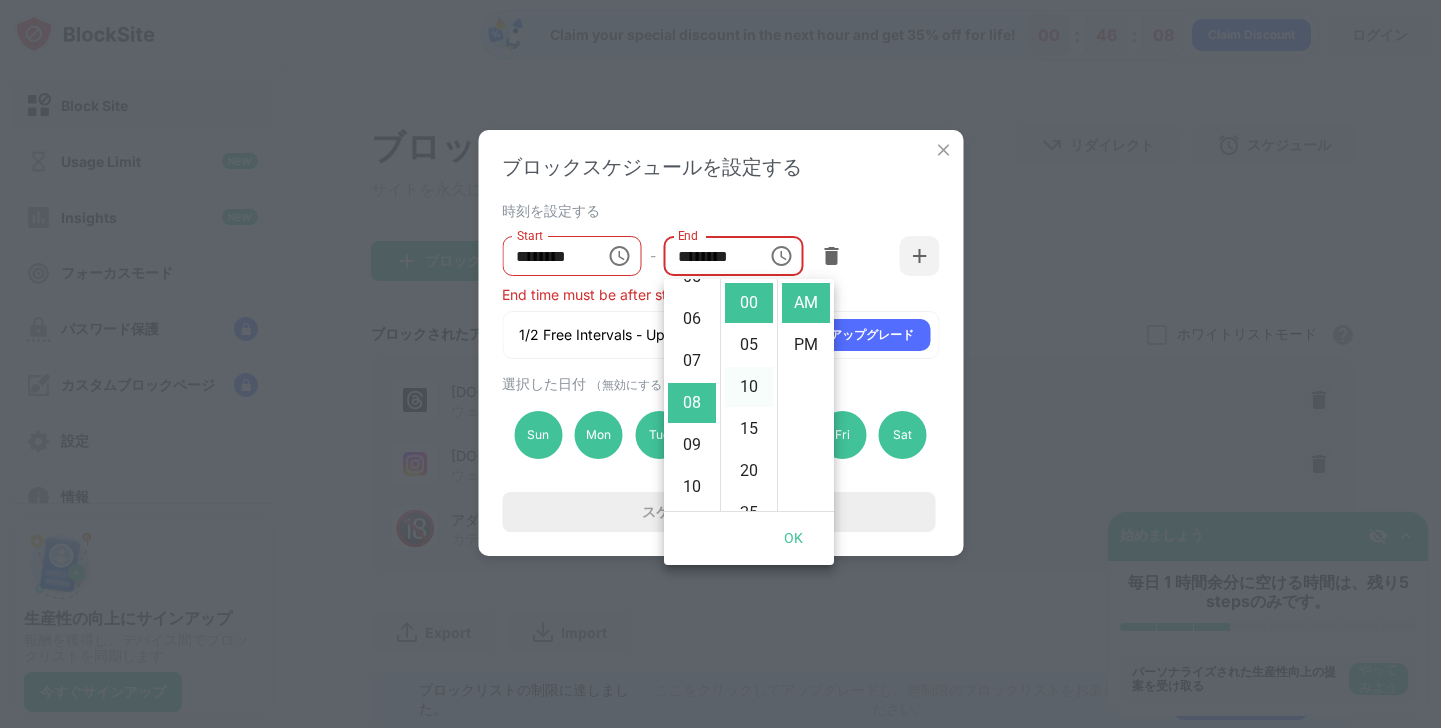 scroll, scrollTop: 336, scrollLeft: 0, axis: vertical 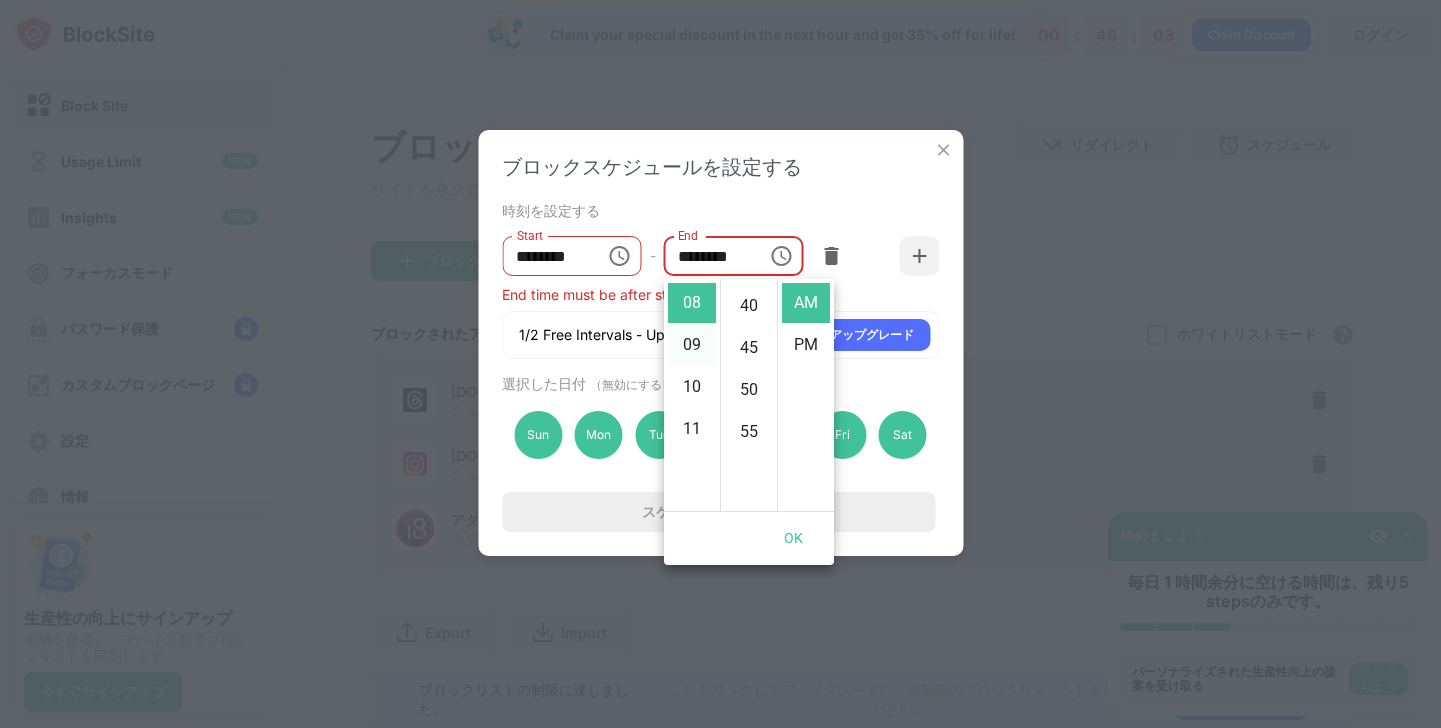 click on "09" at bounding box center (692, 345) 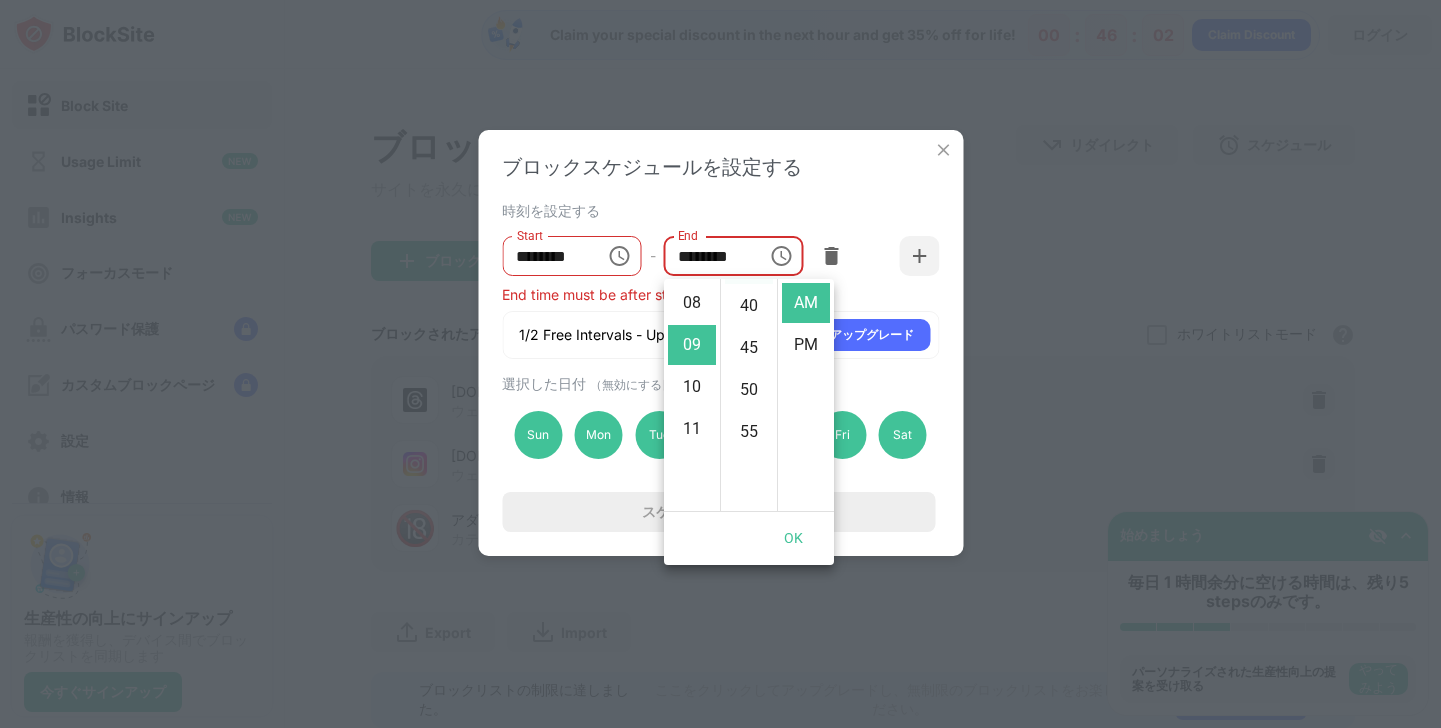 scroll, scrollTop: 373, scrollLeft: 0, axis: vertical 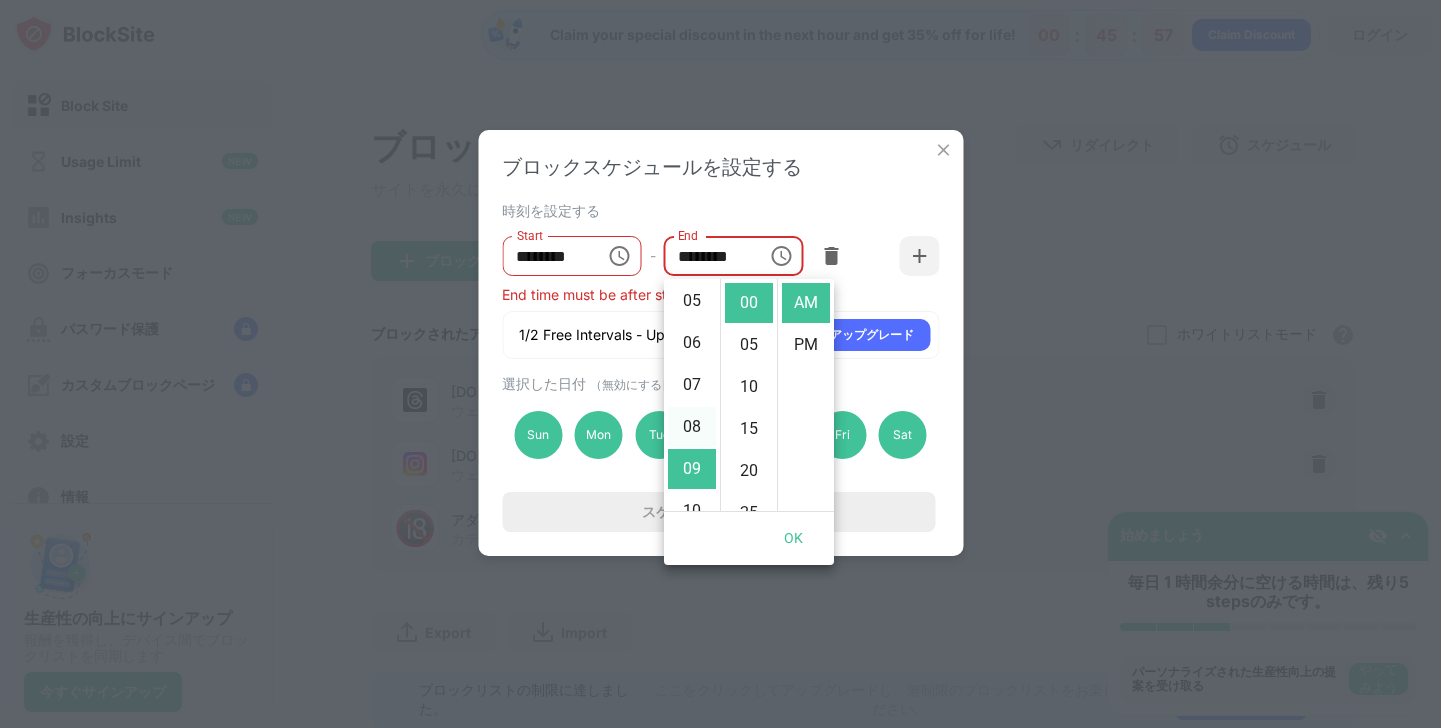click on "08" at bounding box center [692, 427] 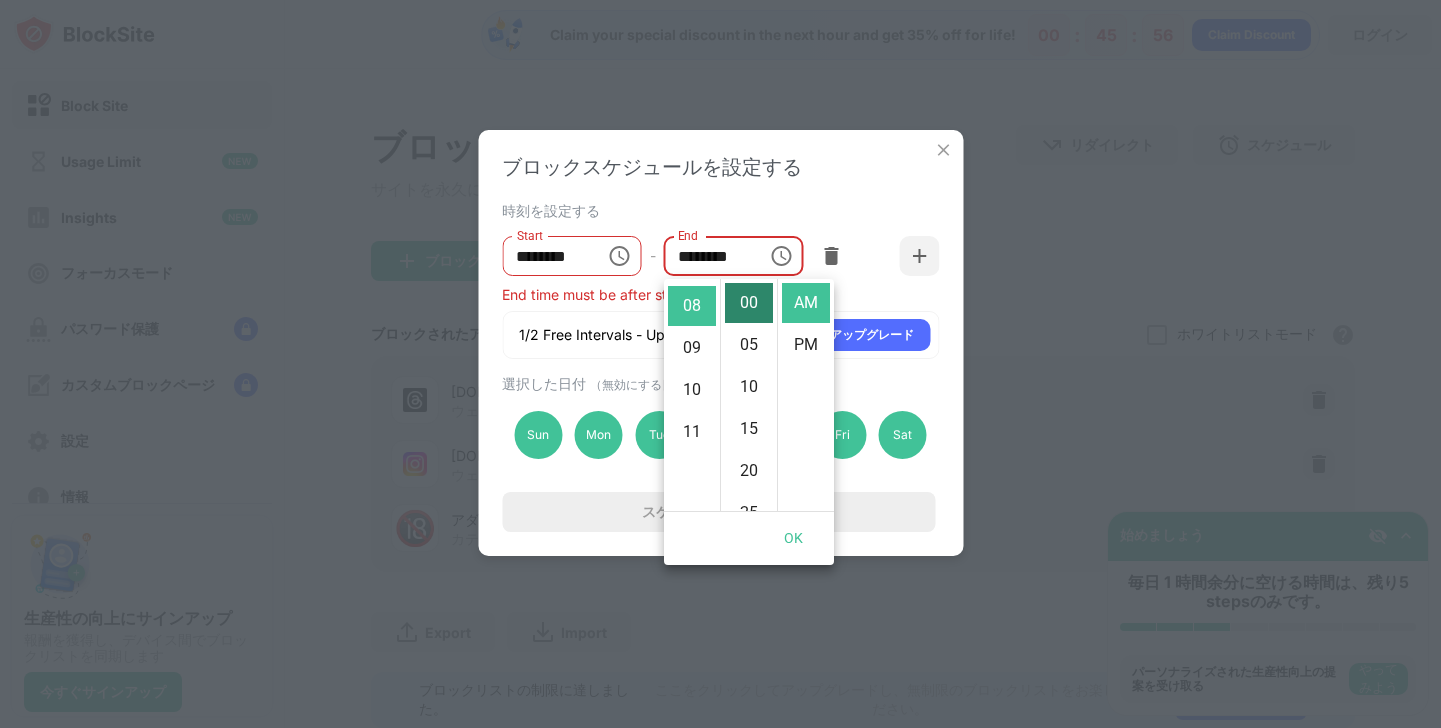scroll, scrollTop: 336, scrollLeft: 0, axis: vertical 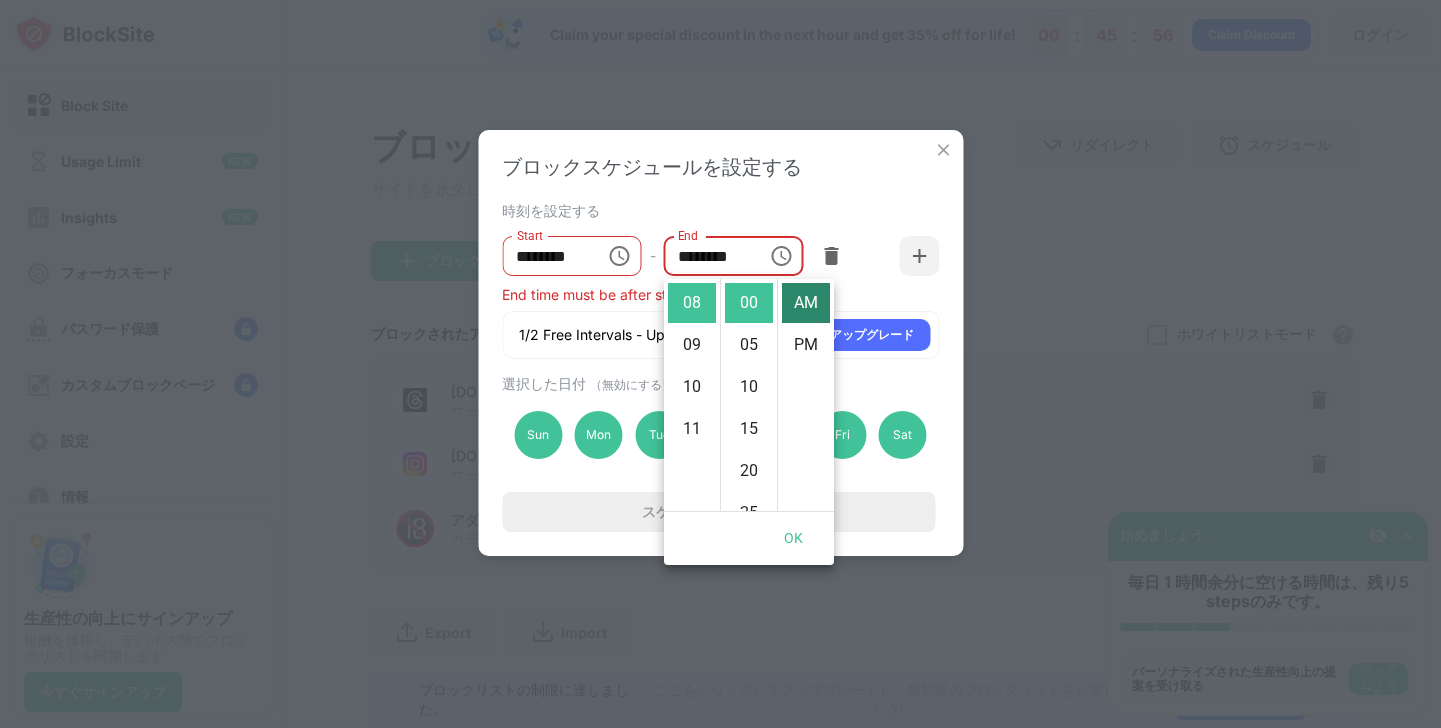 click on "AM" at bounding box center (806, 303) 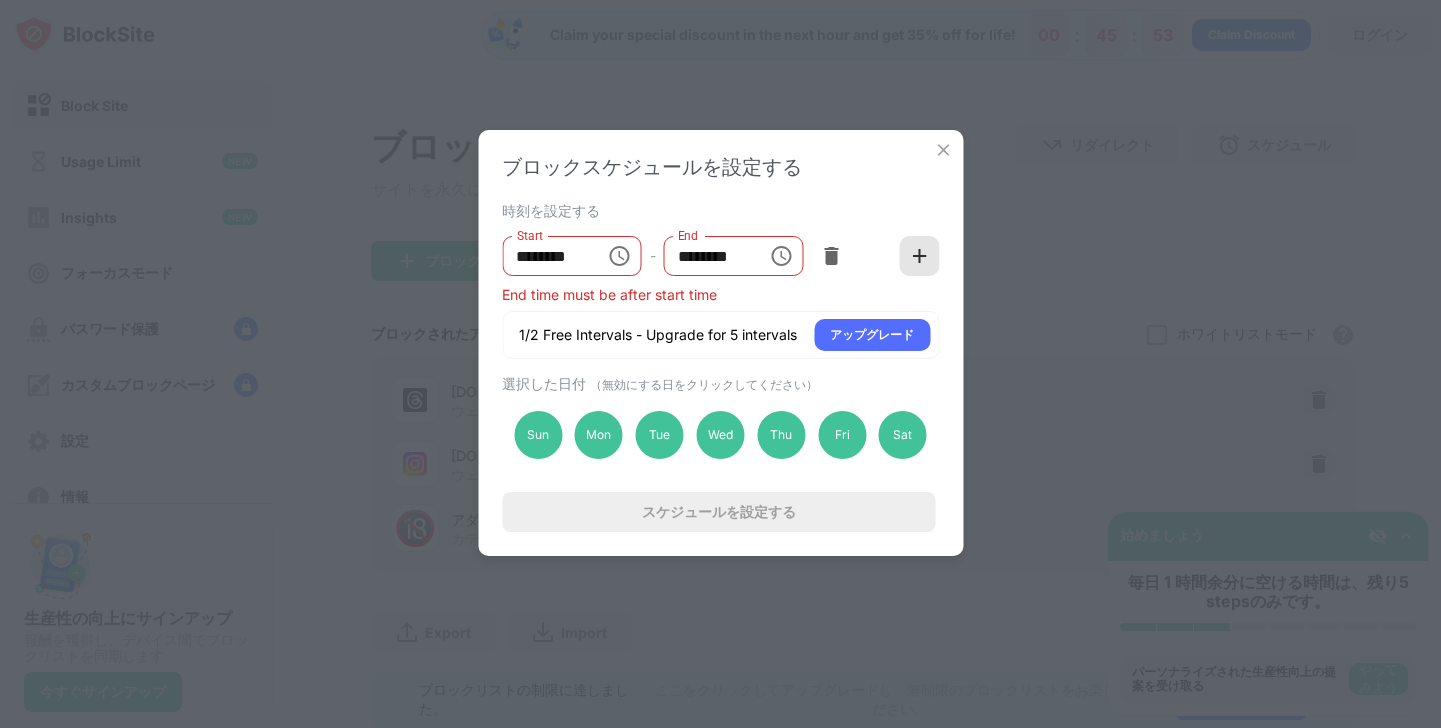 click at bounding box center [919, 256] 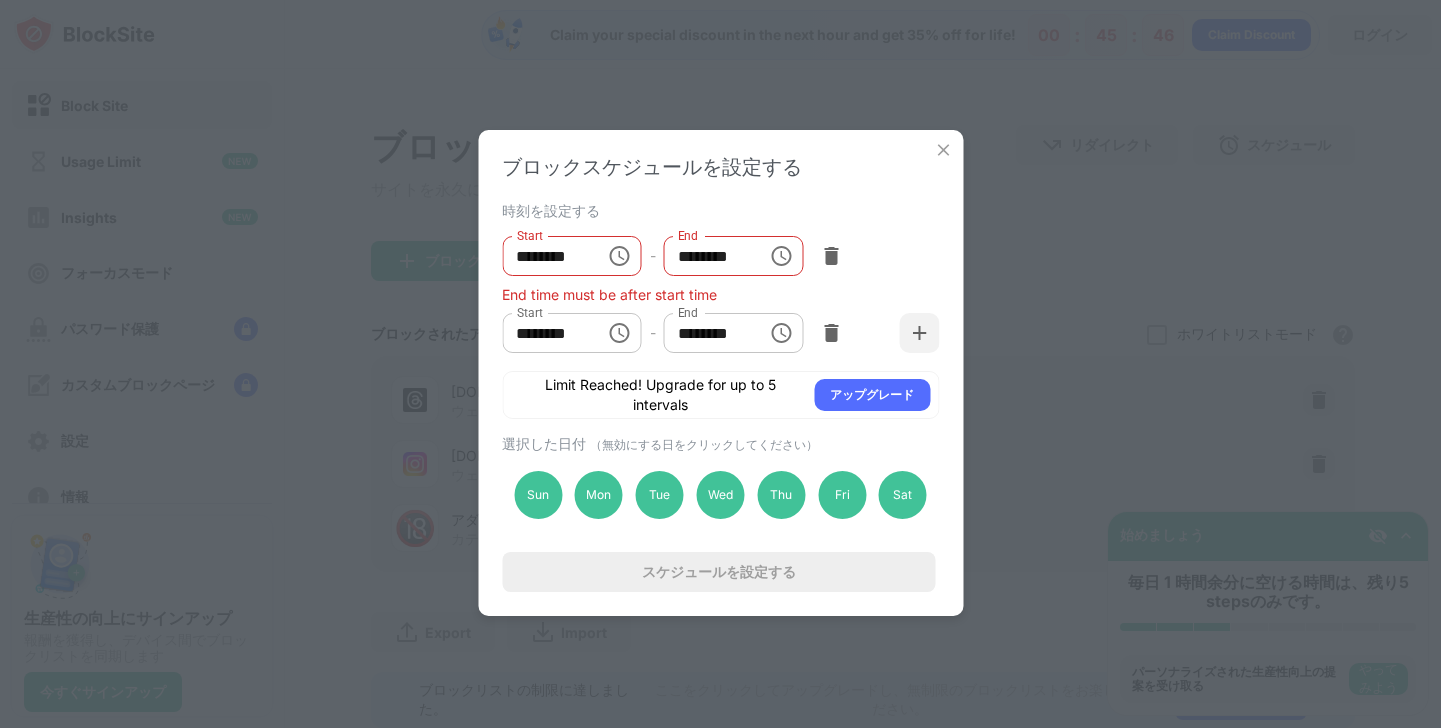 click on "スケジュールを設定する" at bounding box center [718, 572] 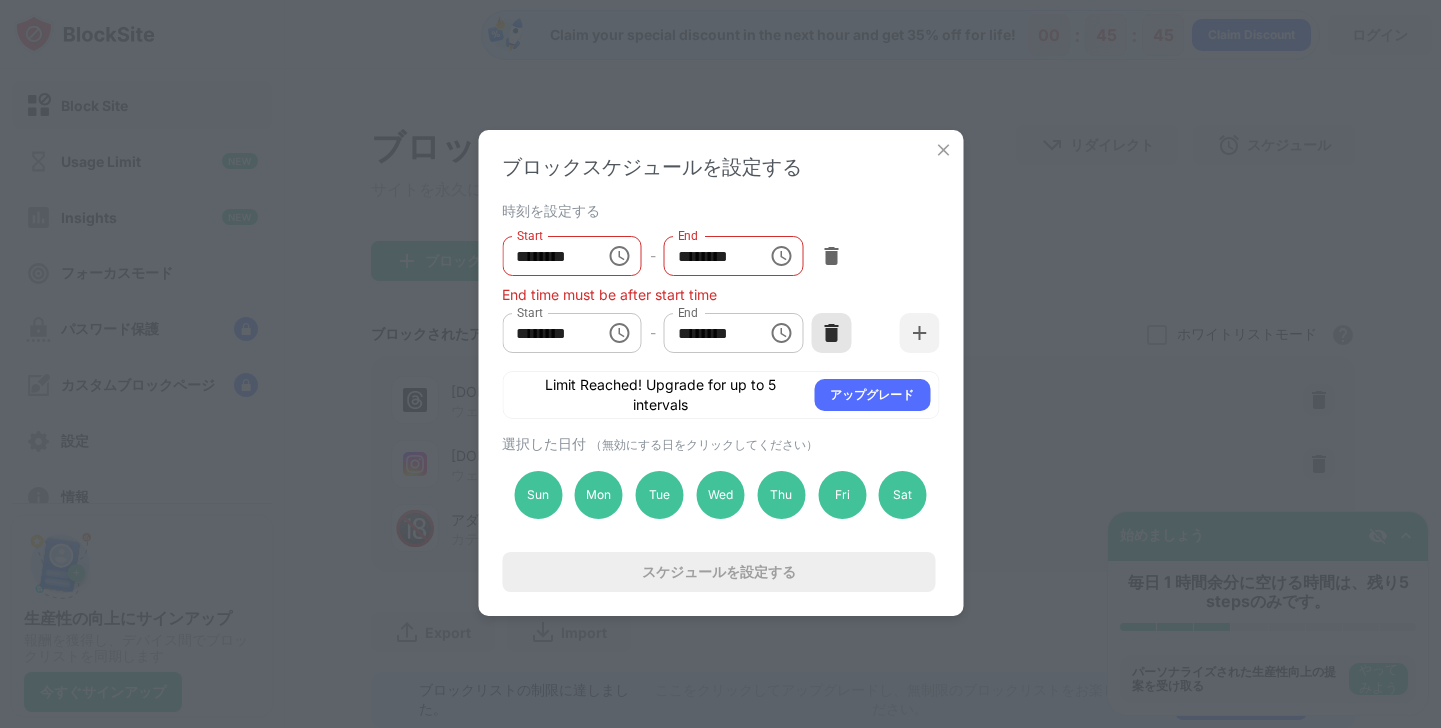 click at bounding box center (832, 333) 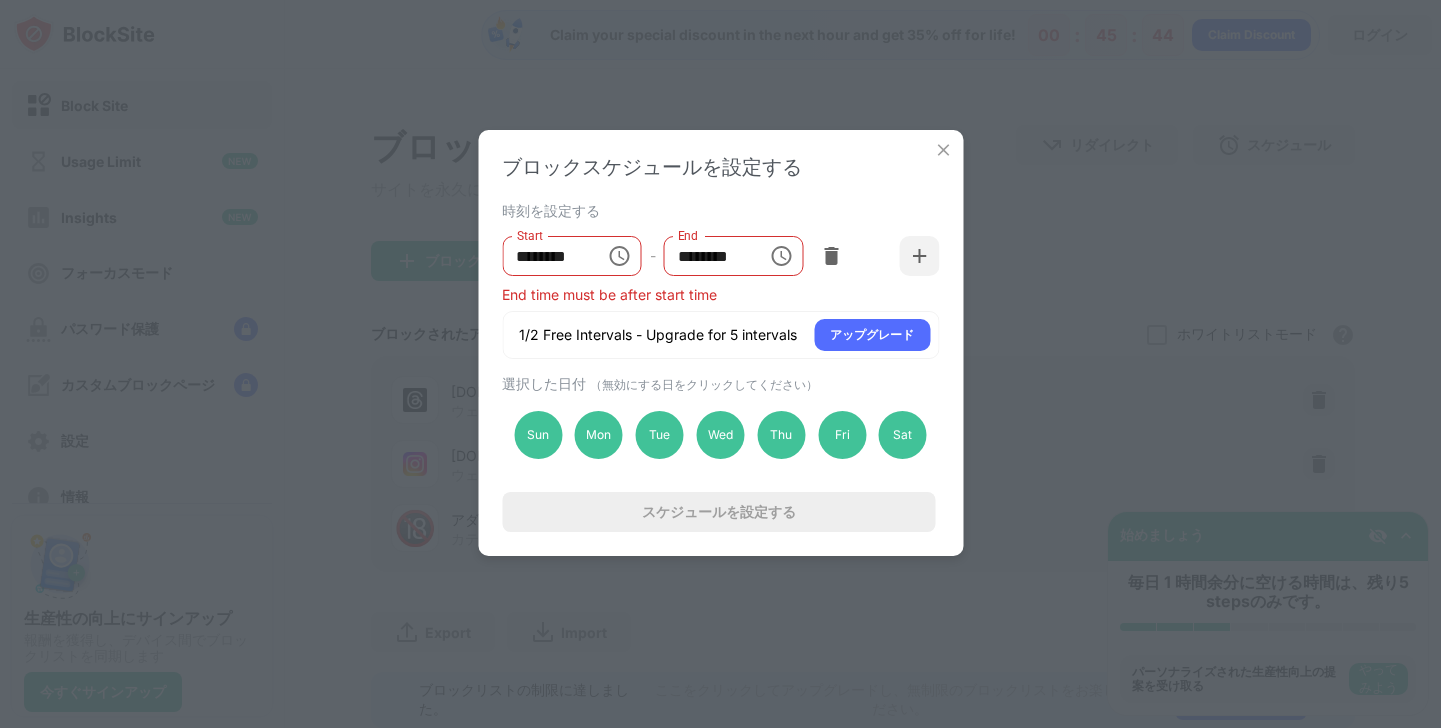 click on "スケジュールを設定する" at bounding box center [719, 512] 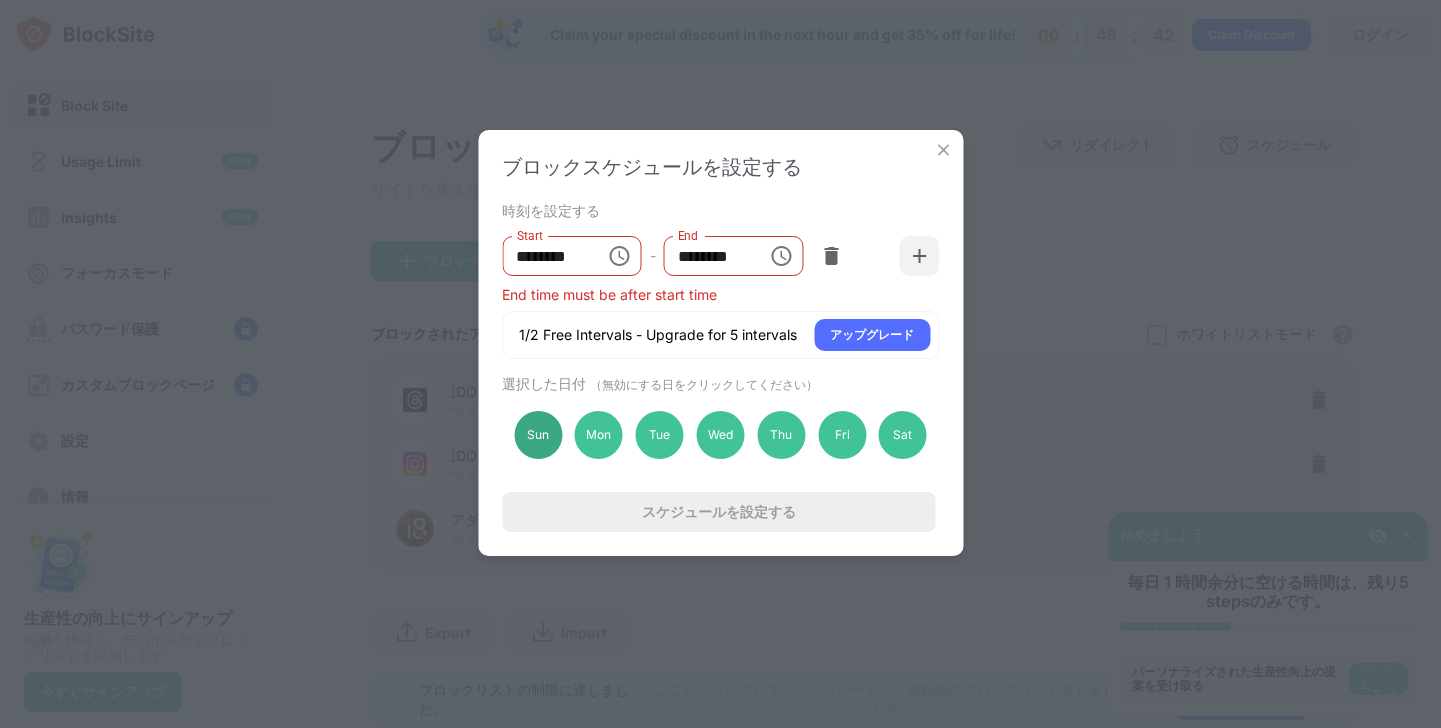 click on "Sun" at bounding box center [538, 435] 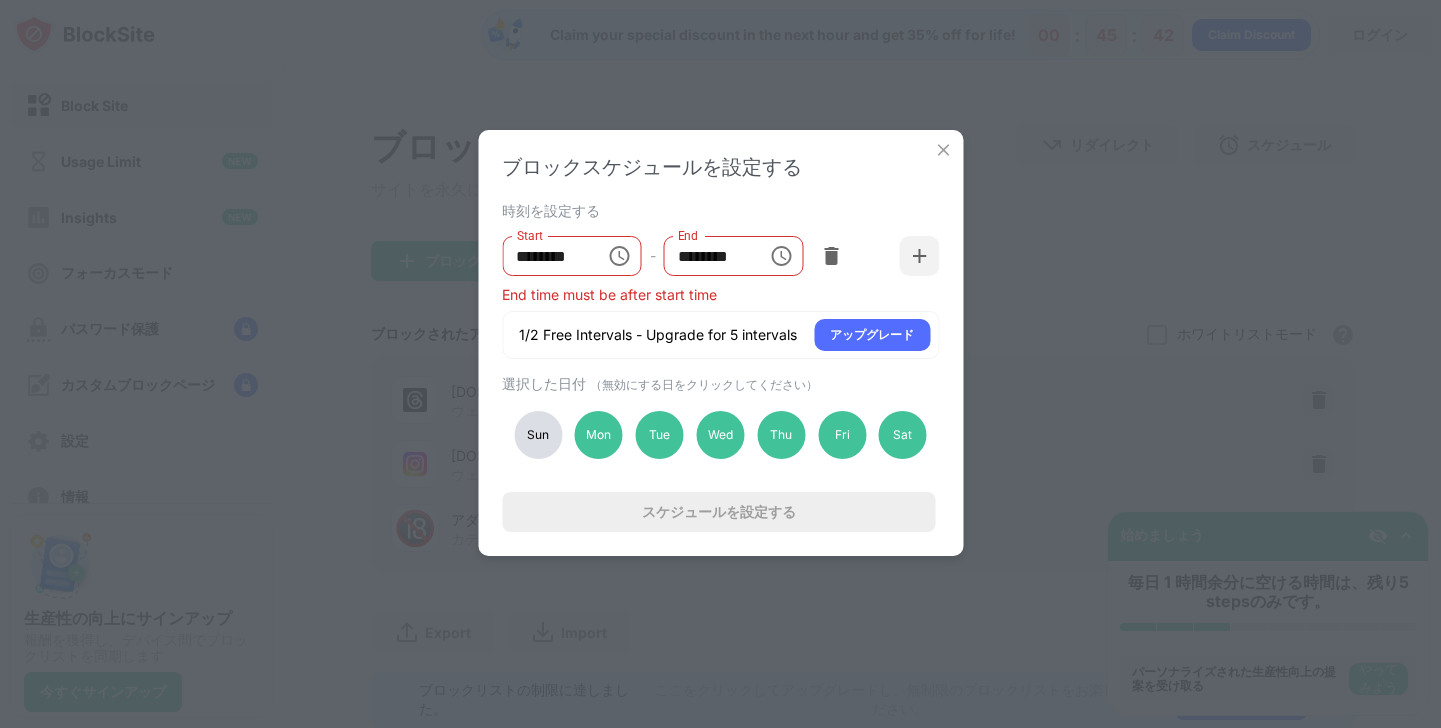 click on "Sun" at bounding box center (538, 435) 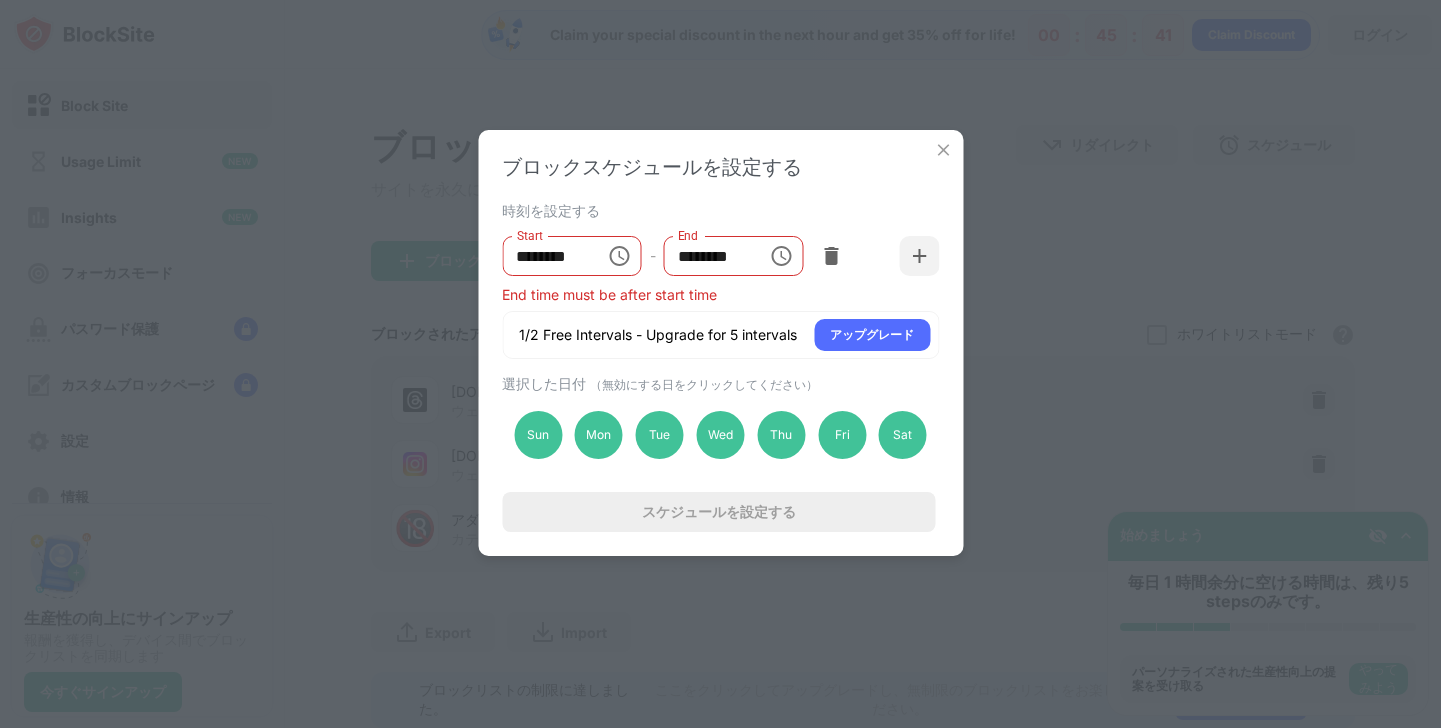 click on "スケジュールを設定する" at bounding box center (718, 512) 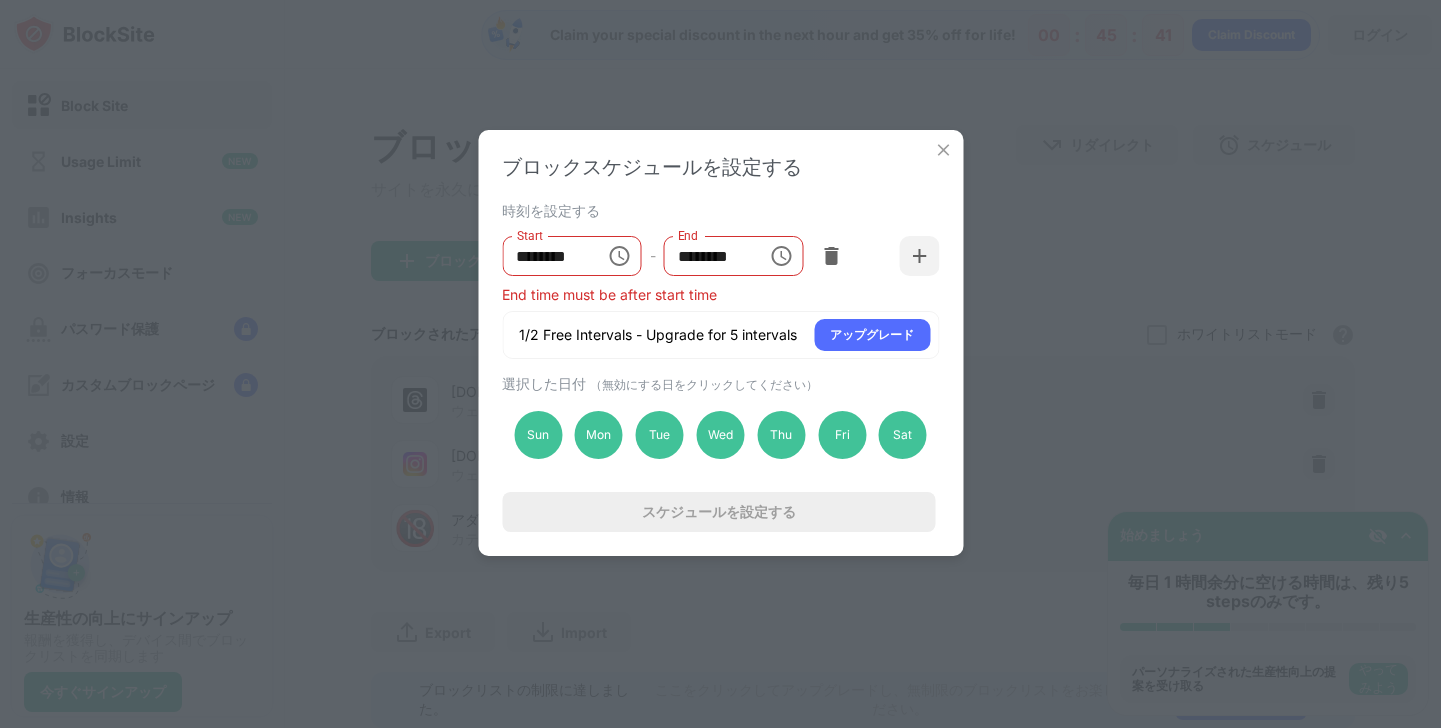click on "スケジュールを設定する" at bounding box center [718, 512] 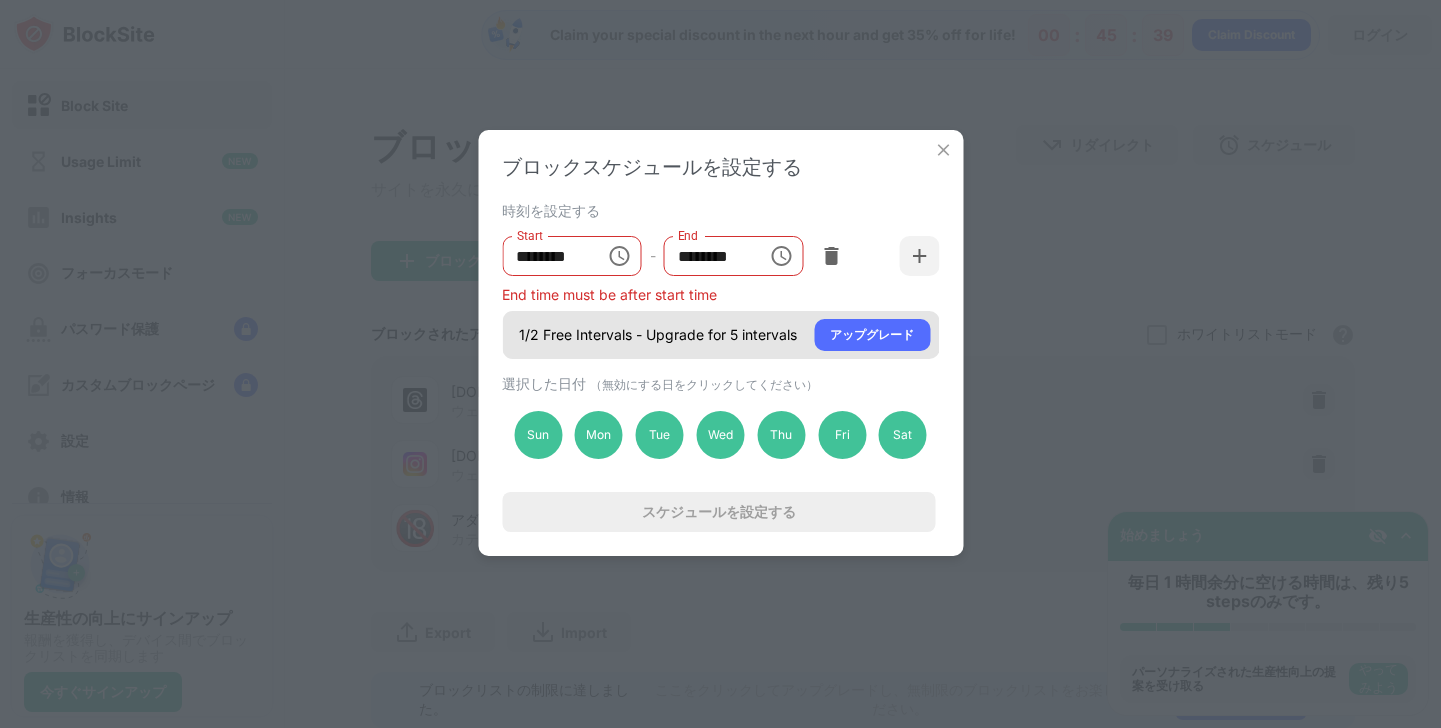 click on "1/2 Free Intervals - Upgrade for 5 intervals" at bounding box center (658, 335) 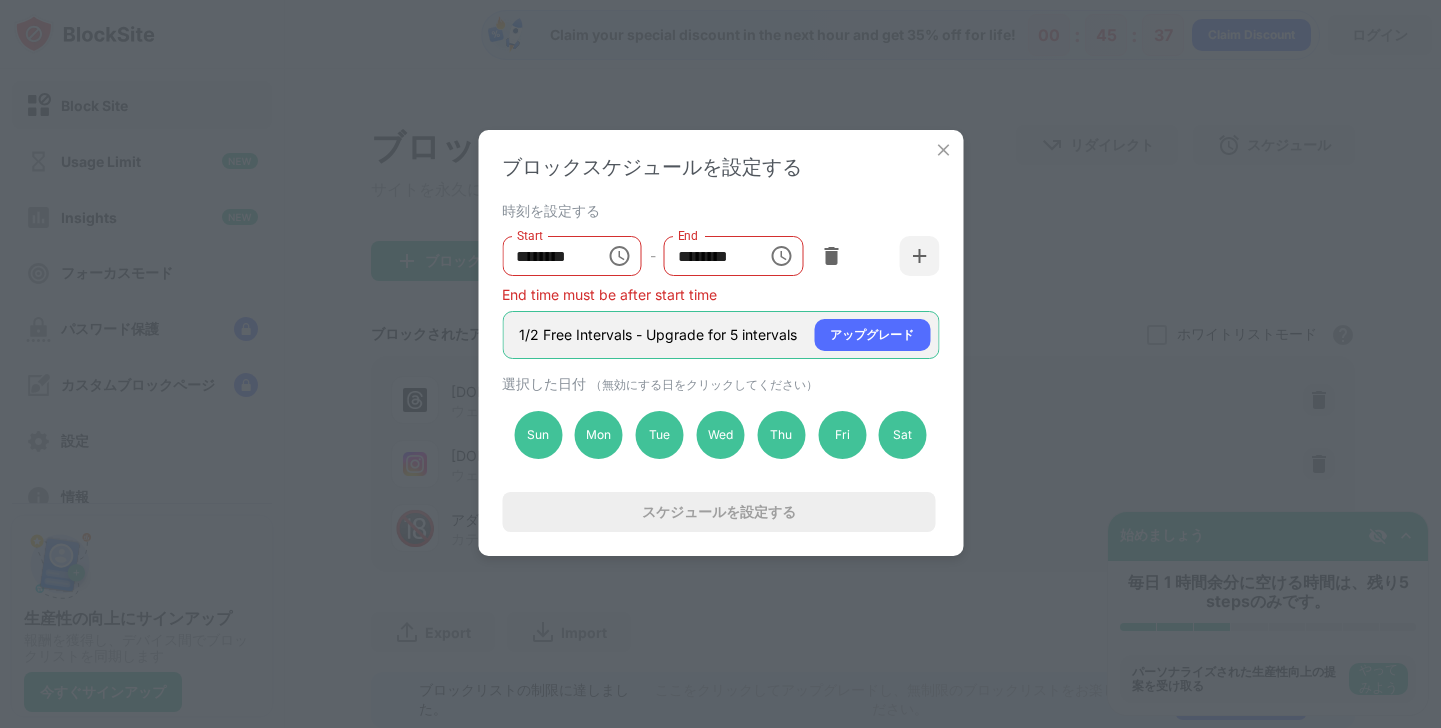 click on "1/2 Free Intervals - Upgrade for 5 intervals" at bounding box center (658, 335) 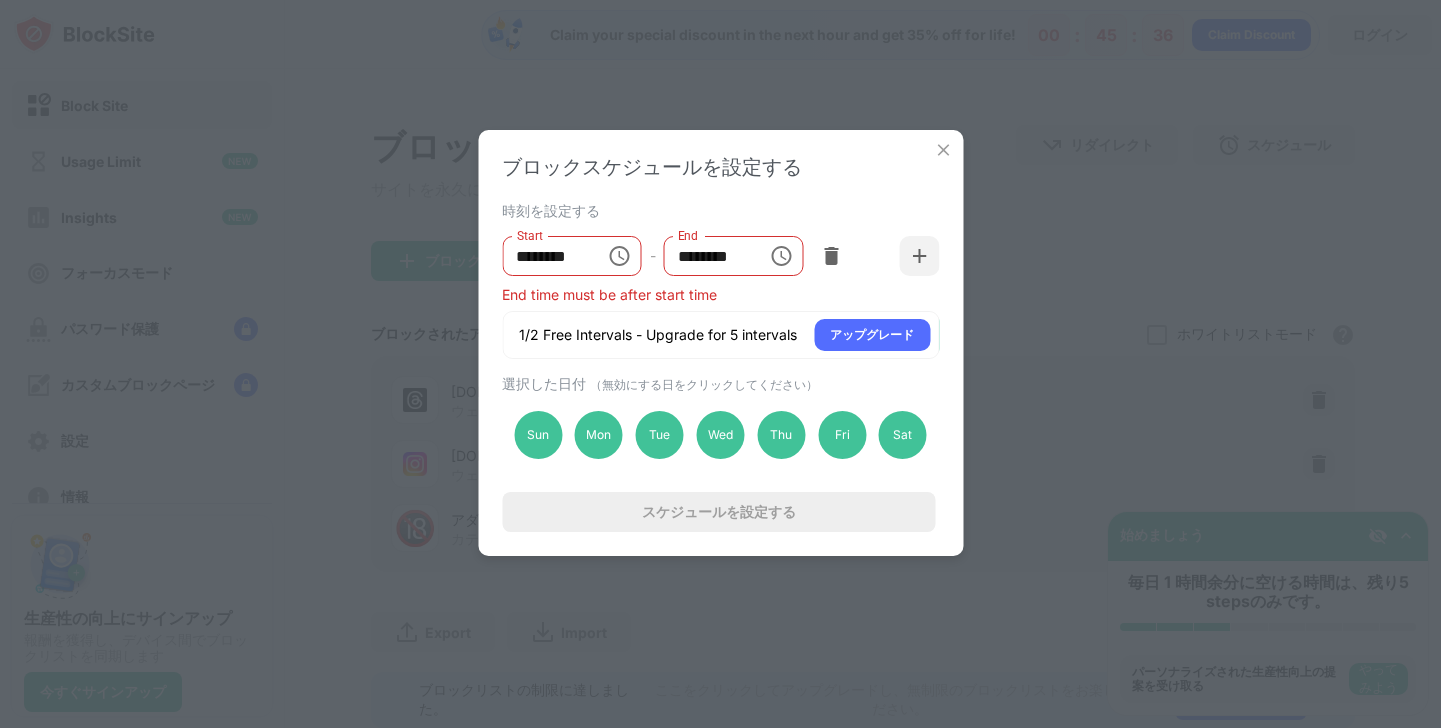 click at bounding box center (943, 150) 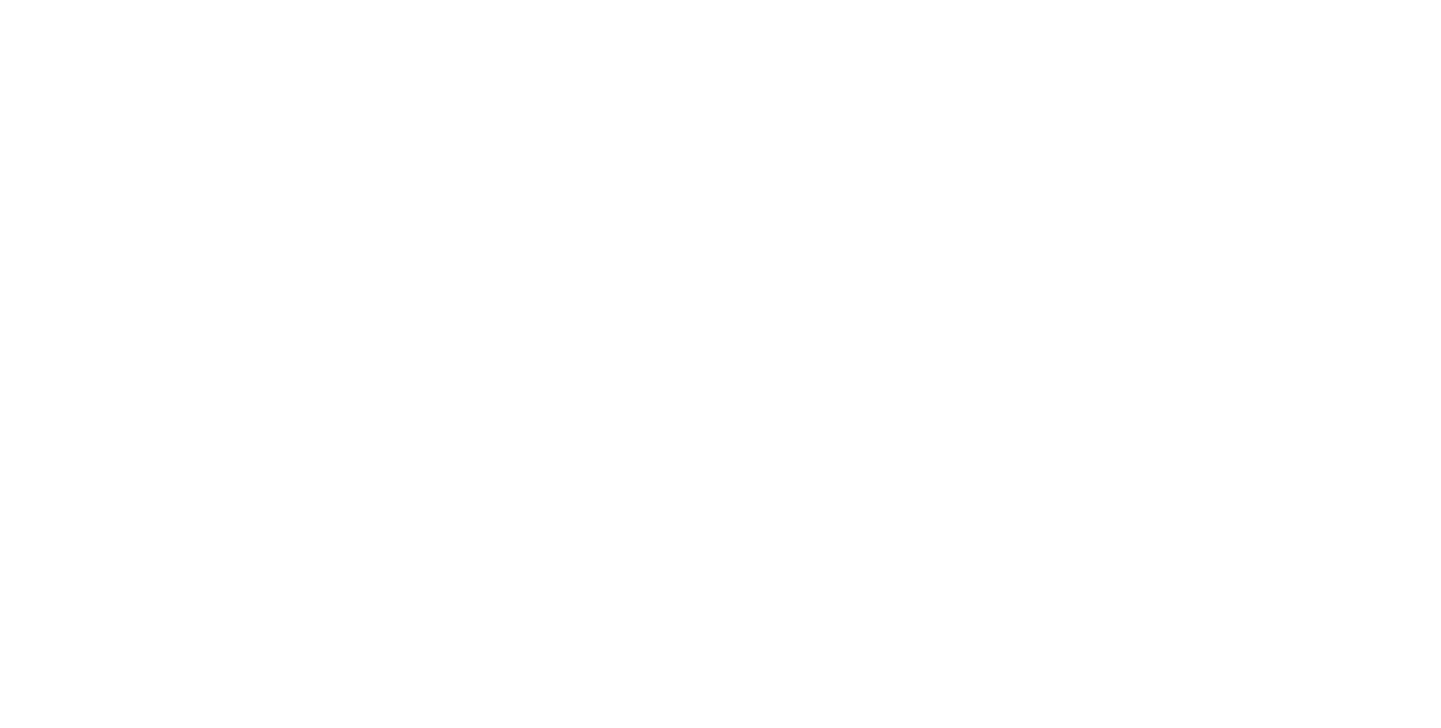 scroll, scrollTop: 0, scrollLeft: 0, axis: both 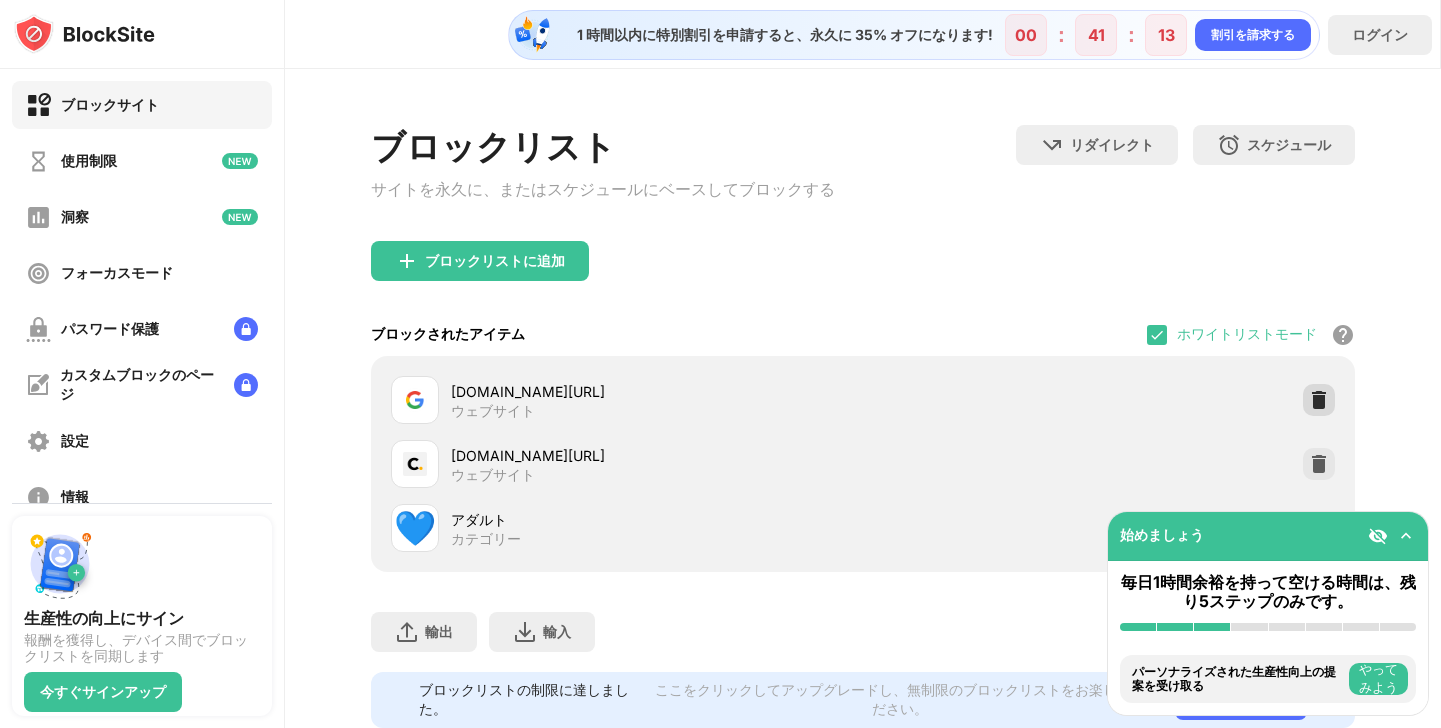click at bounding box center [1319, 400] 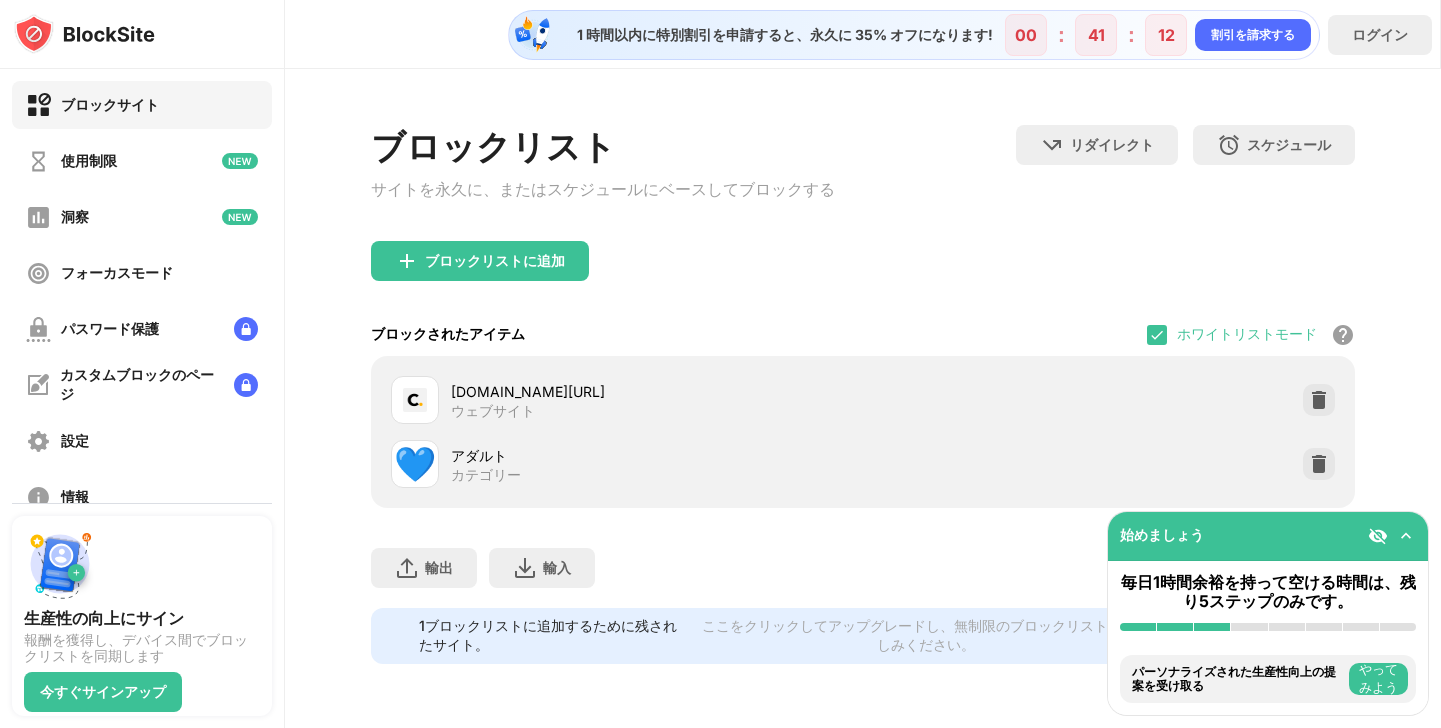 click at bounding box center (1319, 400) 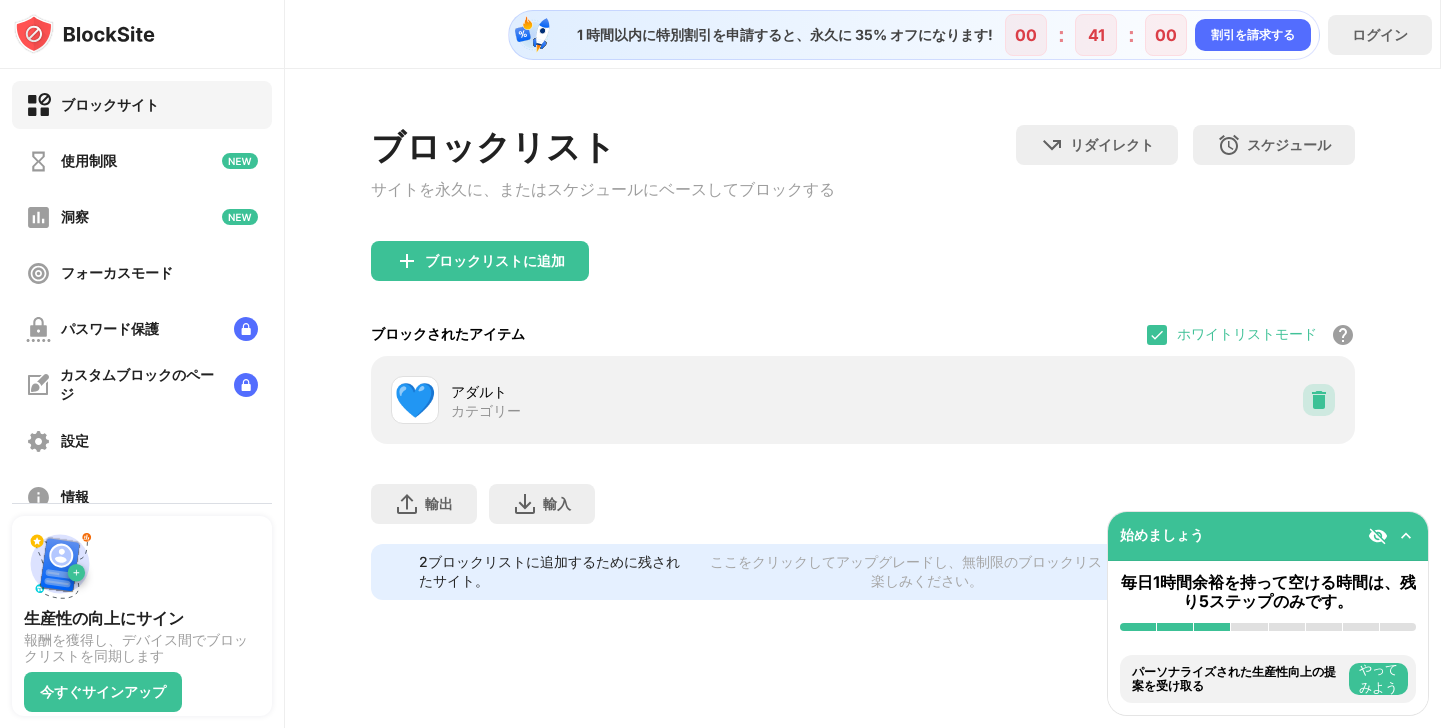 click at bounding box center [1319, 400] 